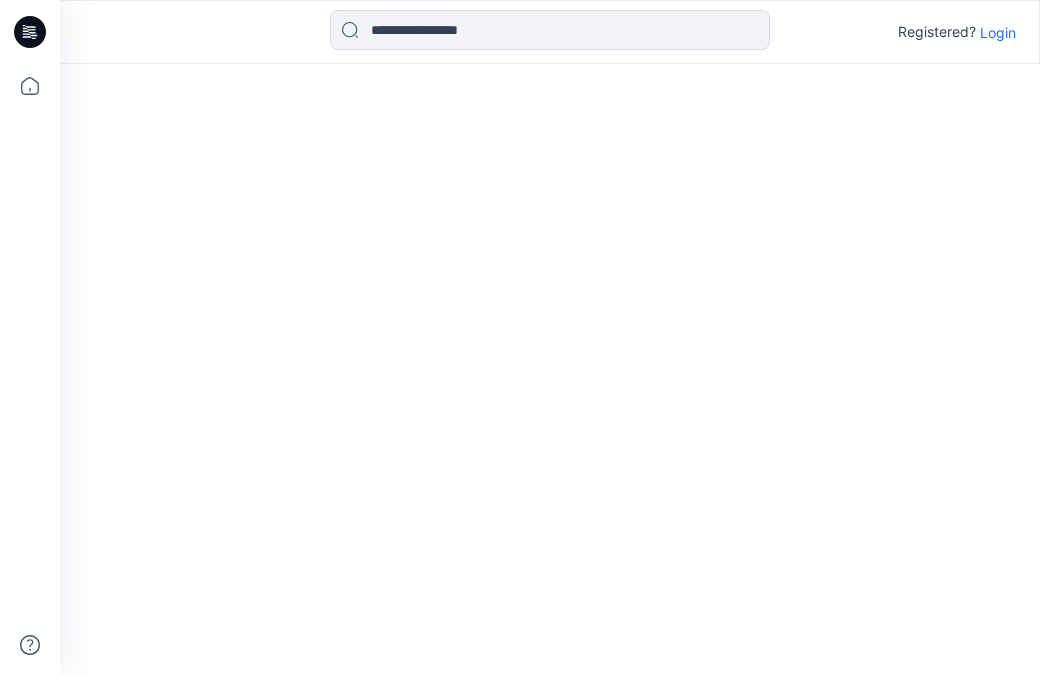 scroll, scrollTop: 0, scrollLeft: 0, axis: both 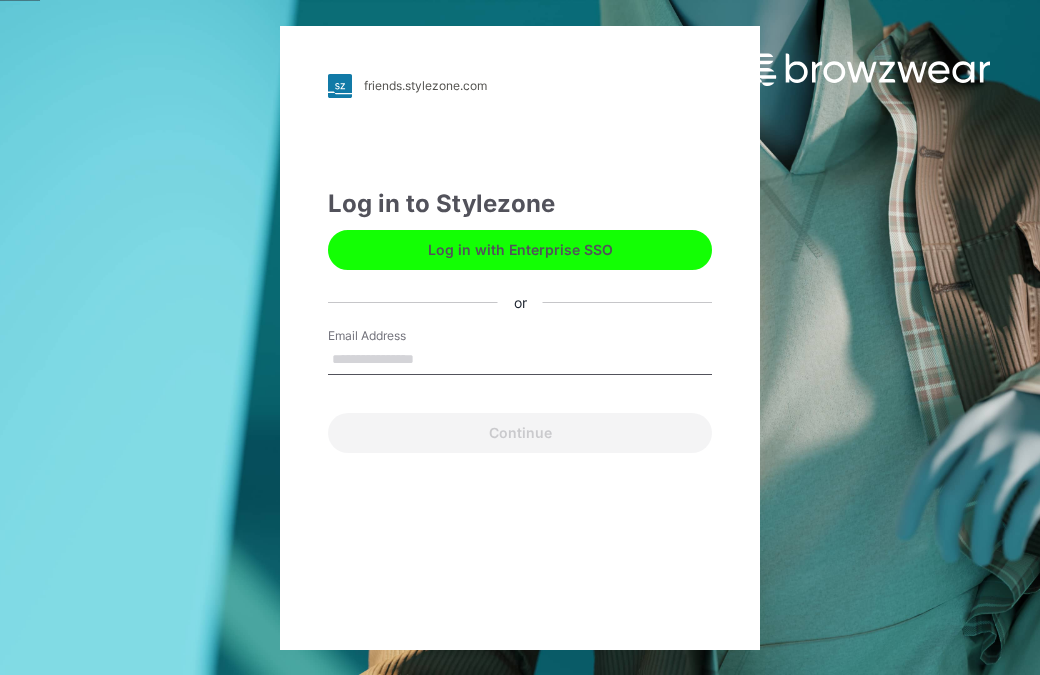 click on "Email Address" at bounding box center (520, 360) 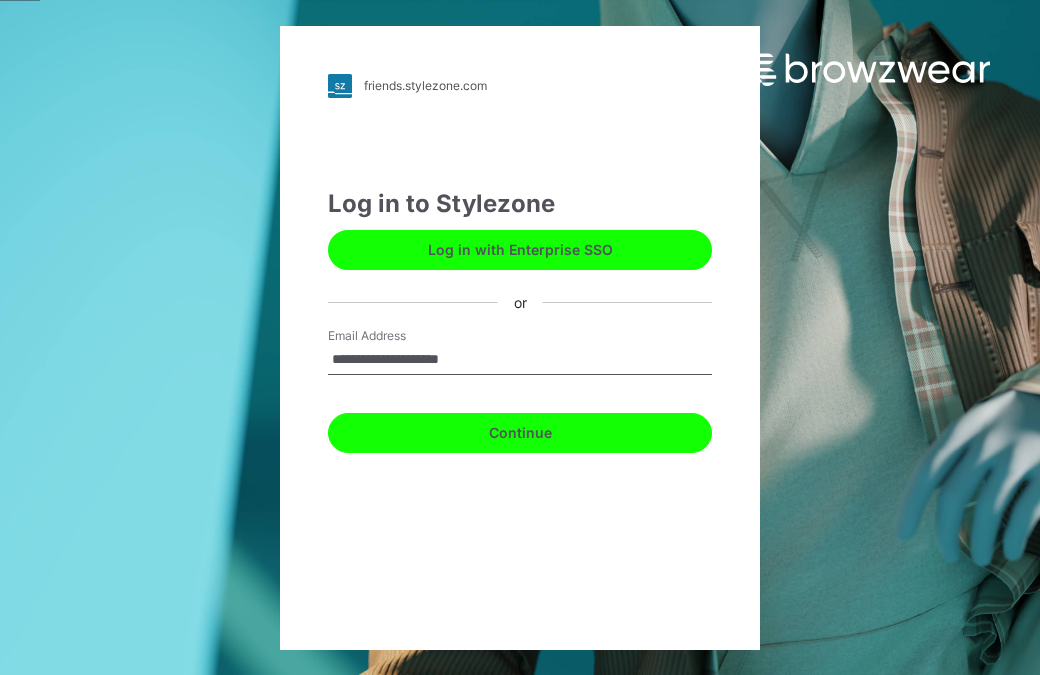 click on "Continue" at bounding box center [520, 433] 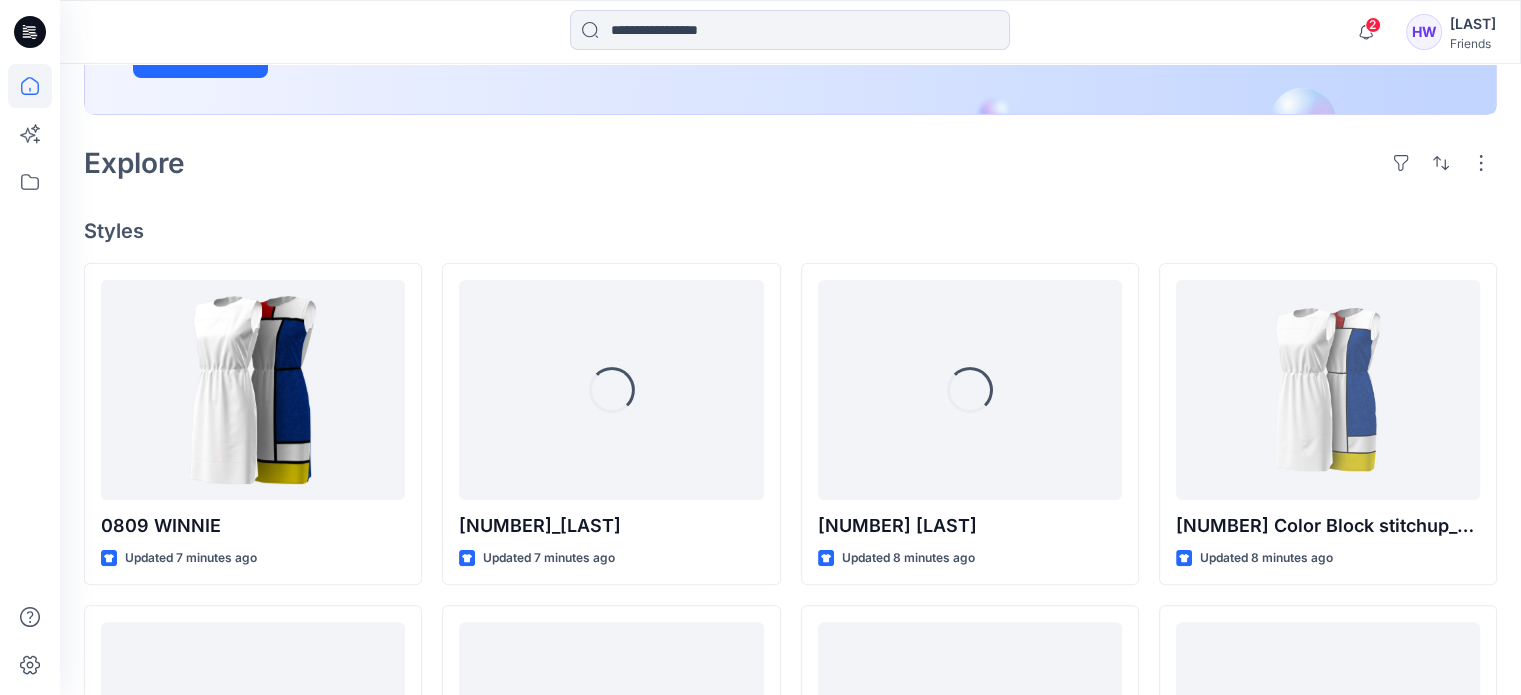 scroll, scrollTop: 500, scrollLeft: 0, axis: vertical 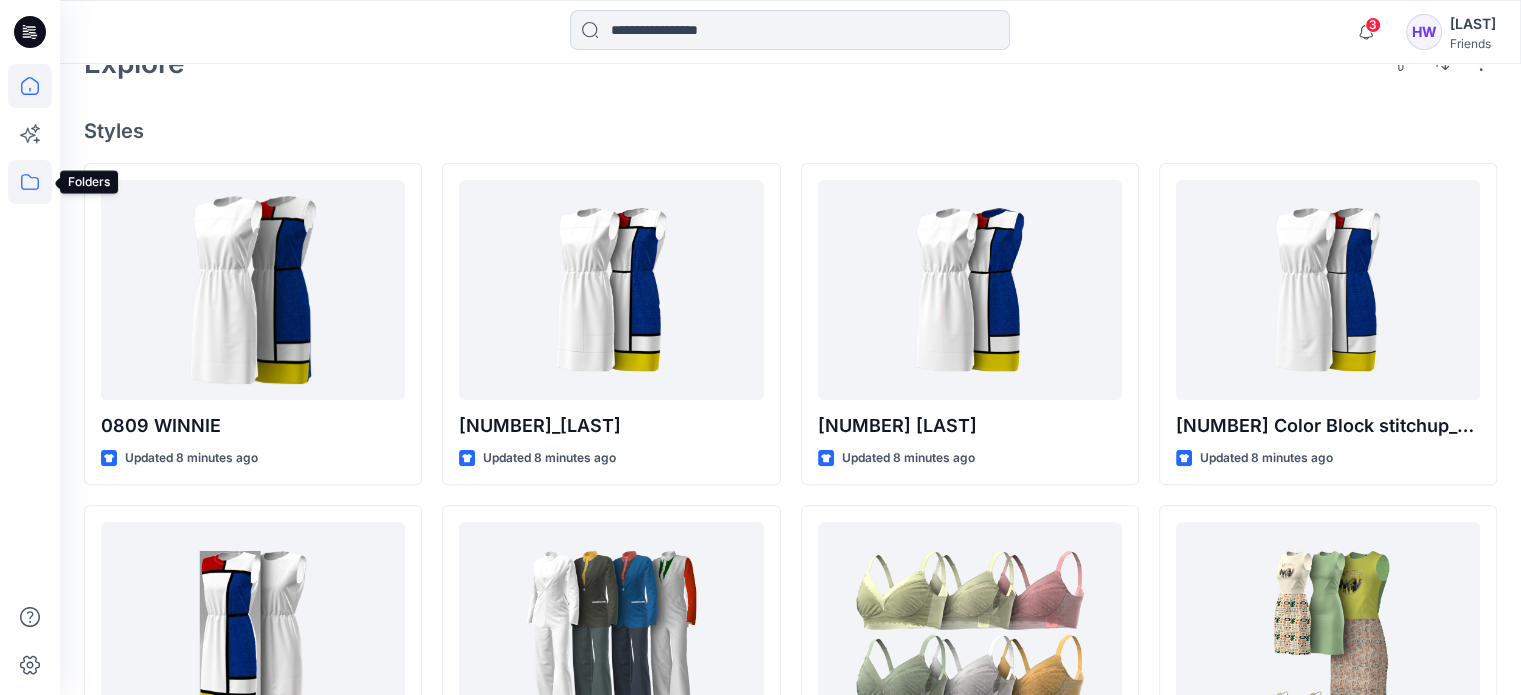 click 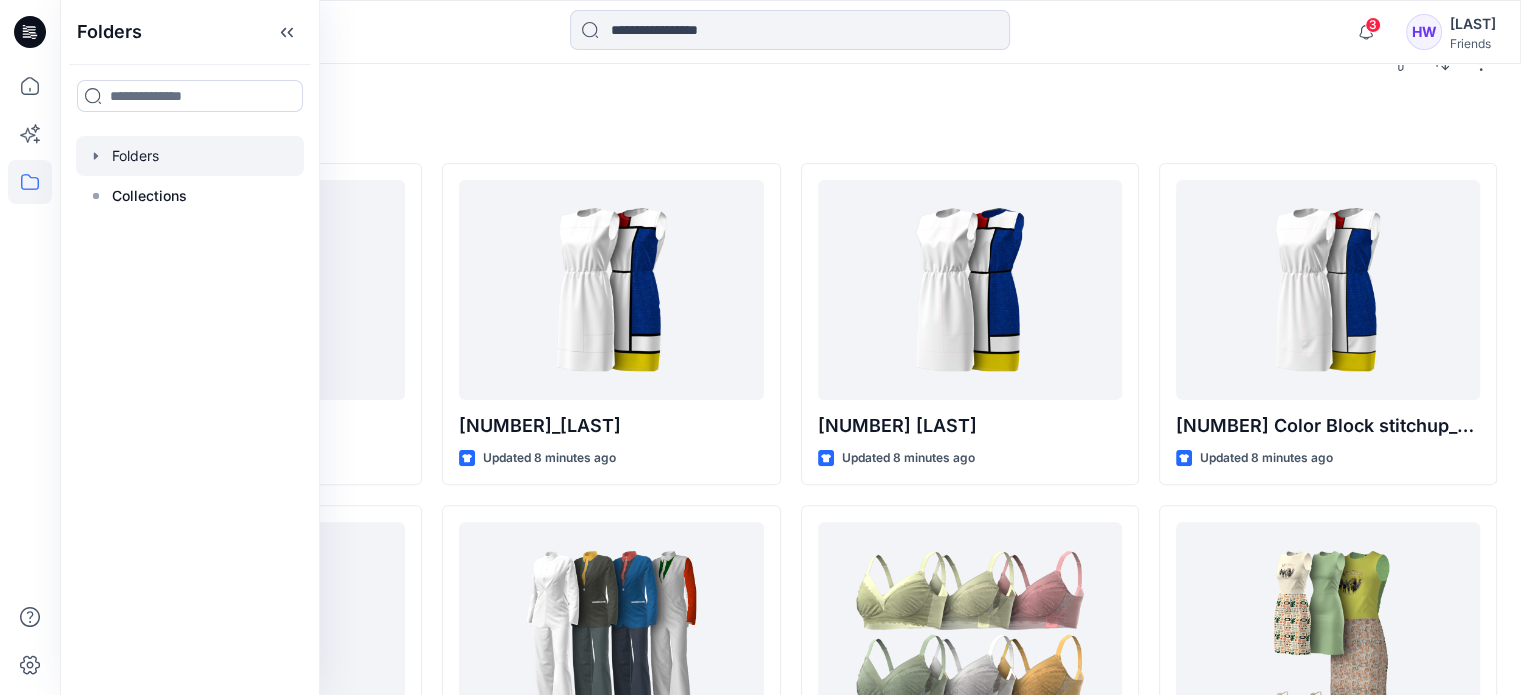 click 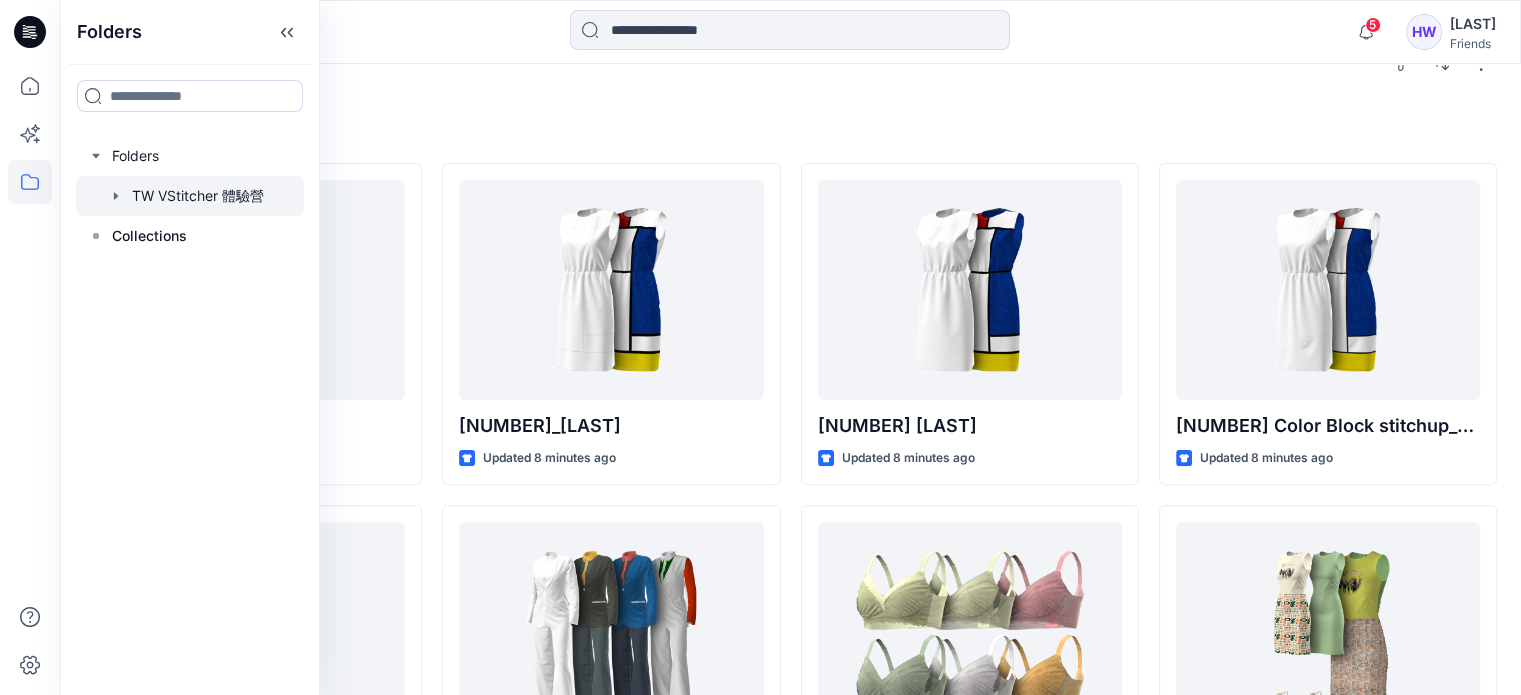 click at bounding box center (190, 196) 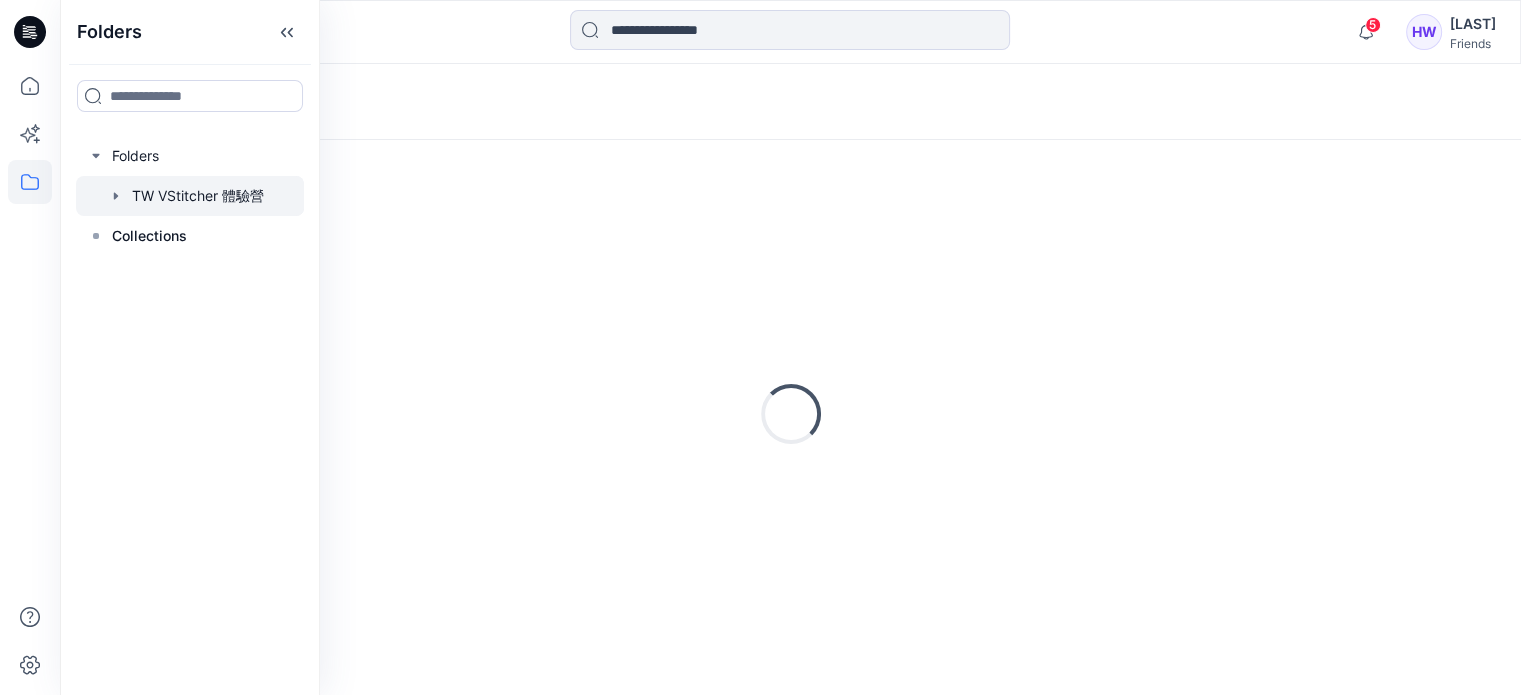scroll, scrollTop: 0, scrollLeft: 0, axis: both 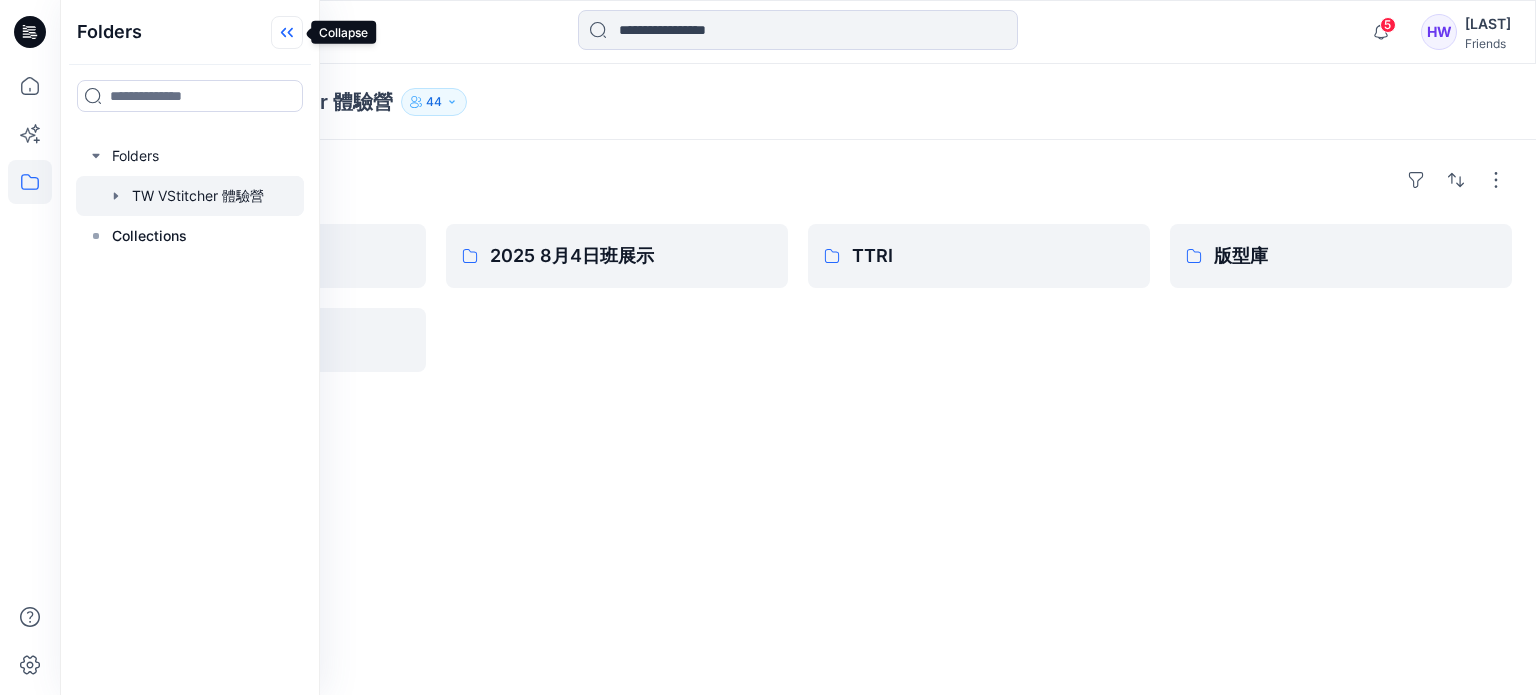 click 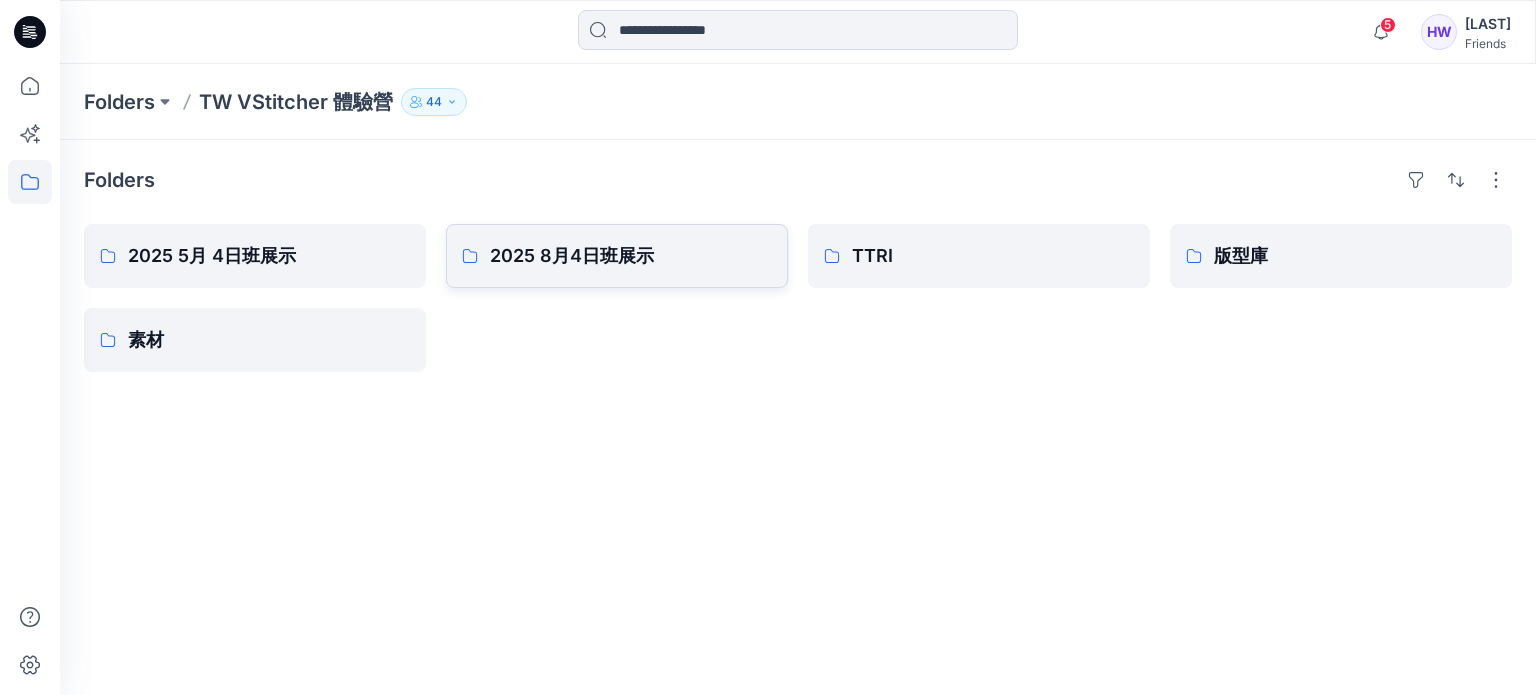 click on "2025 8月4日班展示" at bounding box center (631, 256) 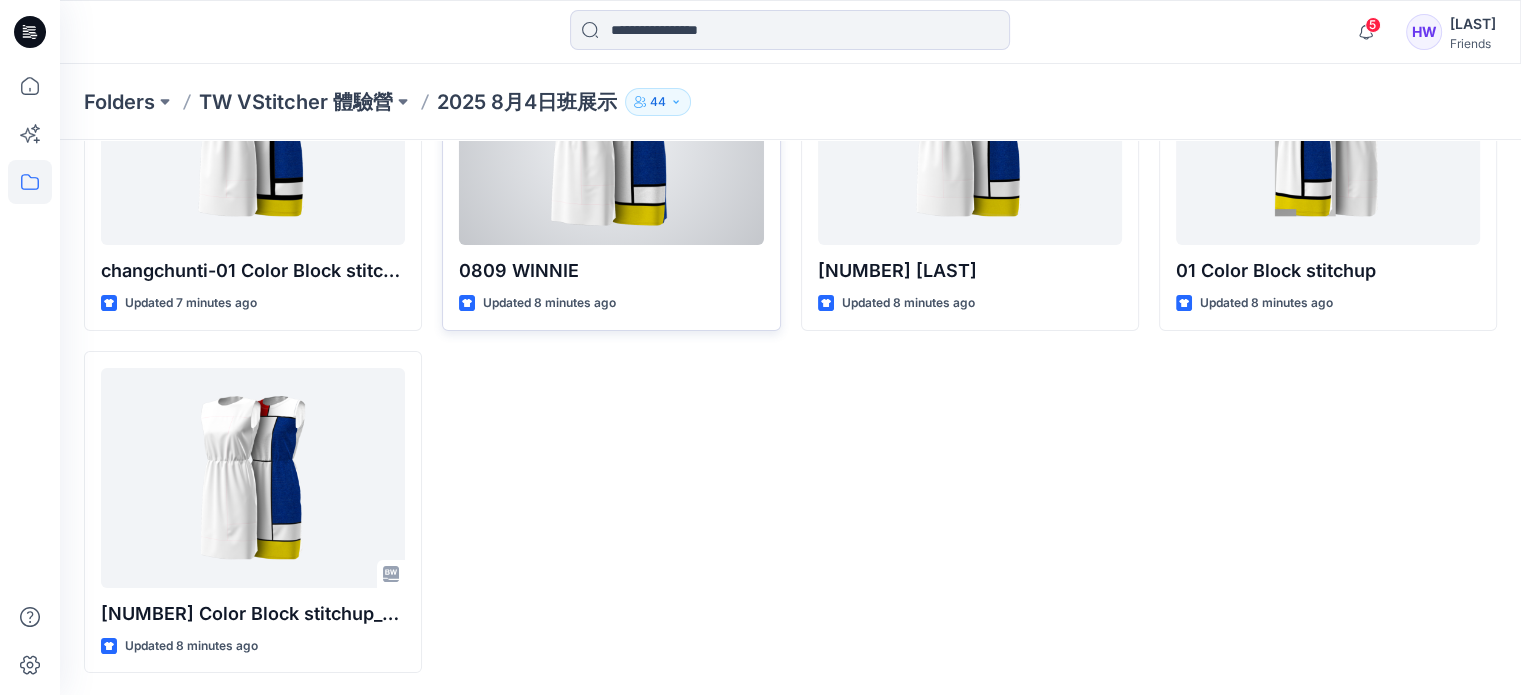 scroll, scrollTop: 16, scrollLeft: 0, axis: vertical 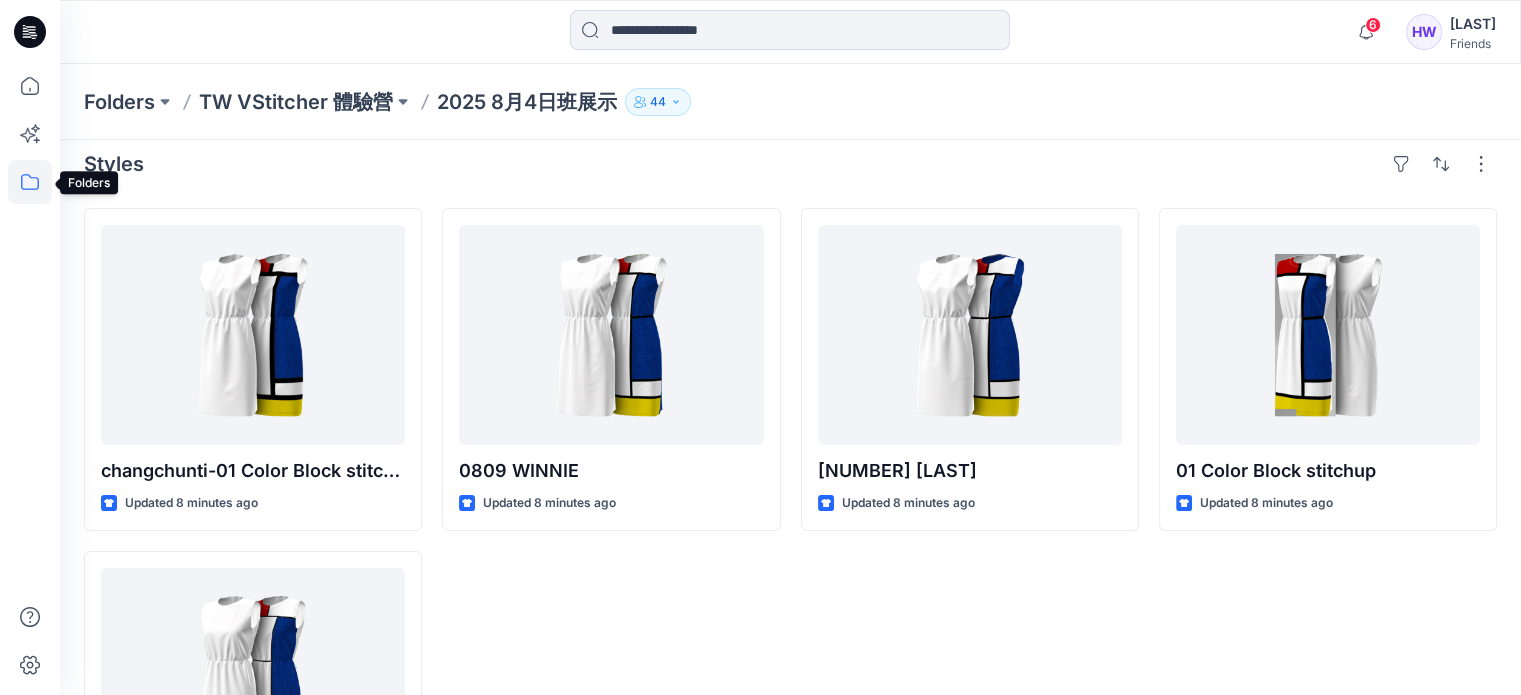 click 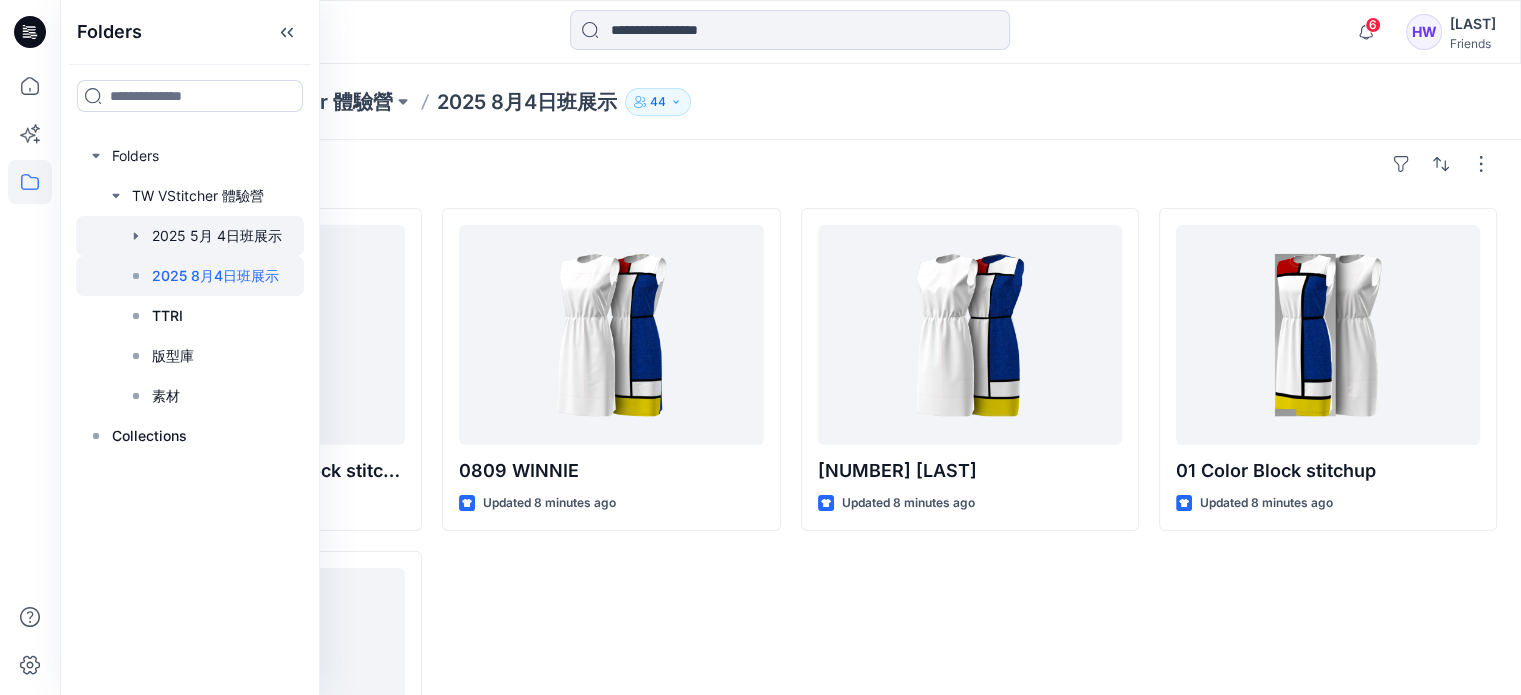 click at bounding box center (190, 236) 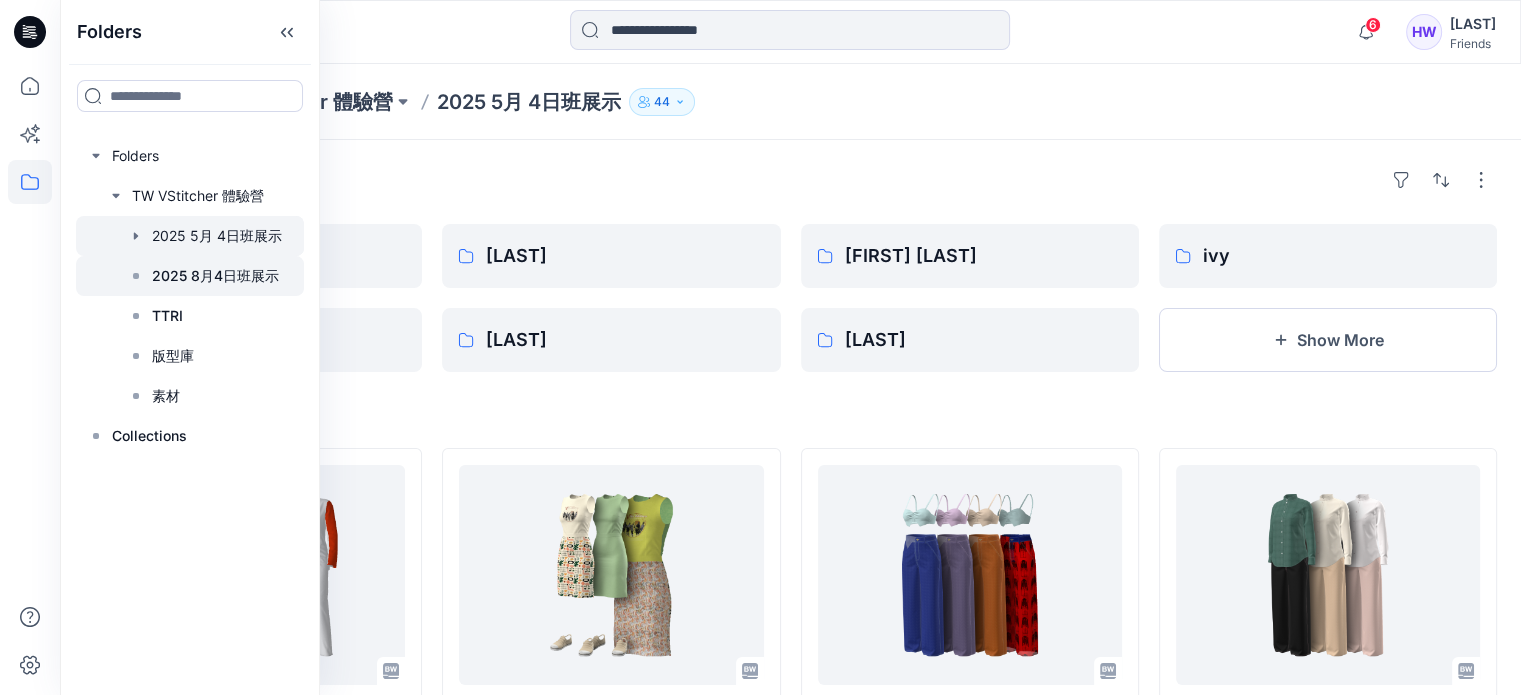 click on "2025 8月4日班展示" at bounding box center [215, 276] 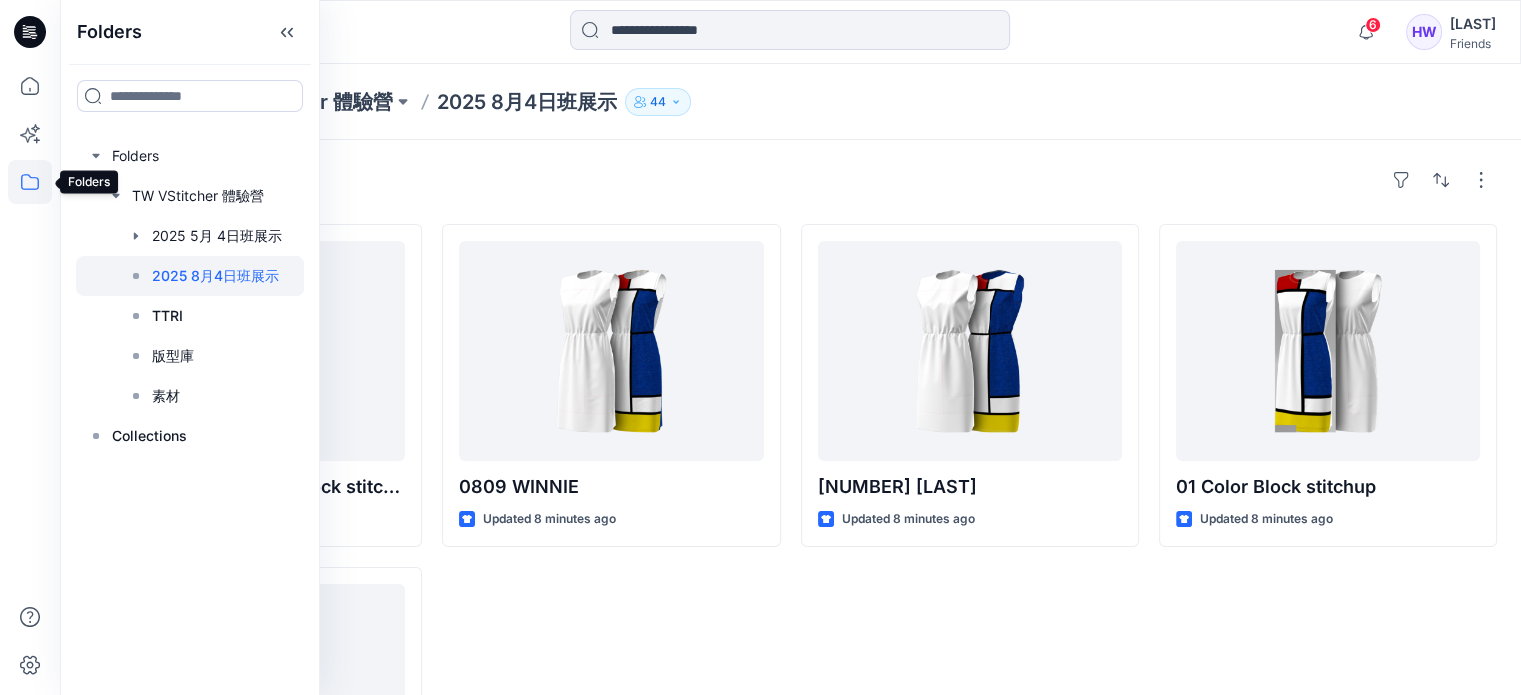click 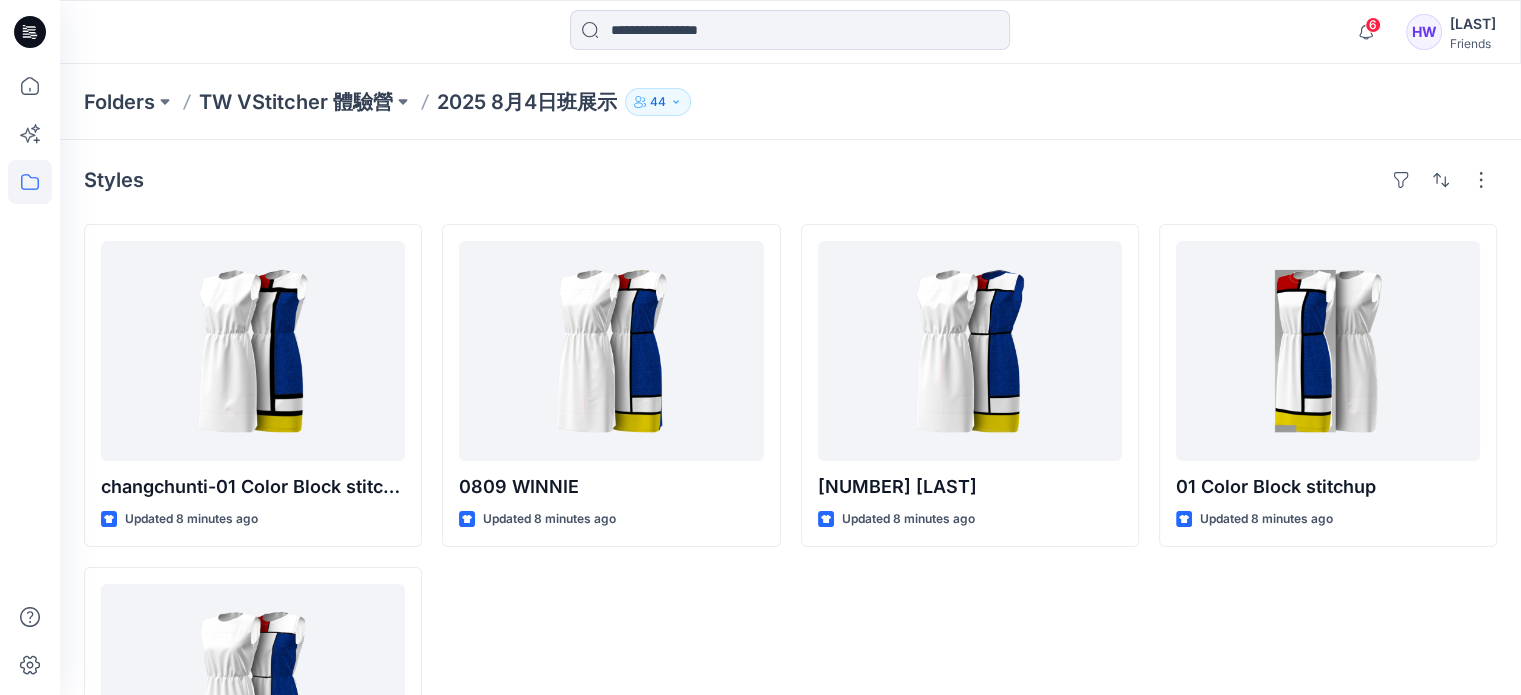 click 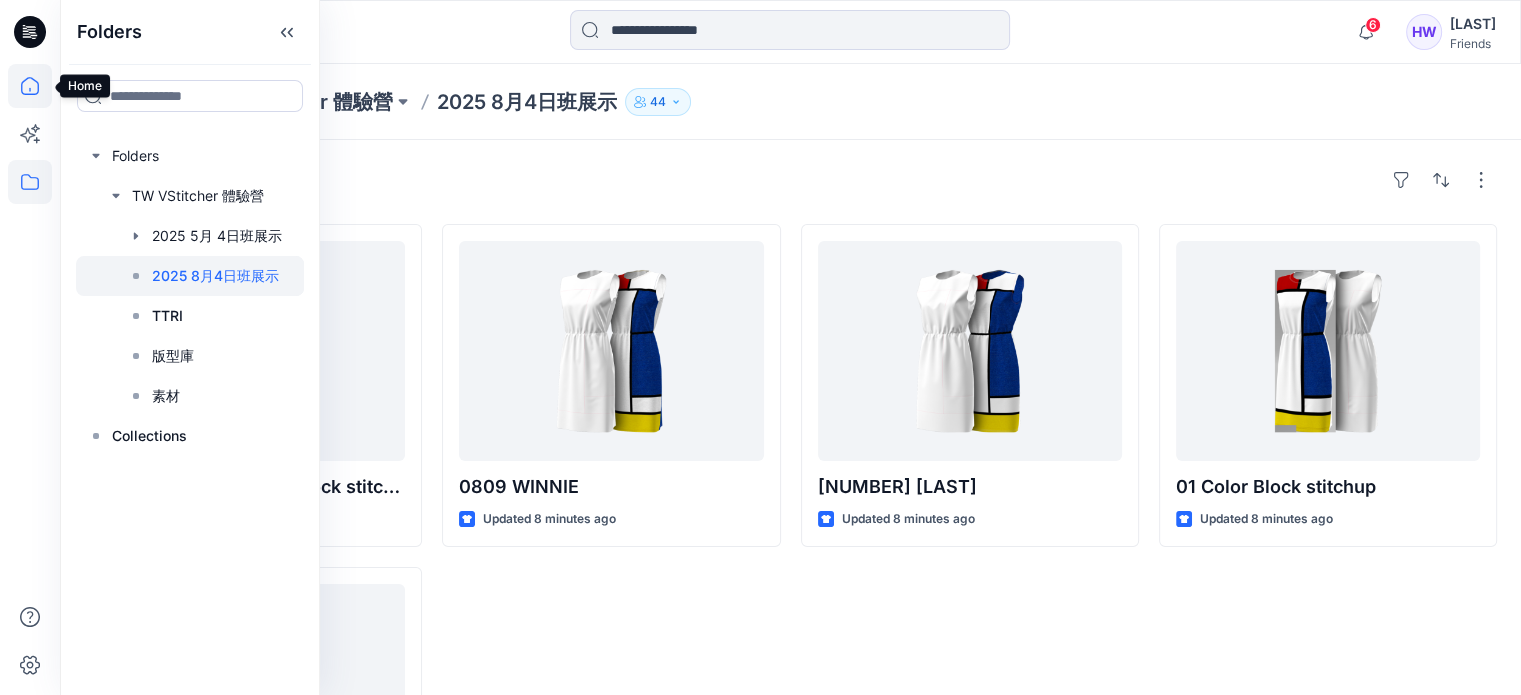 click 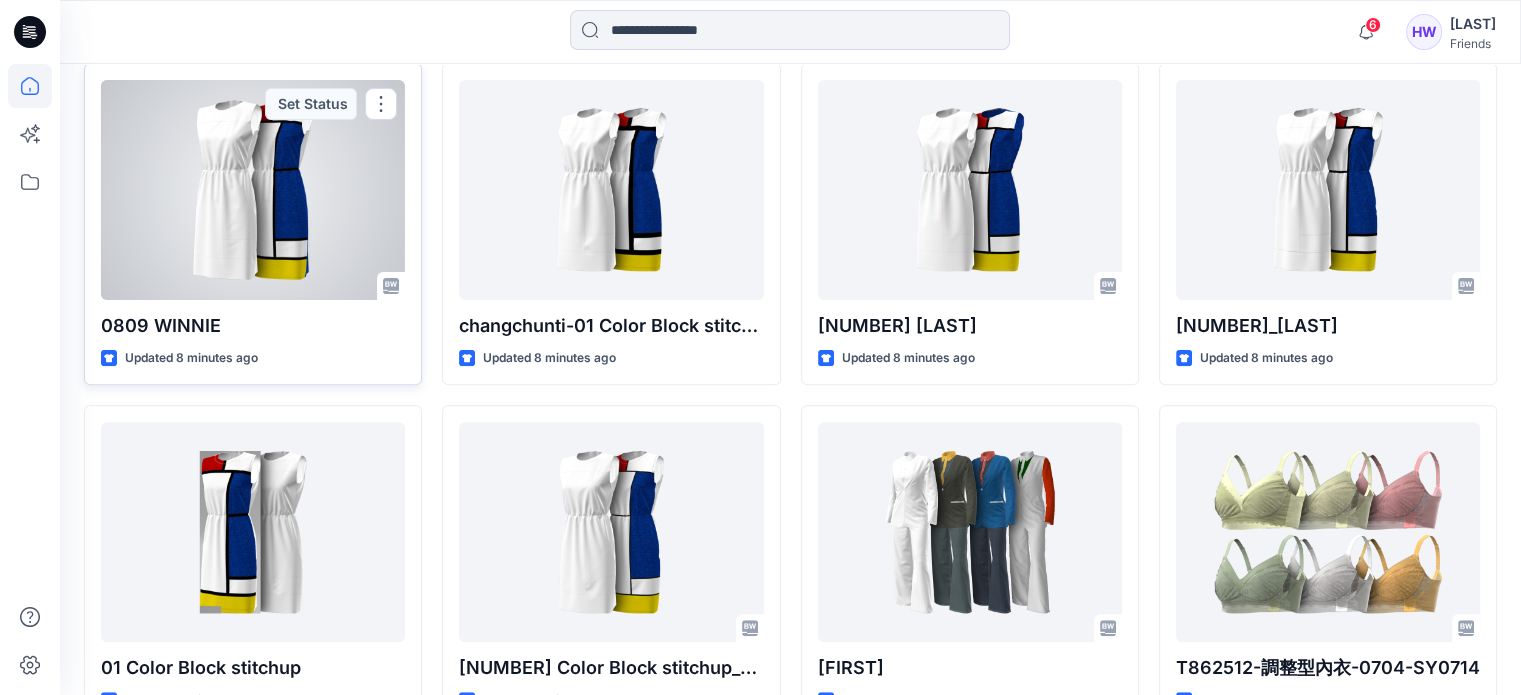 scroll, scrollTop: 700, scrollLeft: 0, axis: vertical 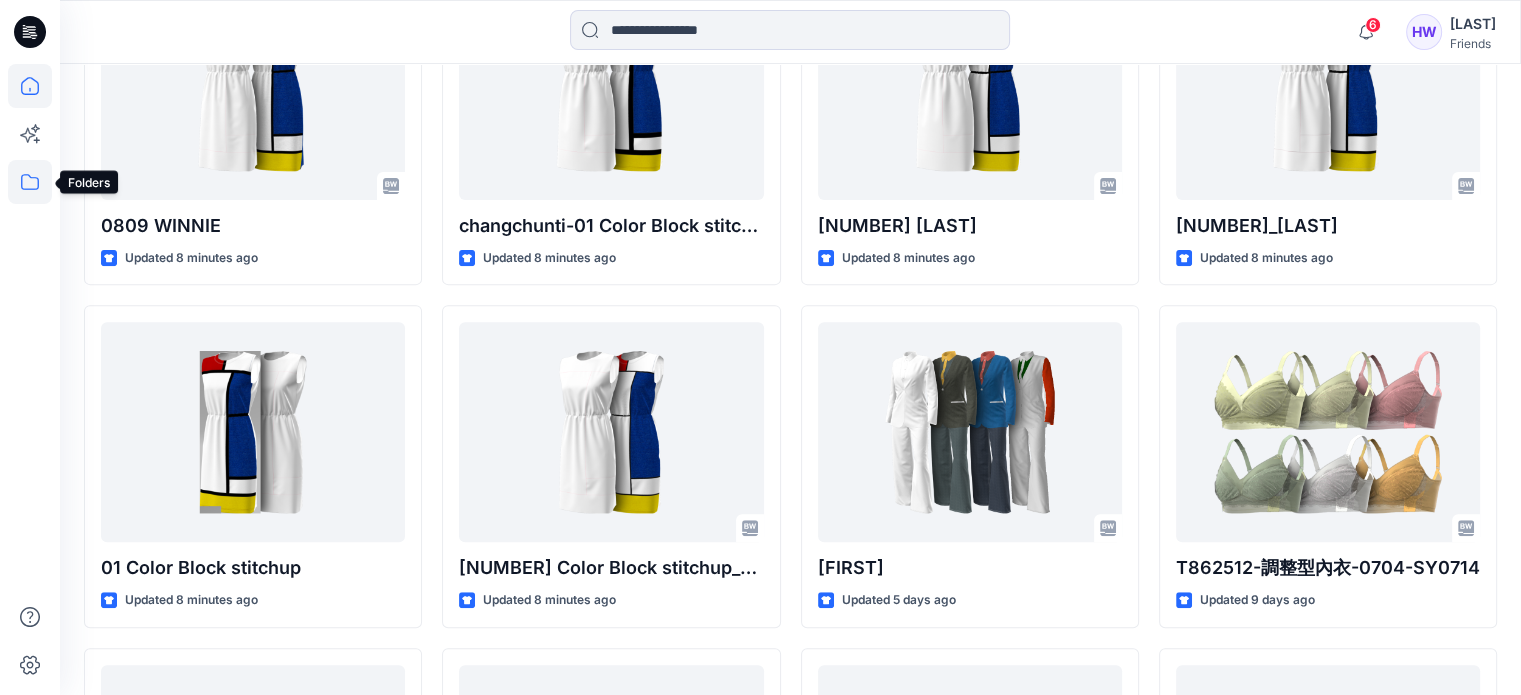 click 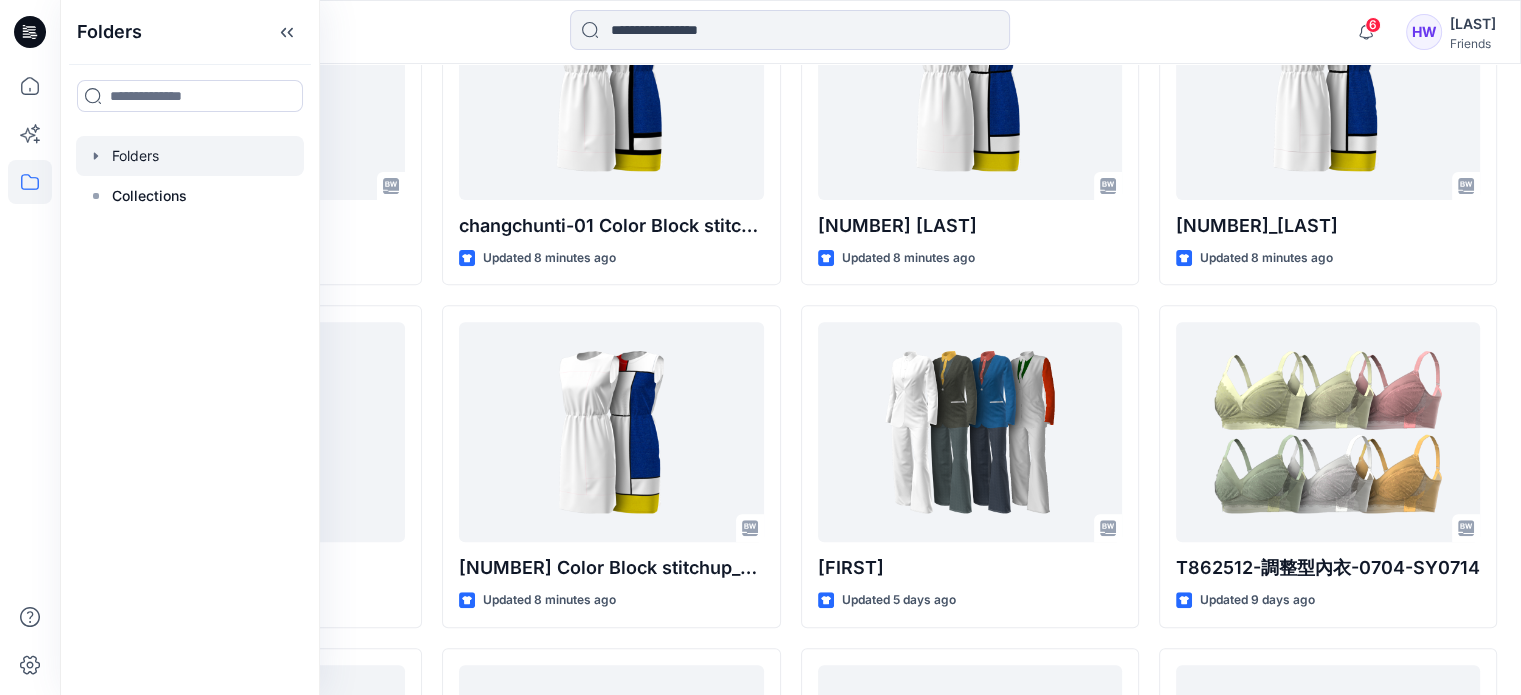 click at bounding box center [190, 156] 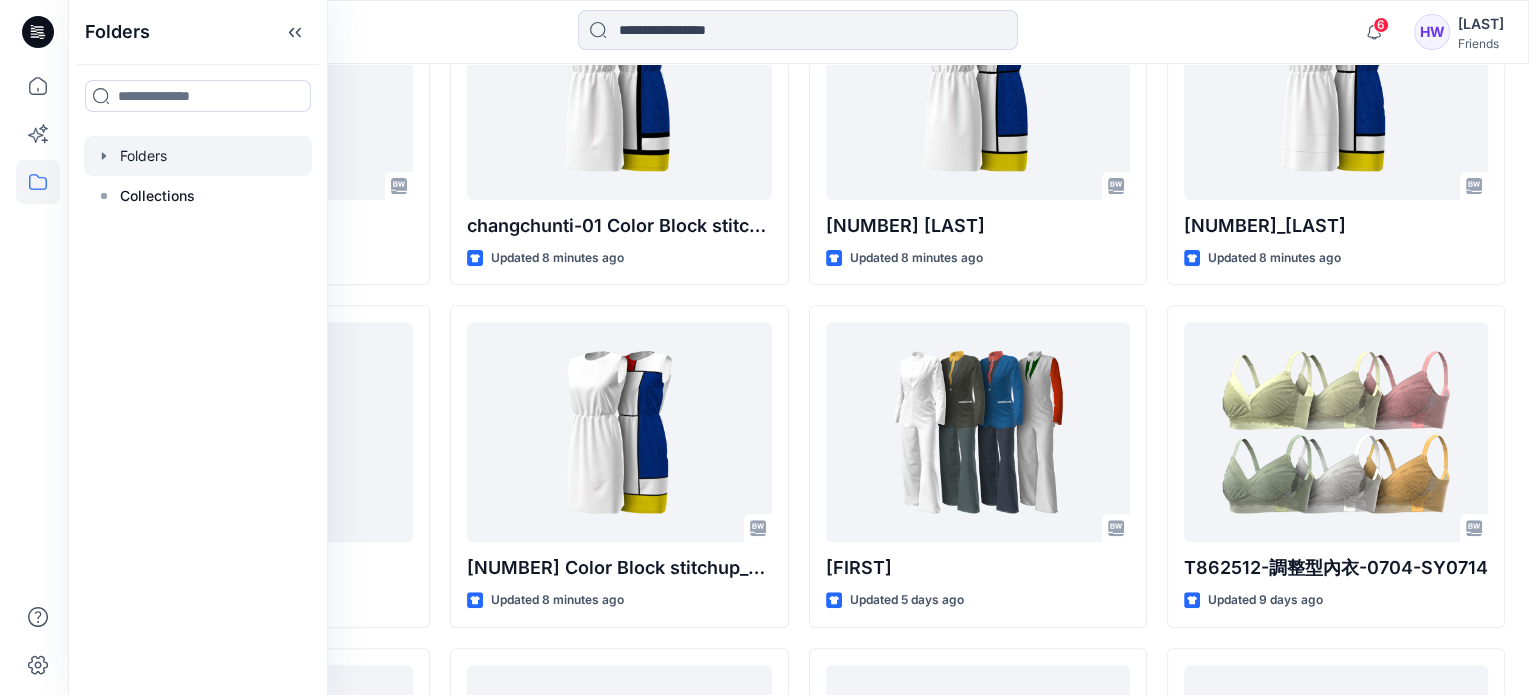 scroll, scrollTop: 0, scrollLeft: 0, axis: both 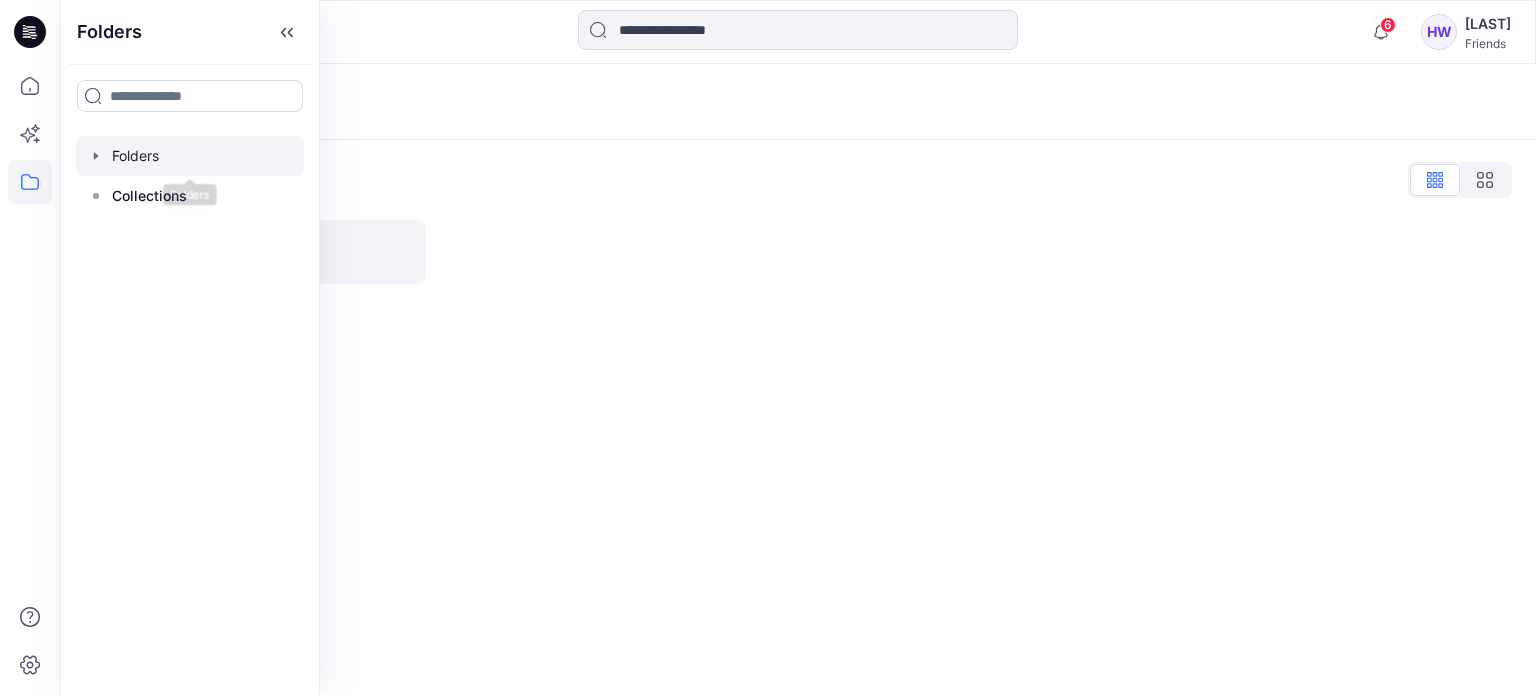 click 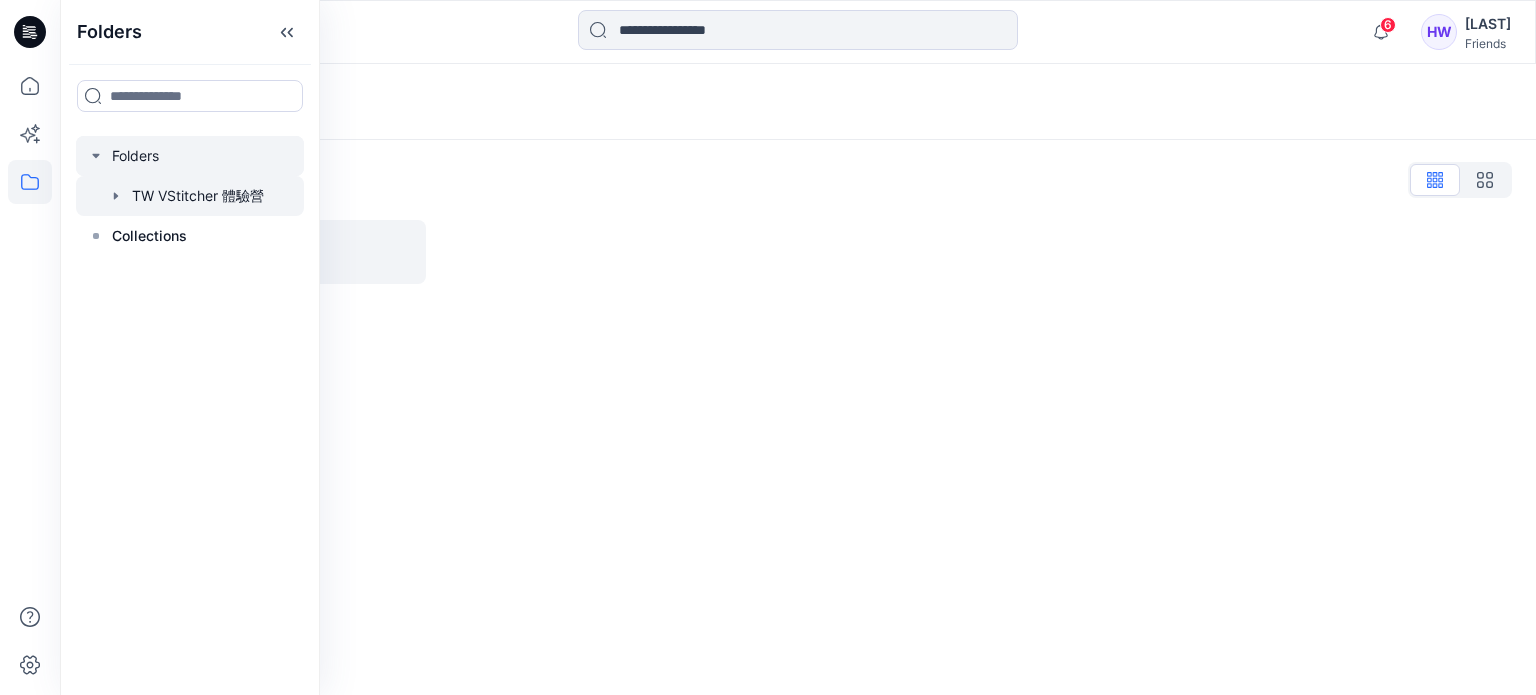click at bounding box center (190, 196) 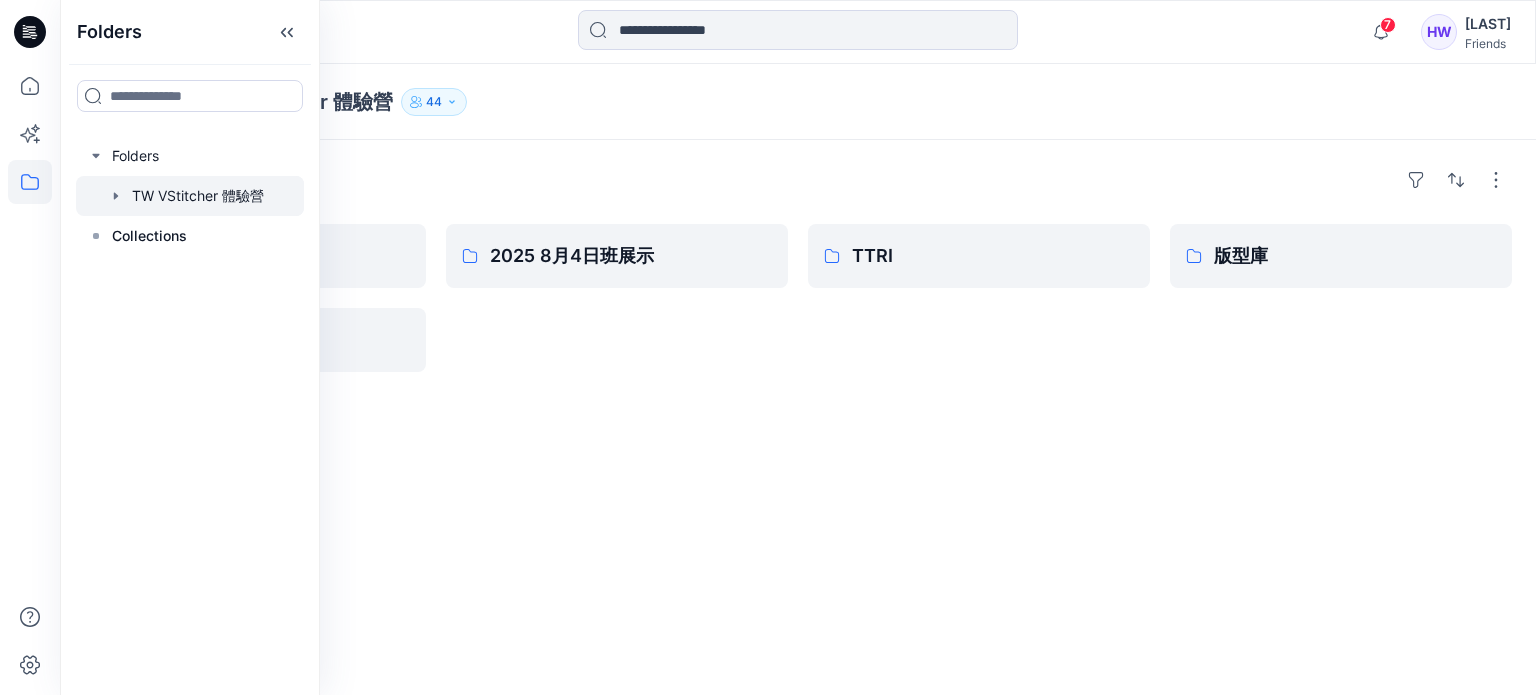 click on "Folders 2025 5月 4日班展示 素材 2025 8月4日班展示 TTRI 版型庫" at bounding box center (798, 417) 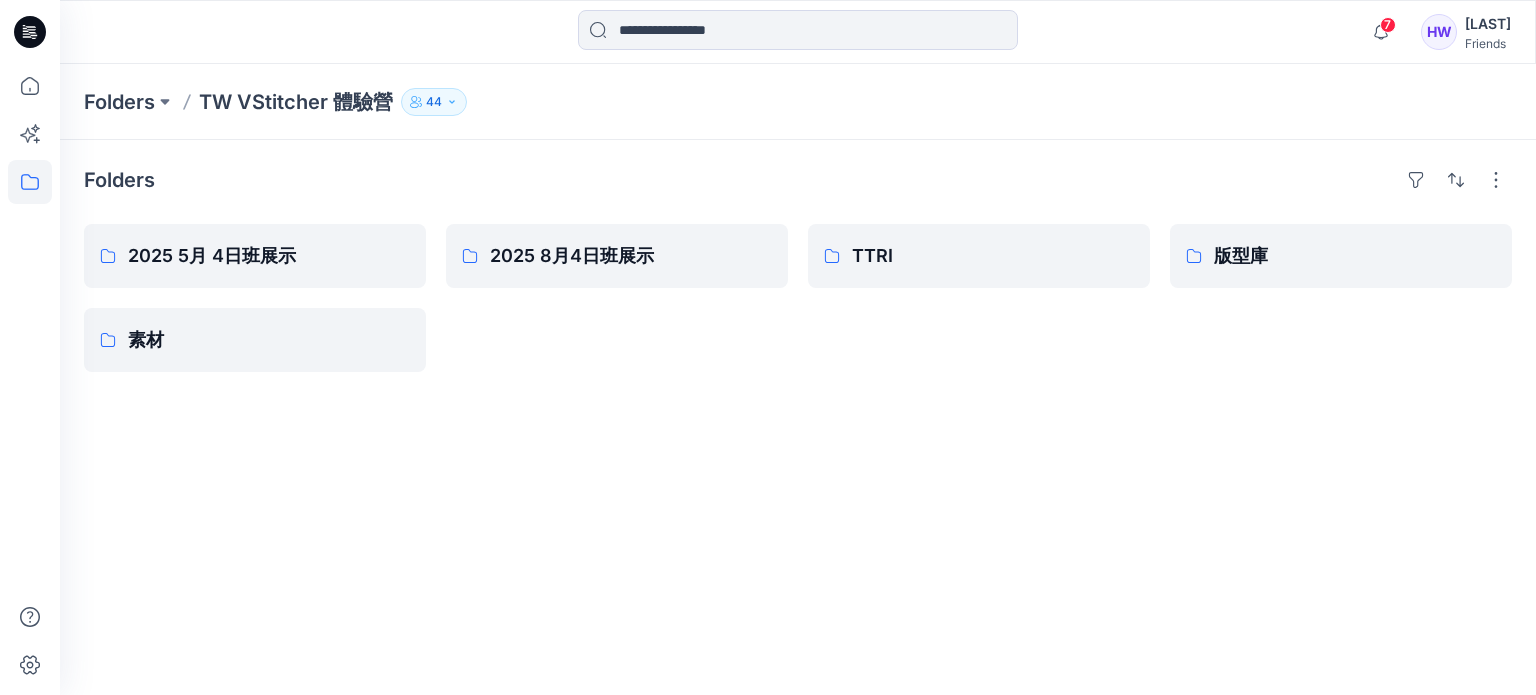 click 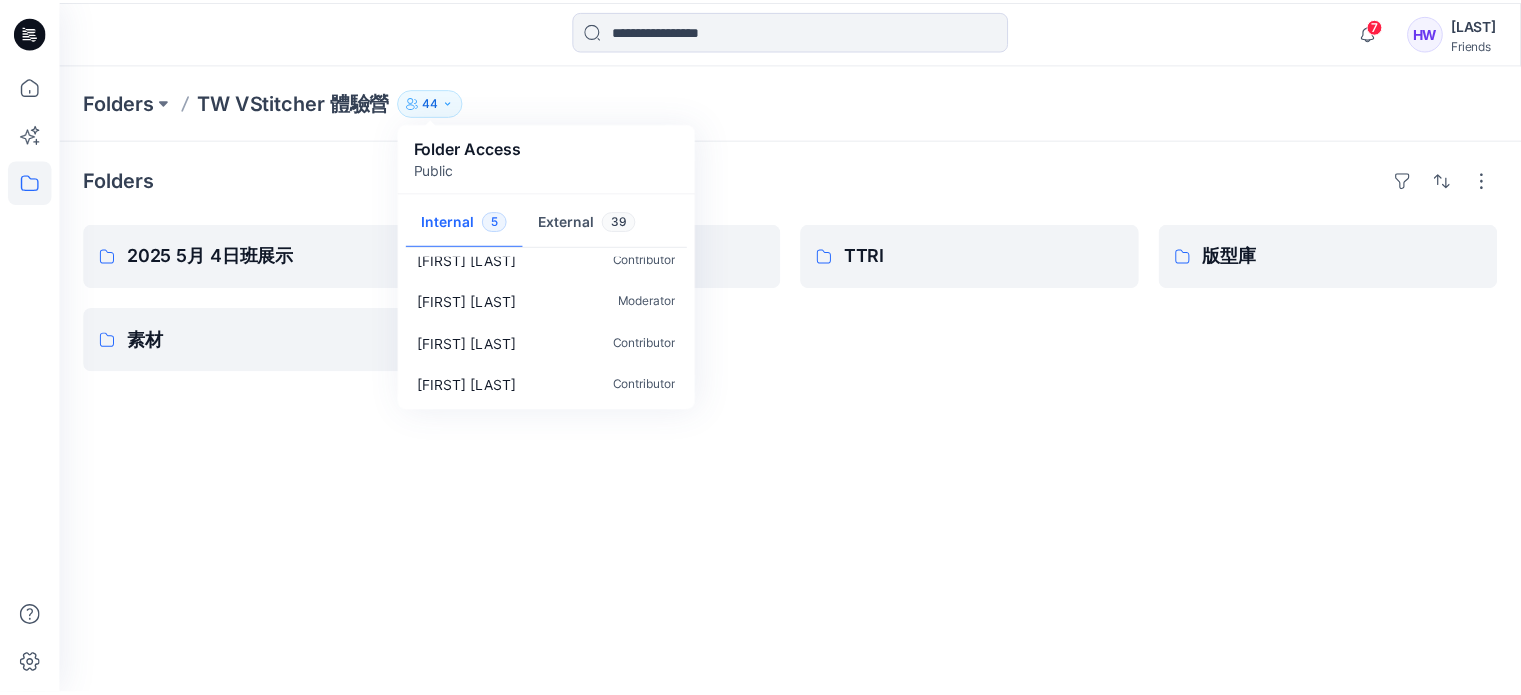 scroll, scrollTop: 0, scrollLeft: 0, axis: both 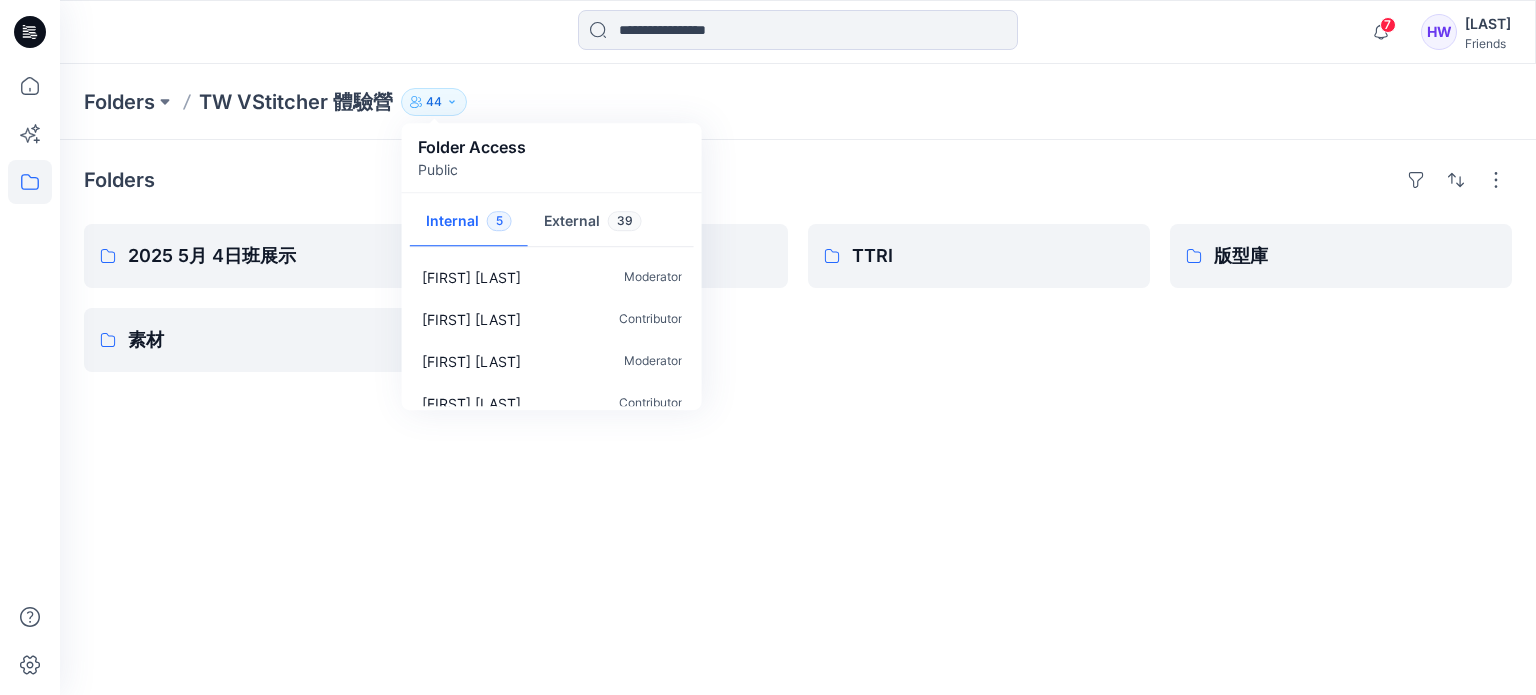 click on "HW" at bounding box center [1439, 32] 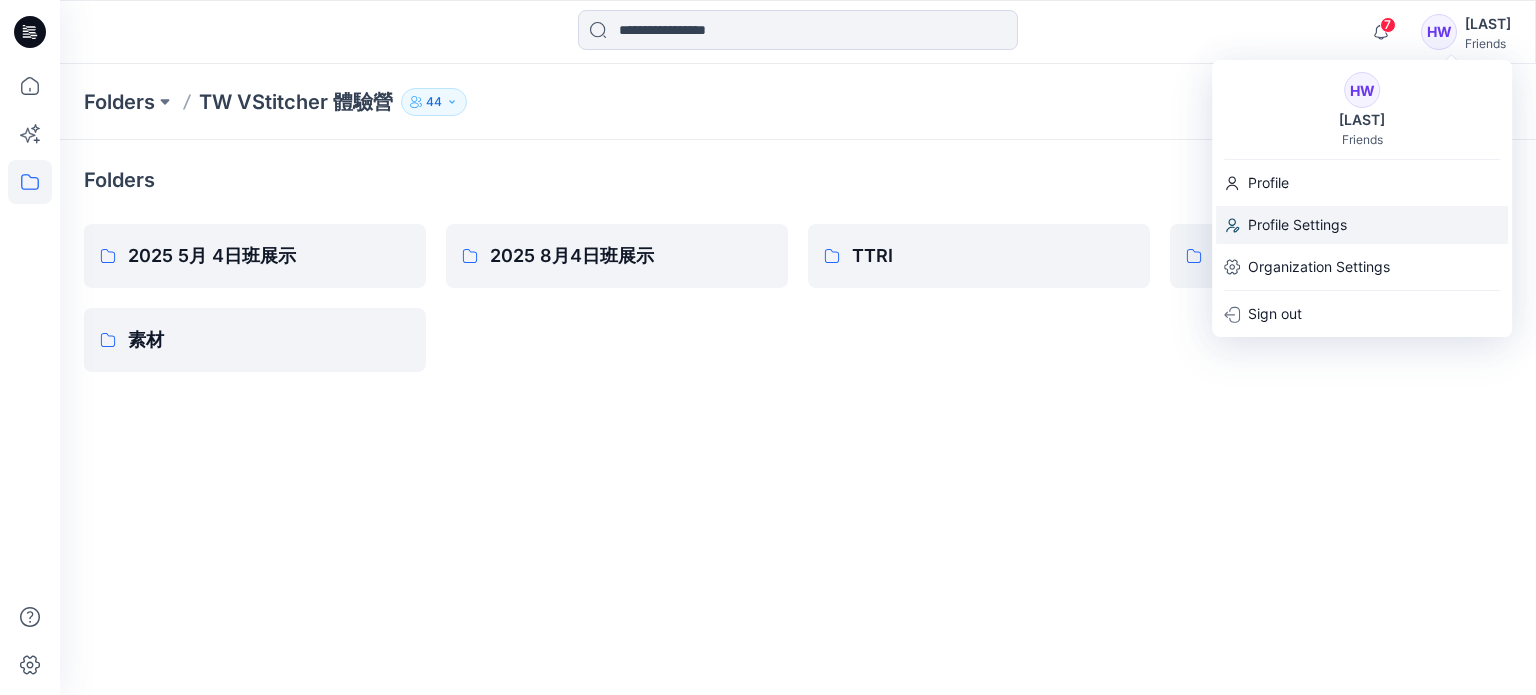 click on "Profile Settings" at bounding box center [1297, 225] 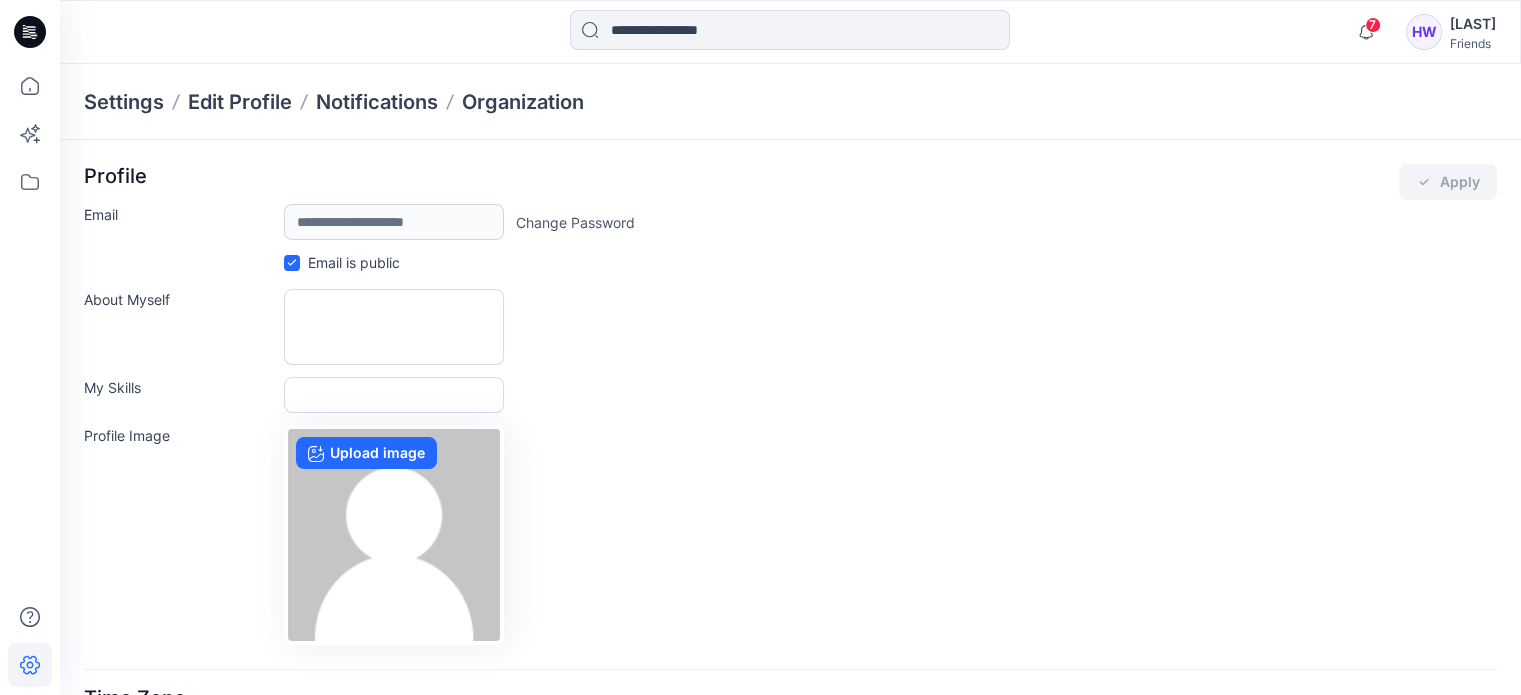 scroll, scrollTop: 100, scrollLeft: 0, axis: vertical 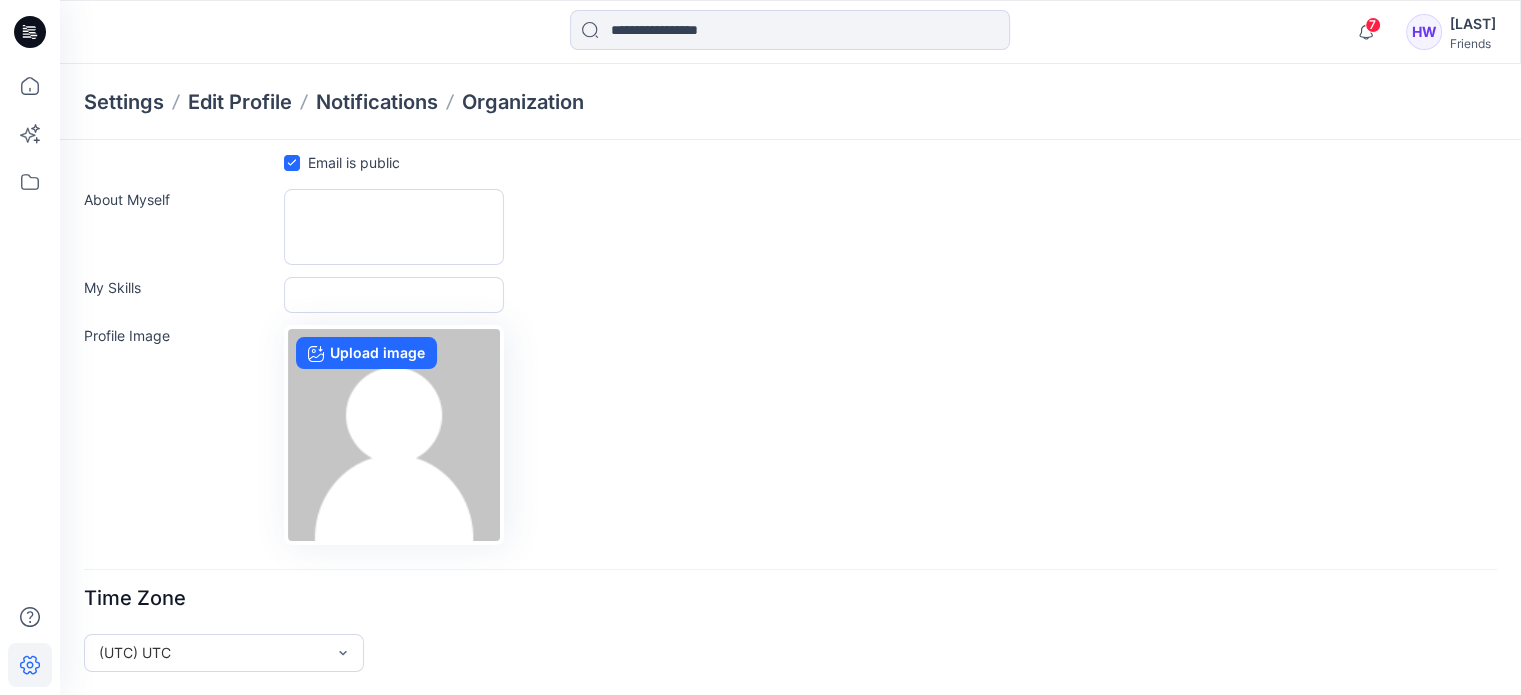 click on "HW" at bounding box center (1424, 32) 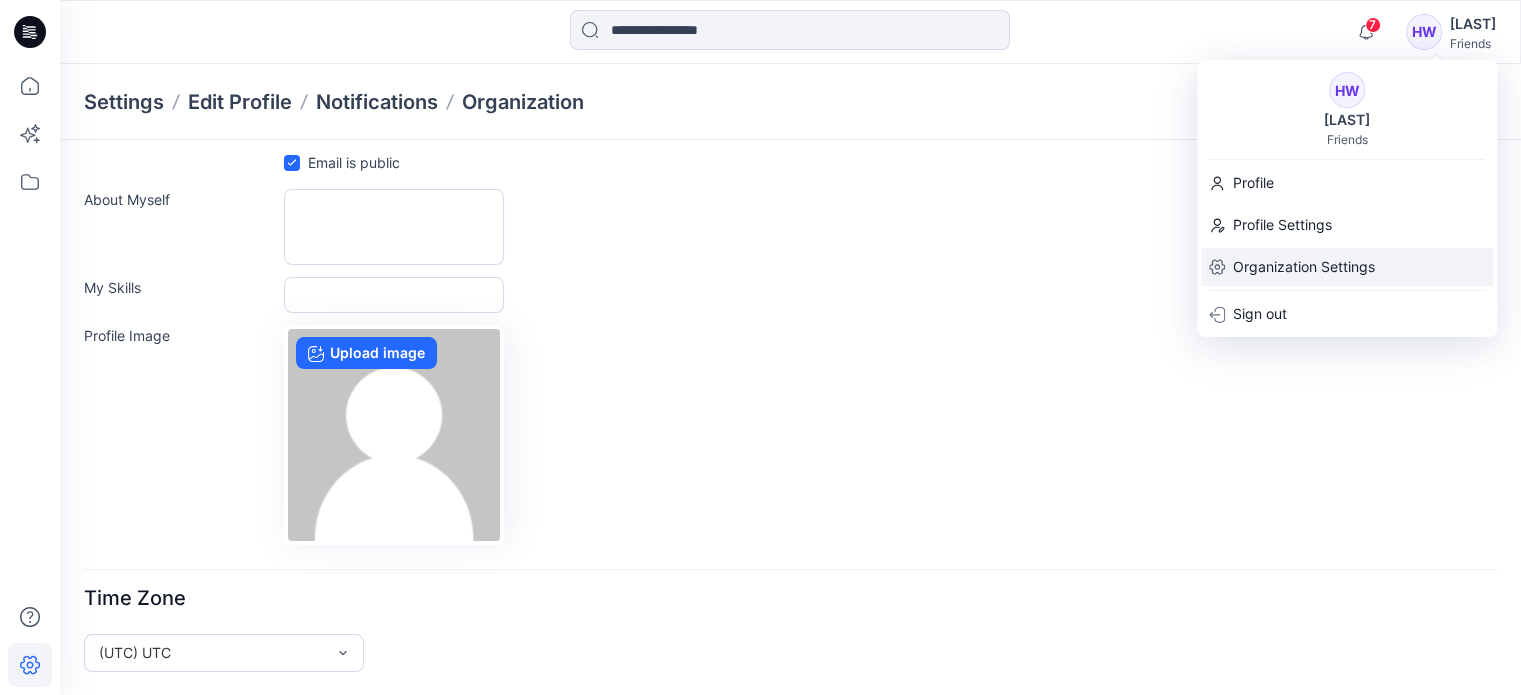 click on "Organization Settings" at bounding box center [1304, 267] 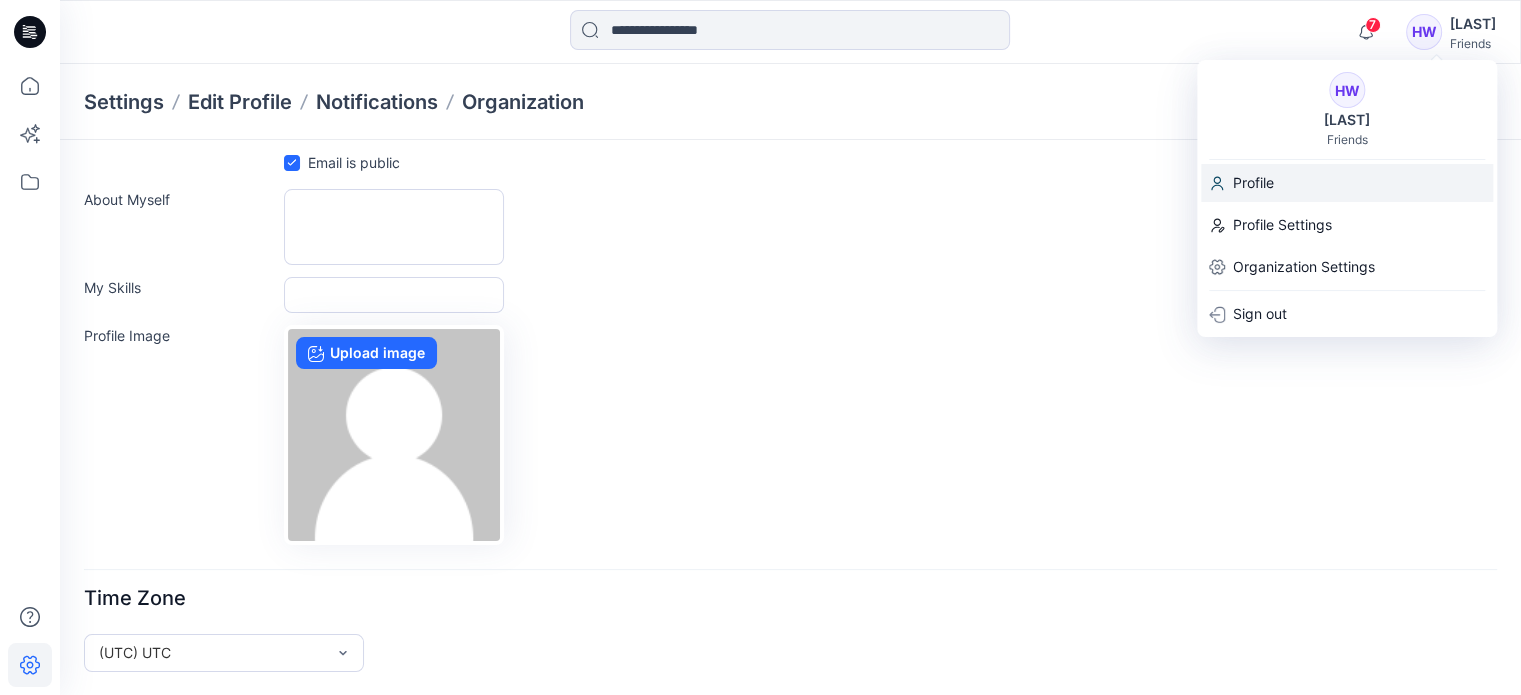 scroll, scrollTop: 0, scrollLeft: 0, axis: both 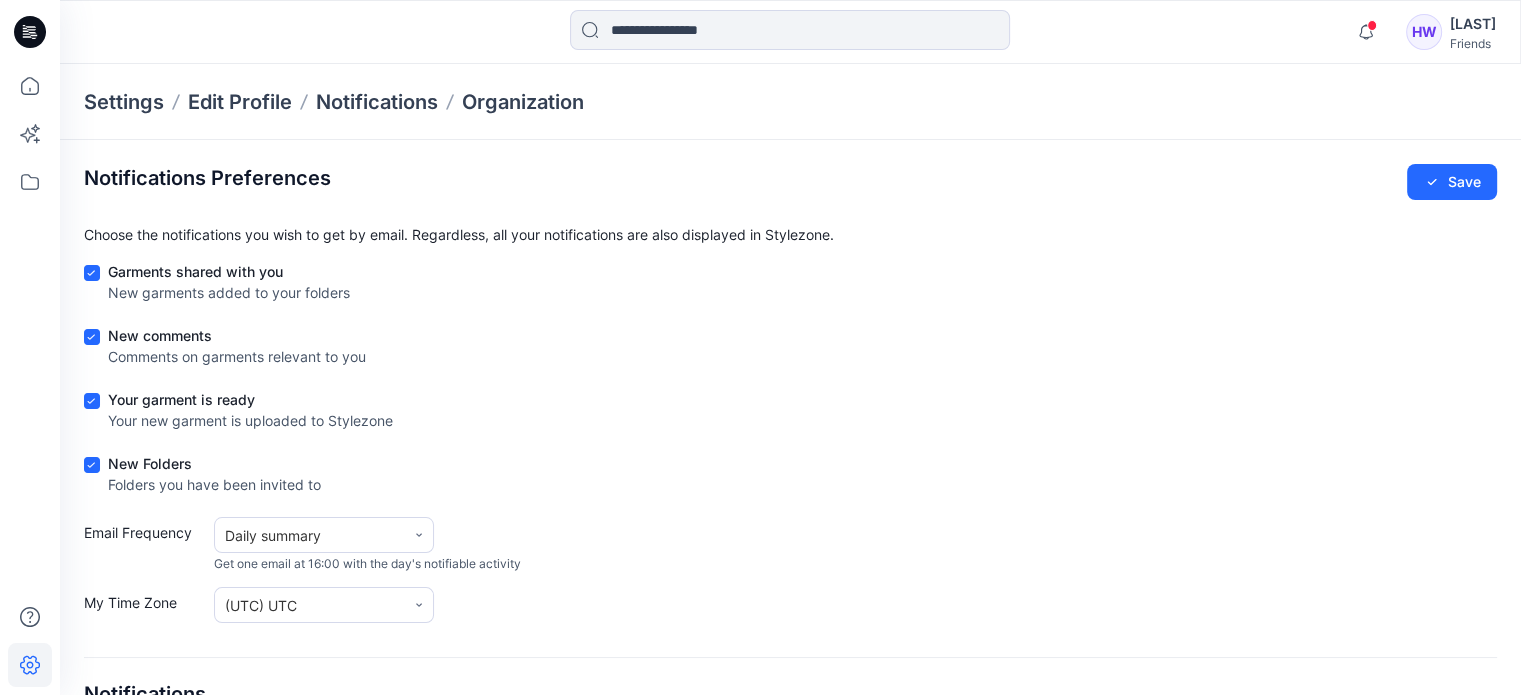 click on "Notifications Preferences   Save" at bounding box center [790, 182] 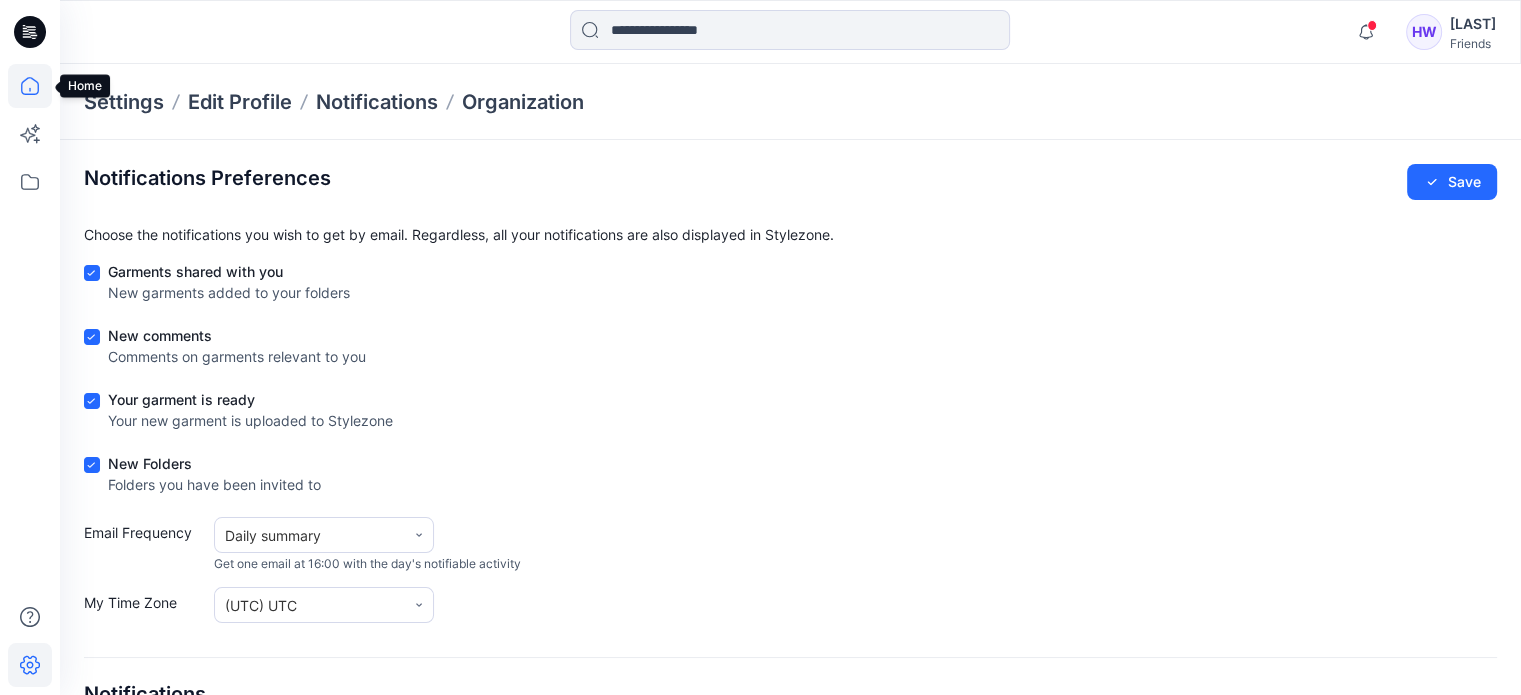 click 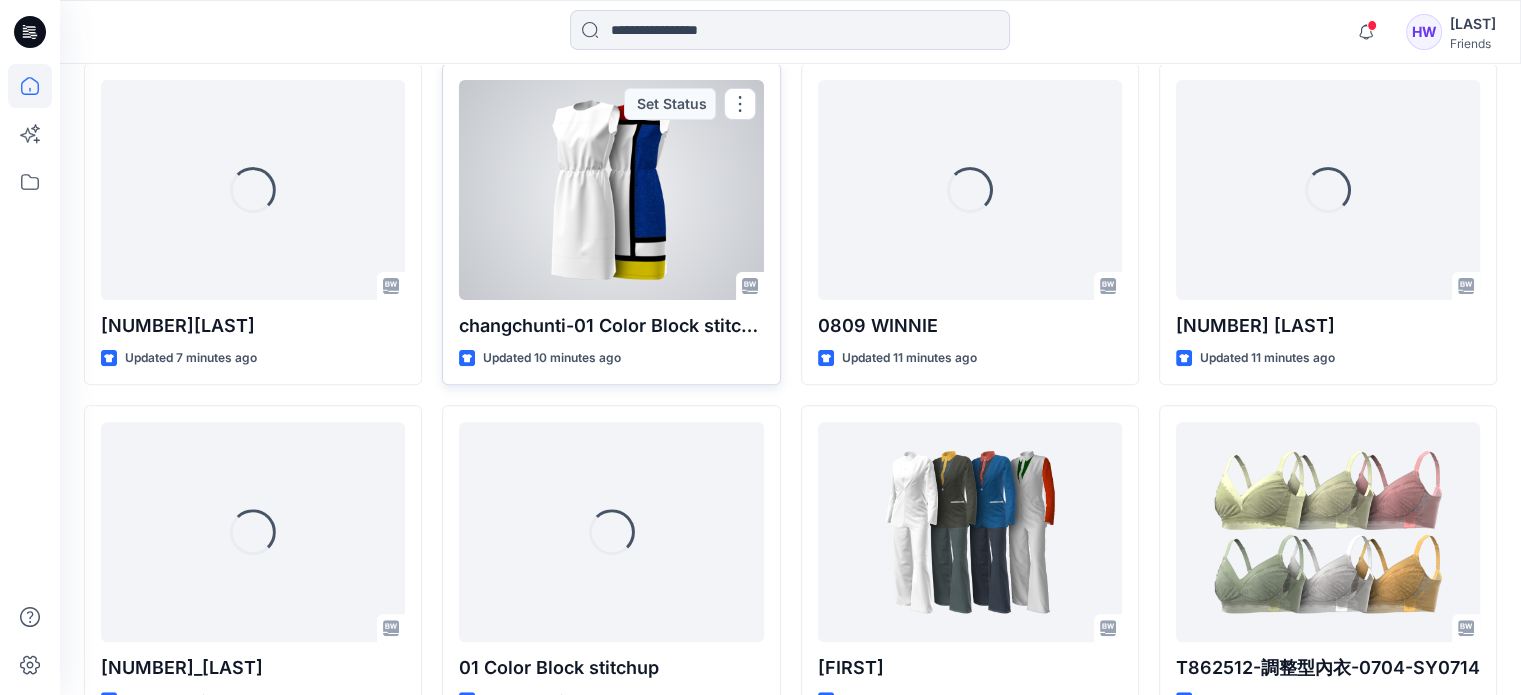 scroll, scrollTop: 800, scrollLeft: 0, axis: vertical 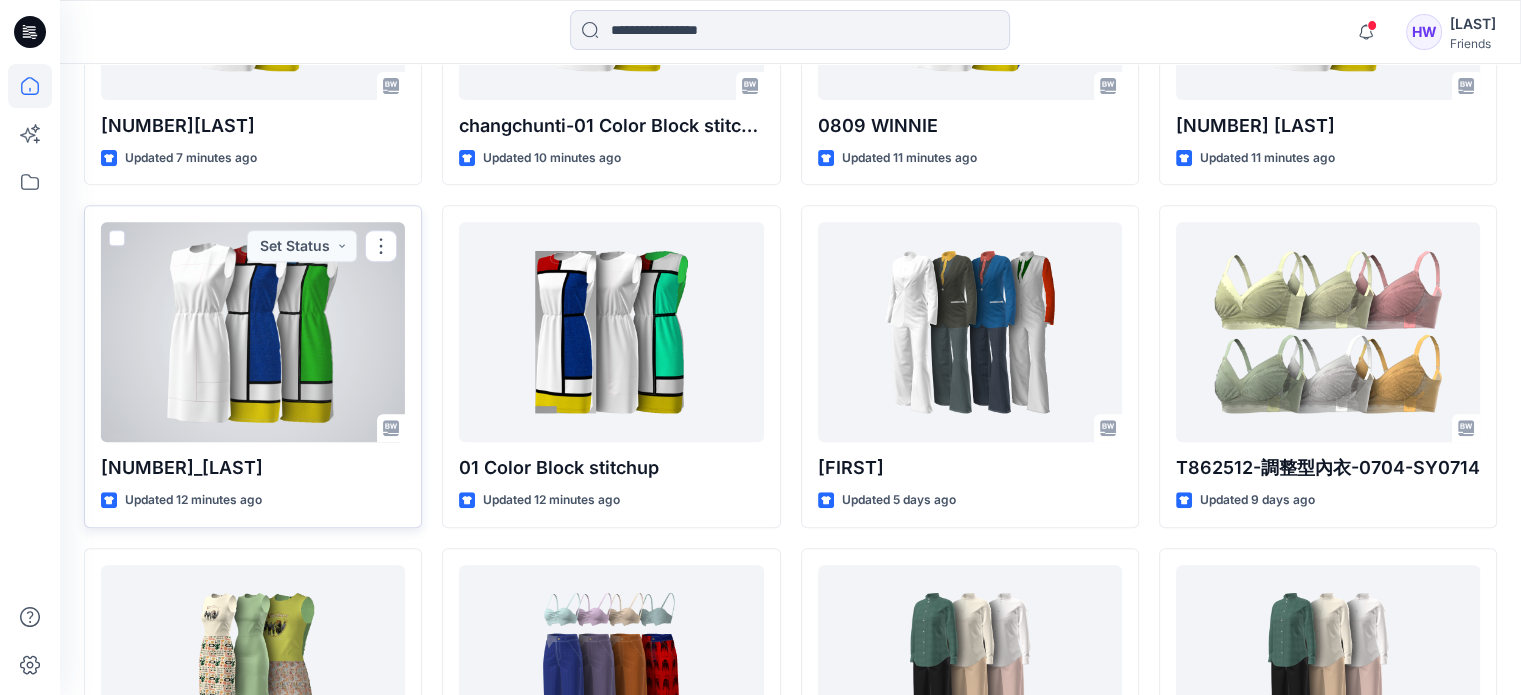click at bounding box center [253, 332] 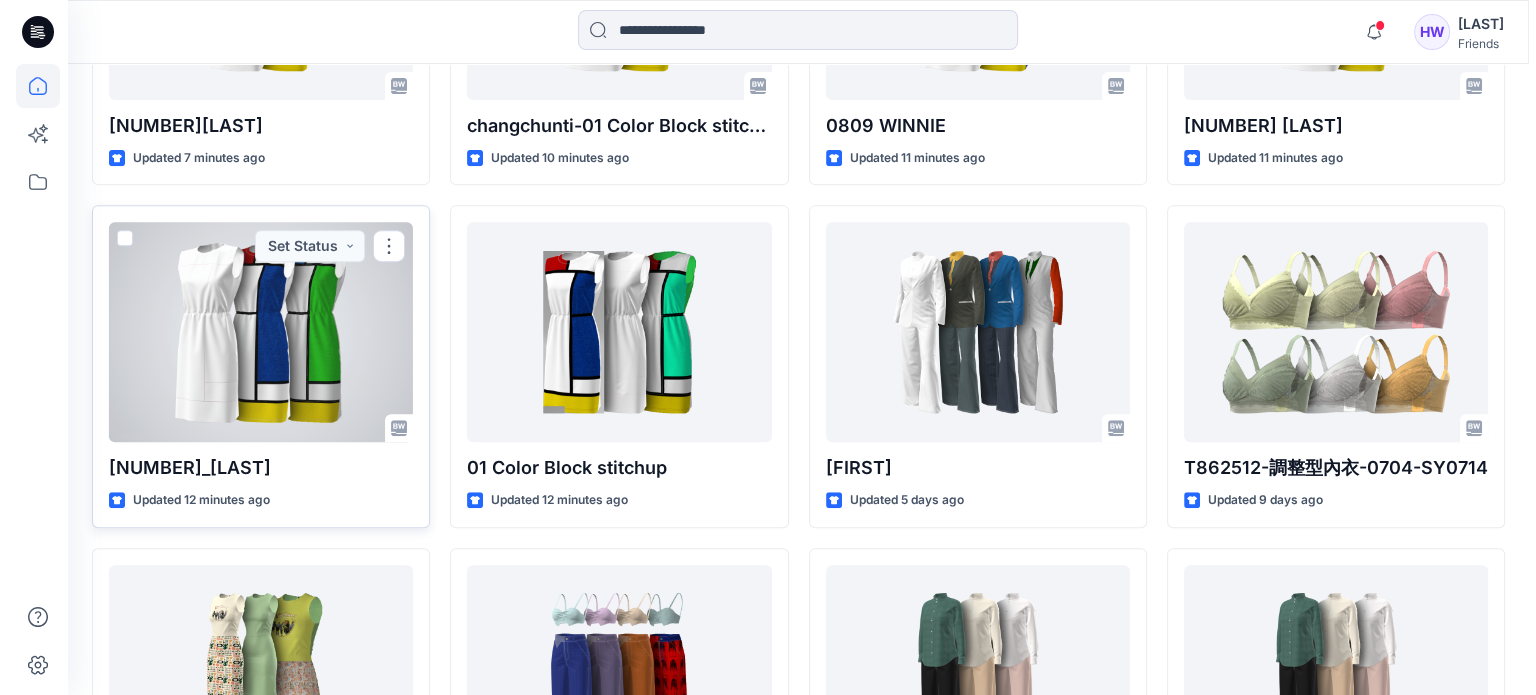 scroll, scrollTop: 0, scrollLeft: 0, axis: both 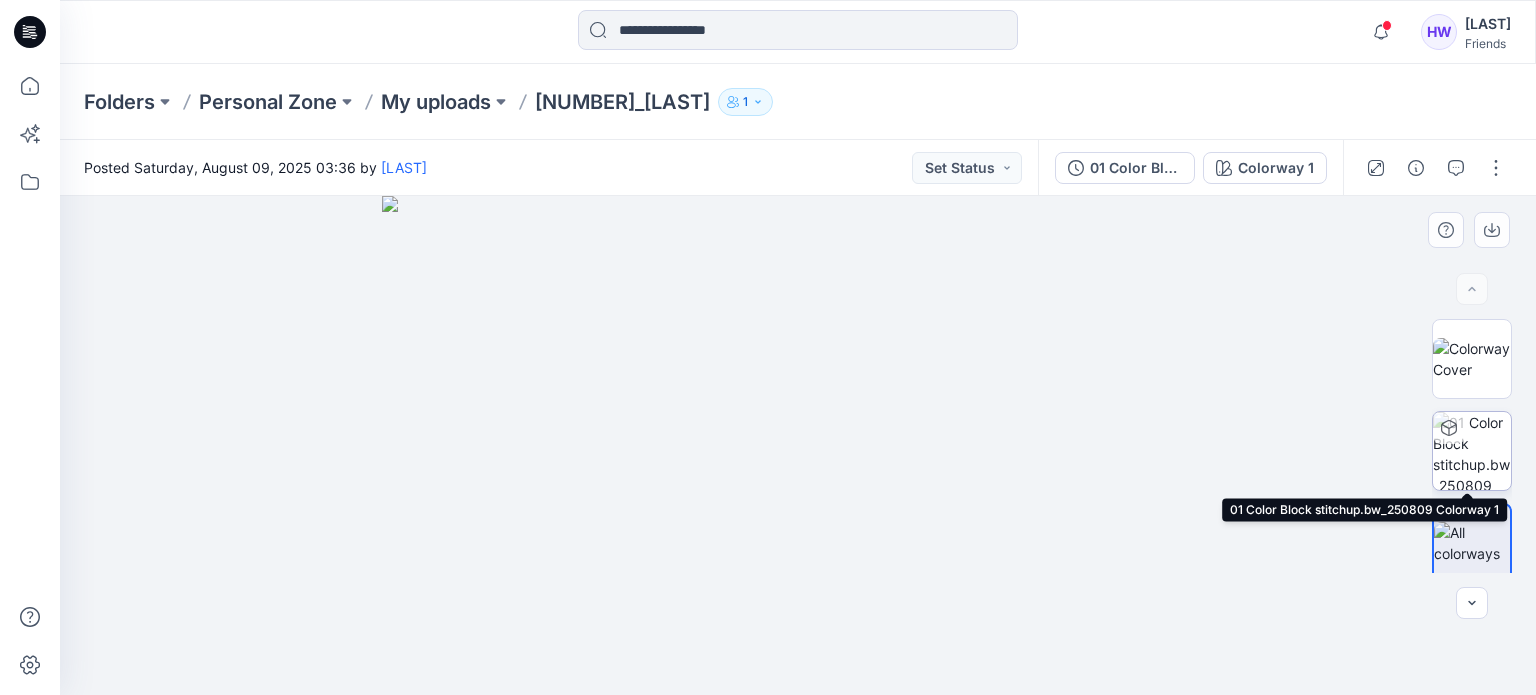 click at bounding box center [1472, 451] 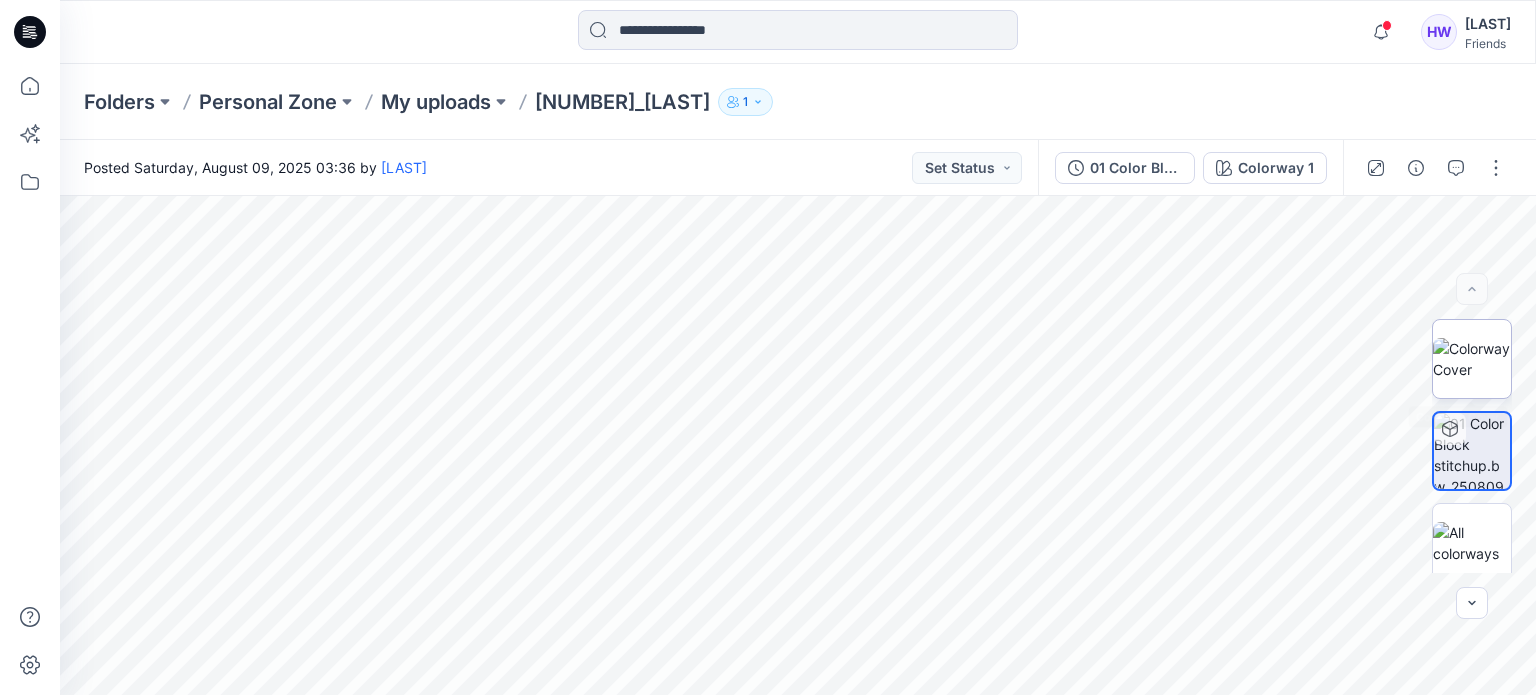 click at bounding box center (1472, 359) 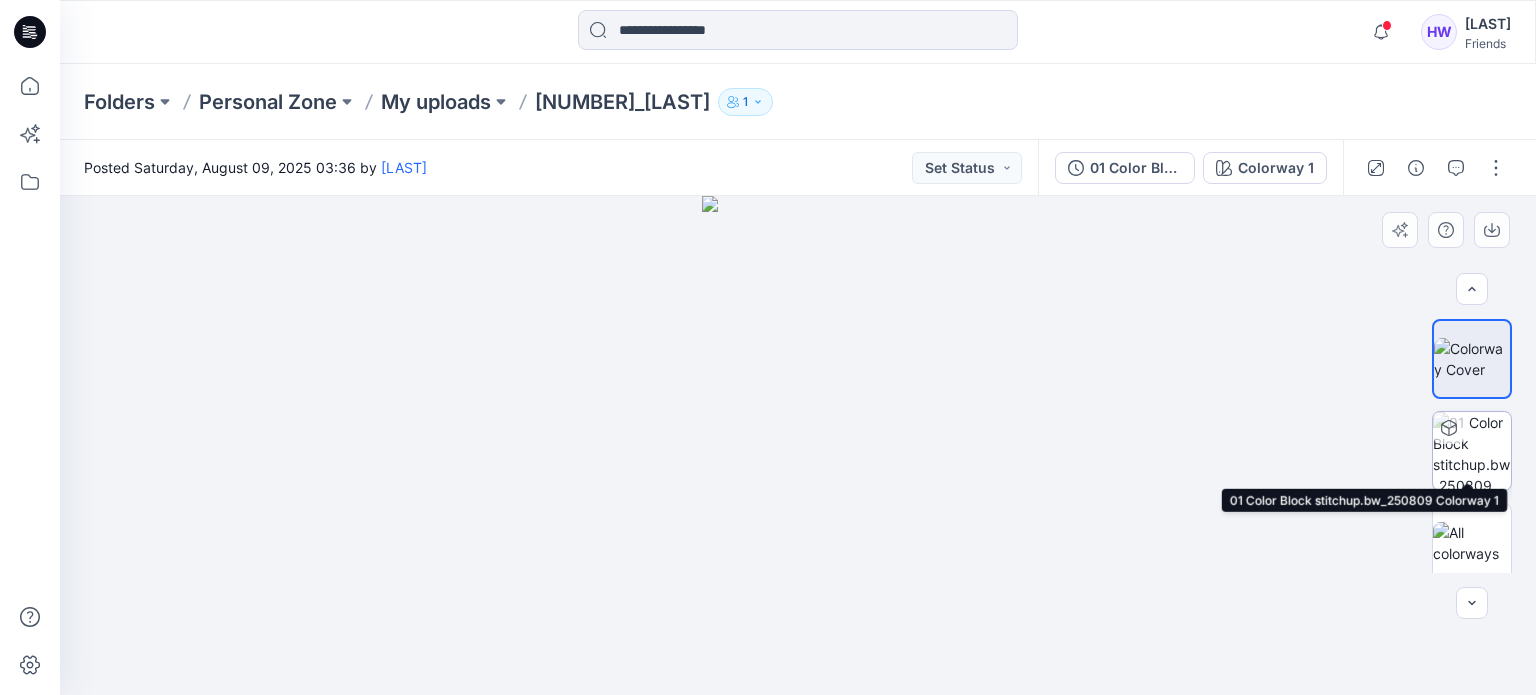 scroll, scrollTop: 9, scrollLeft: 0, axis: vertical 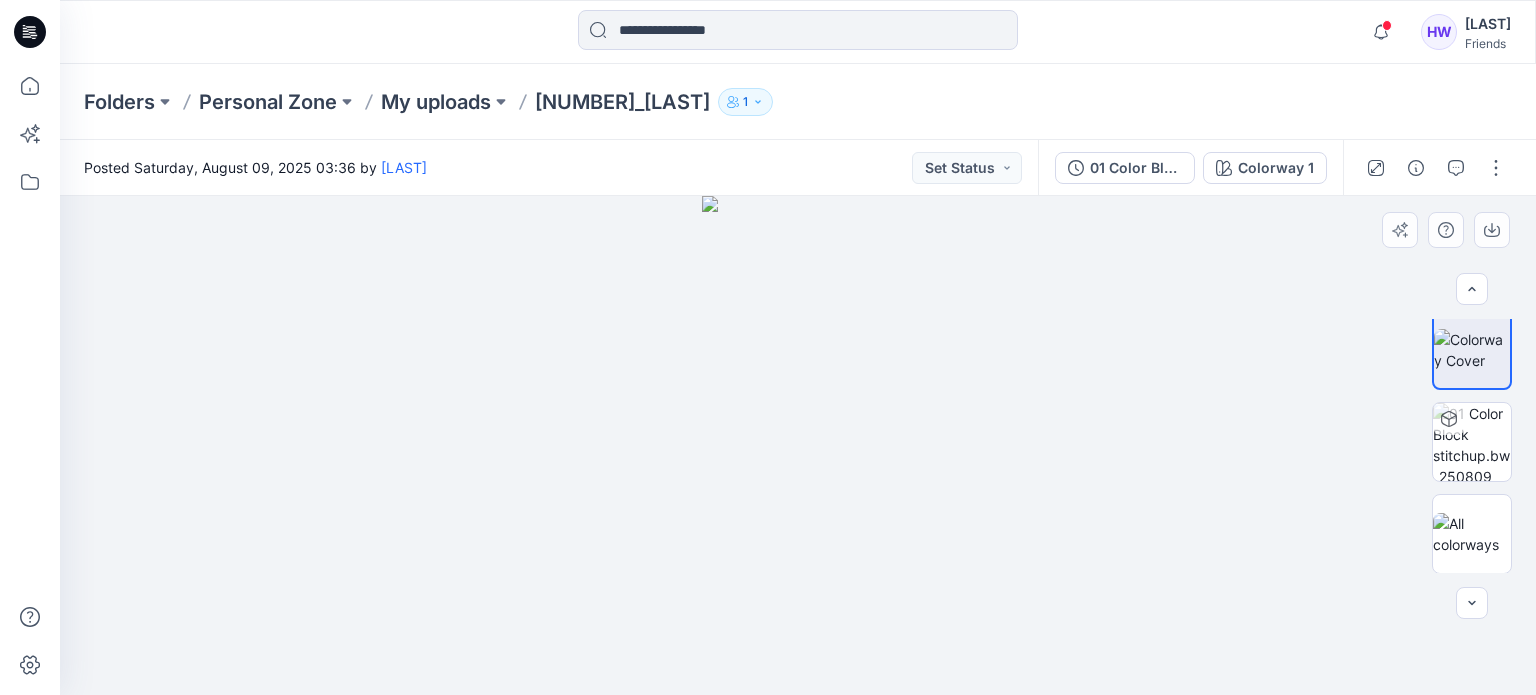 click at bounding box center [798, 445] 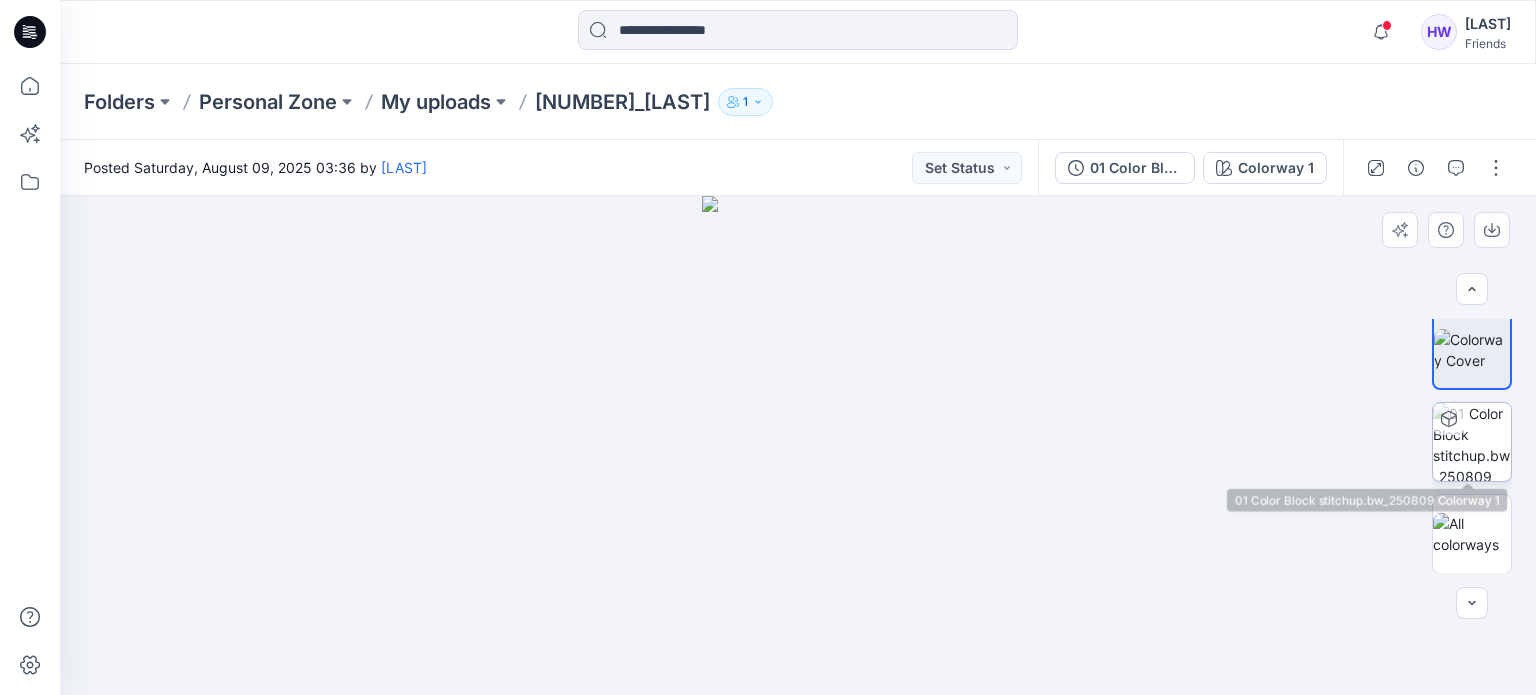click at bounding box center [1472, 442] 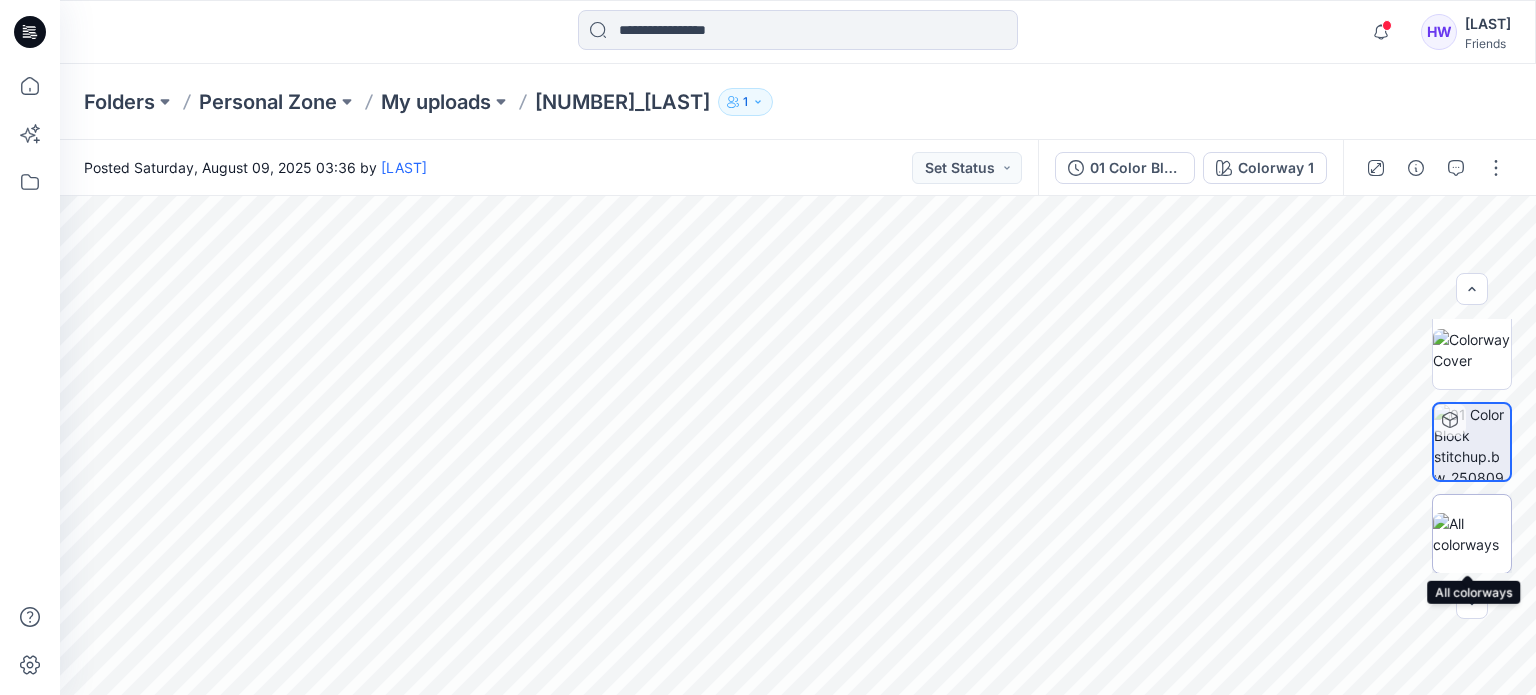 drag, startPoint x: 1472, startPoint y: 539, endPoint x: 1474, endPoint y: 552, distance: 13.152946 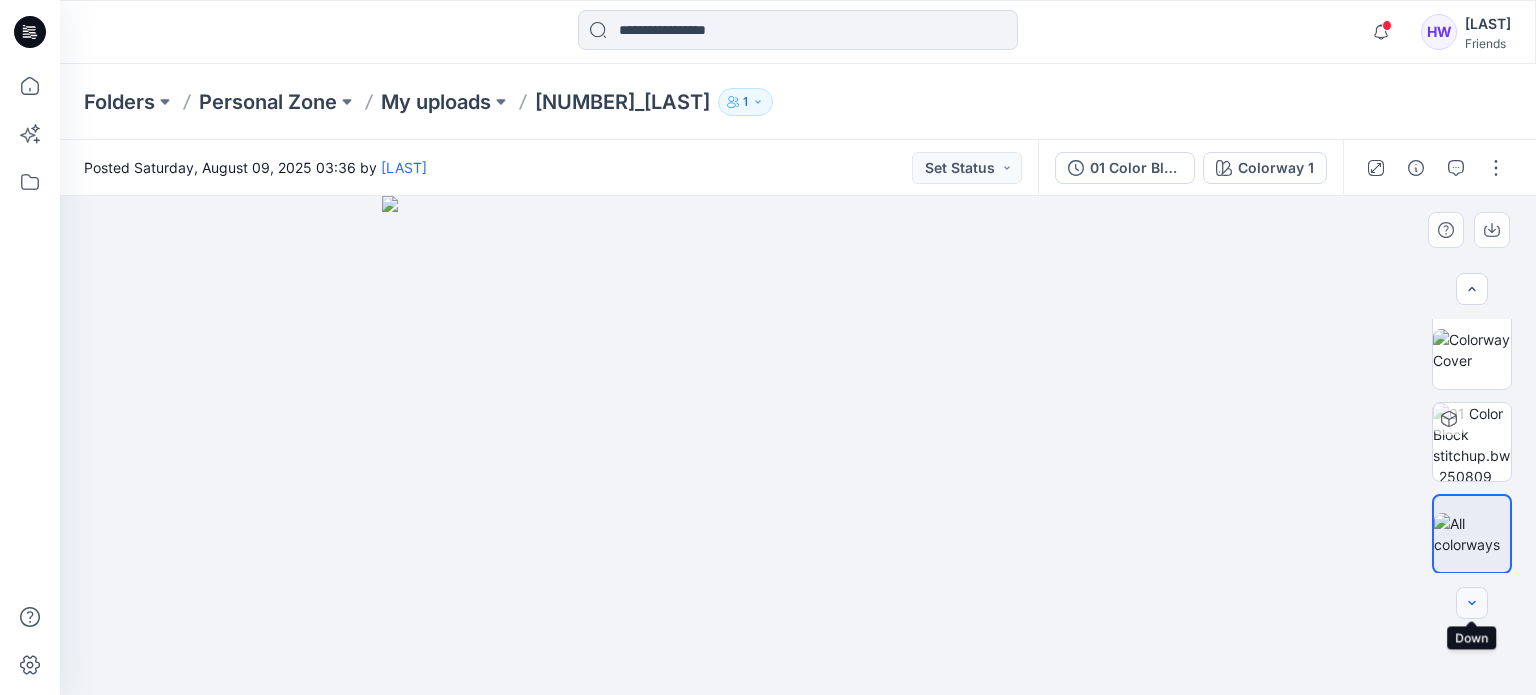 click 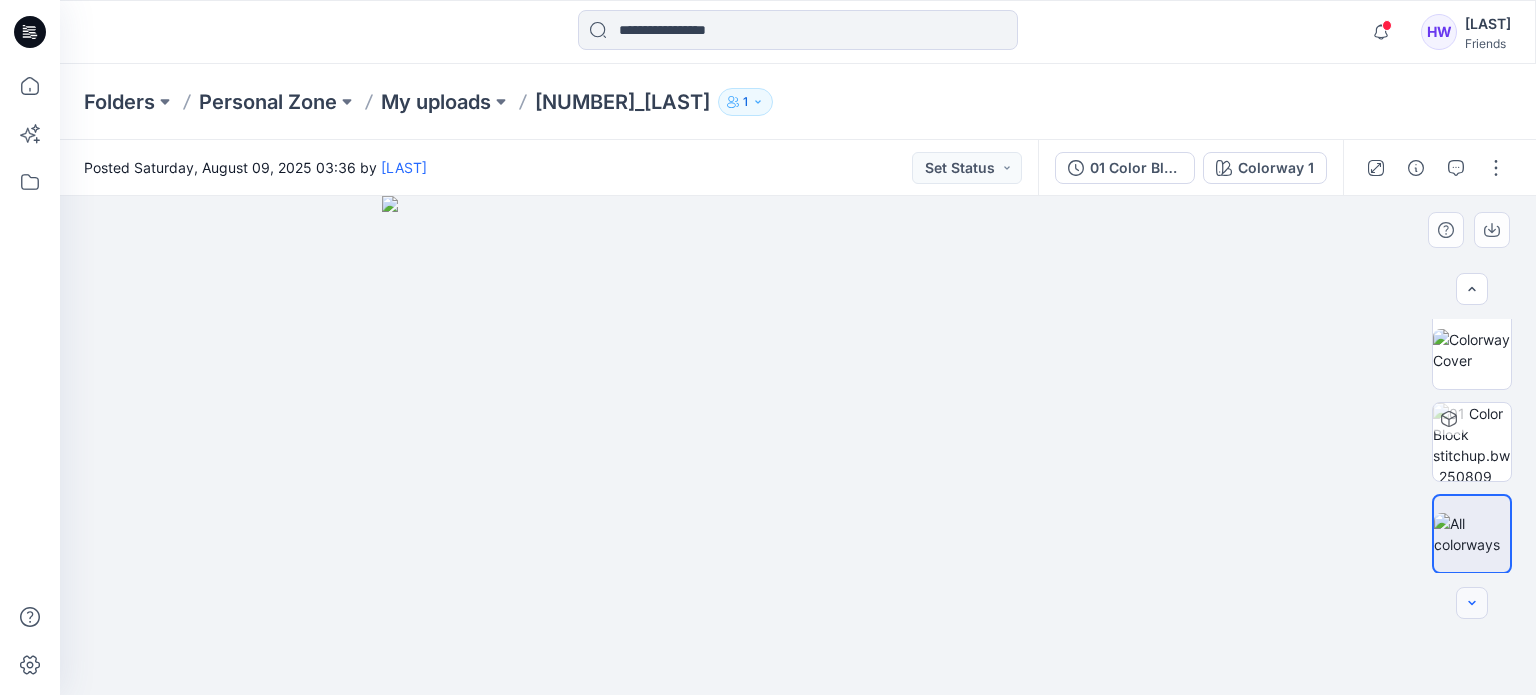 click 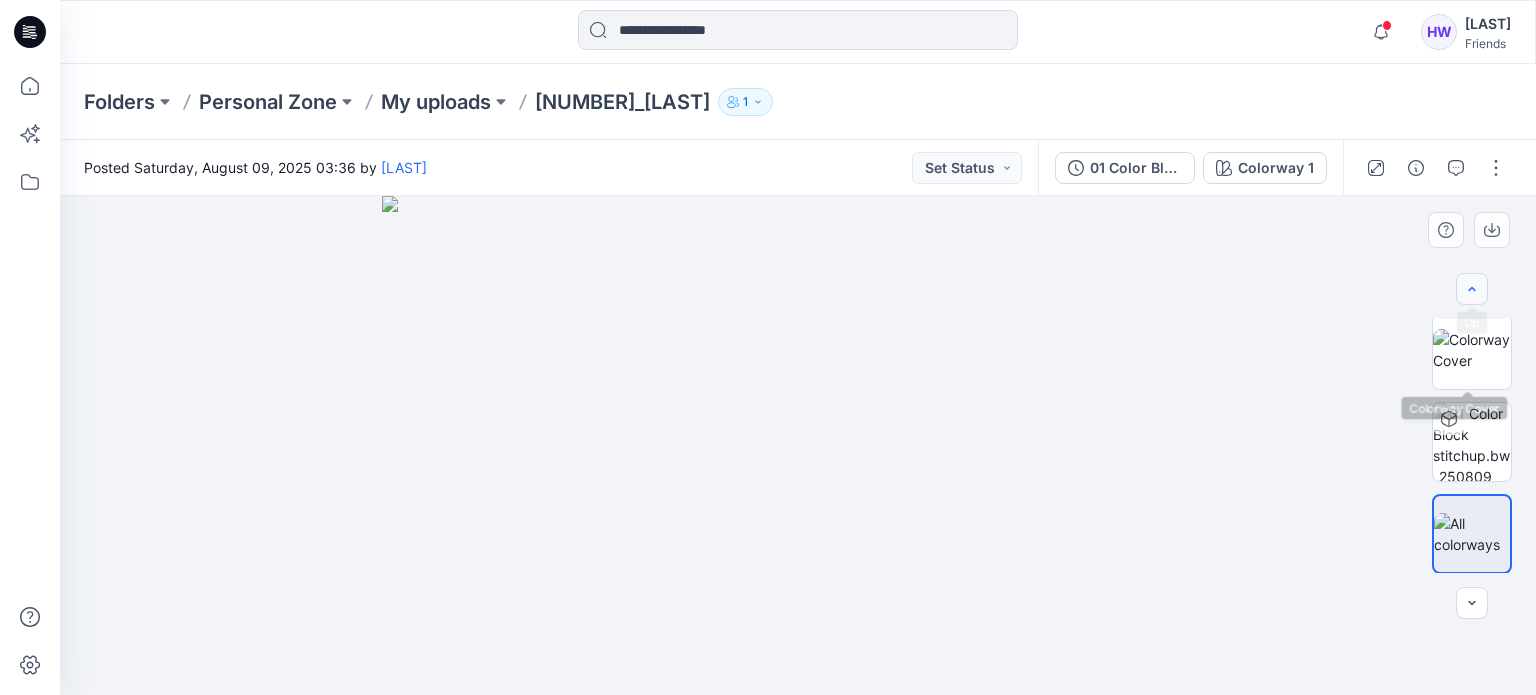 click 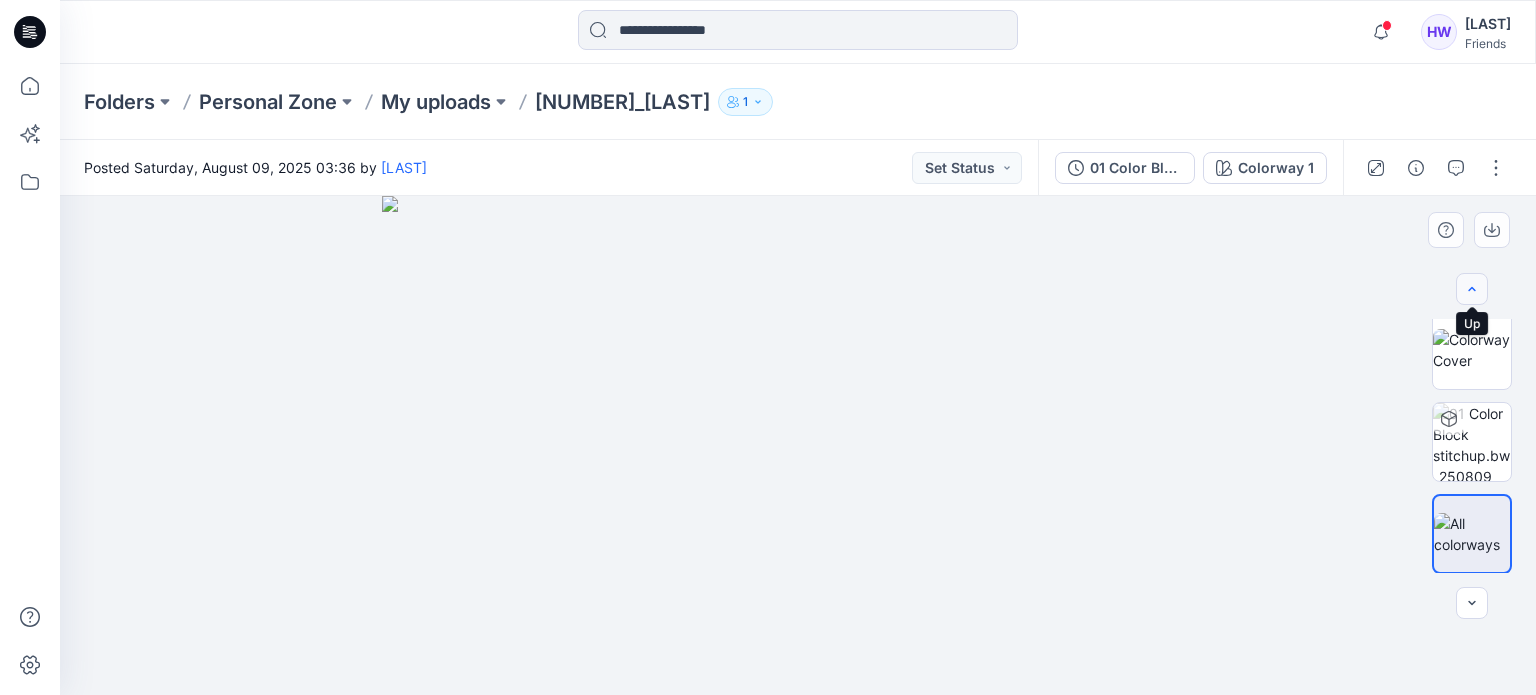 scroll, scrollTop: 0, scrollLeft: 0, axis: both 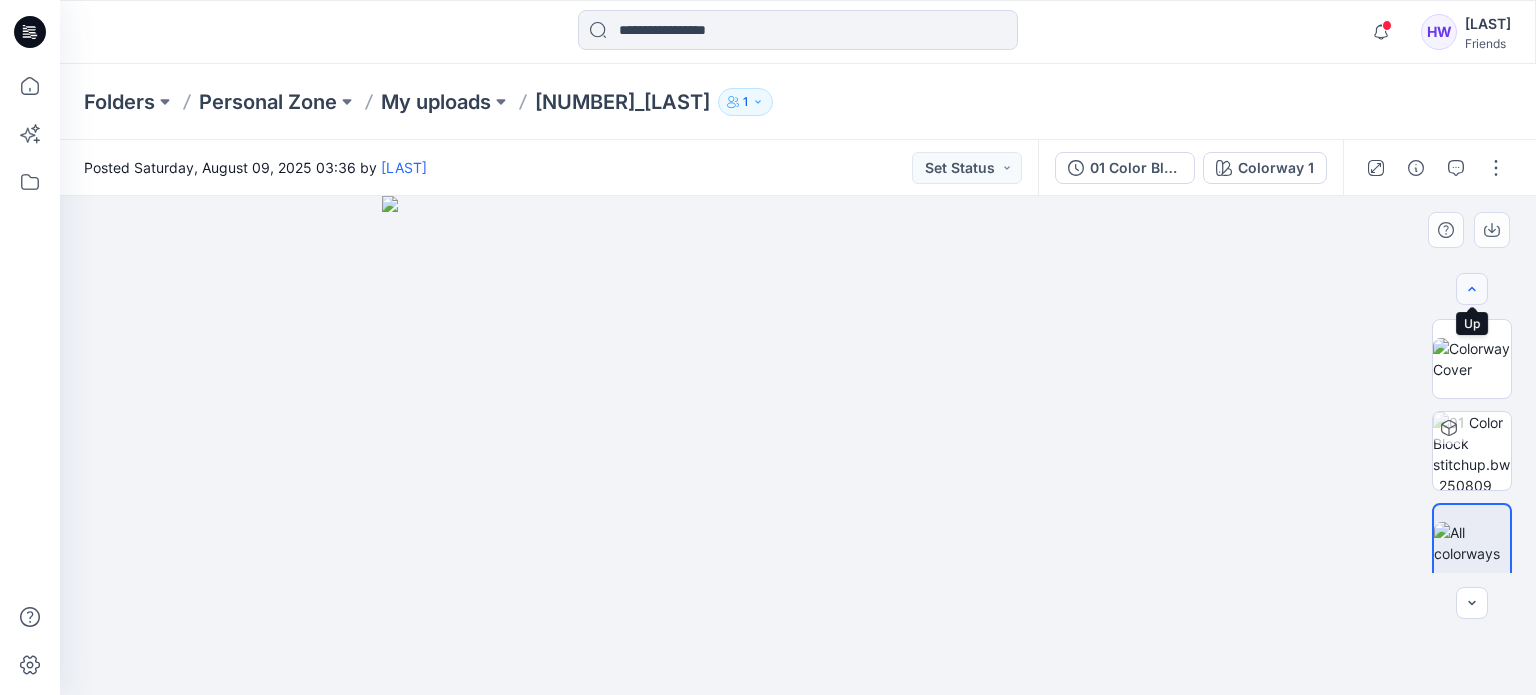 click at bounding box center (1472, 289) 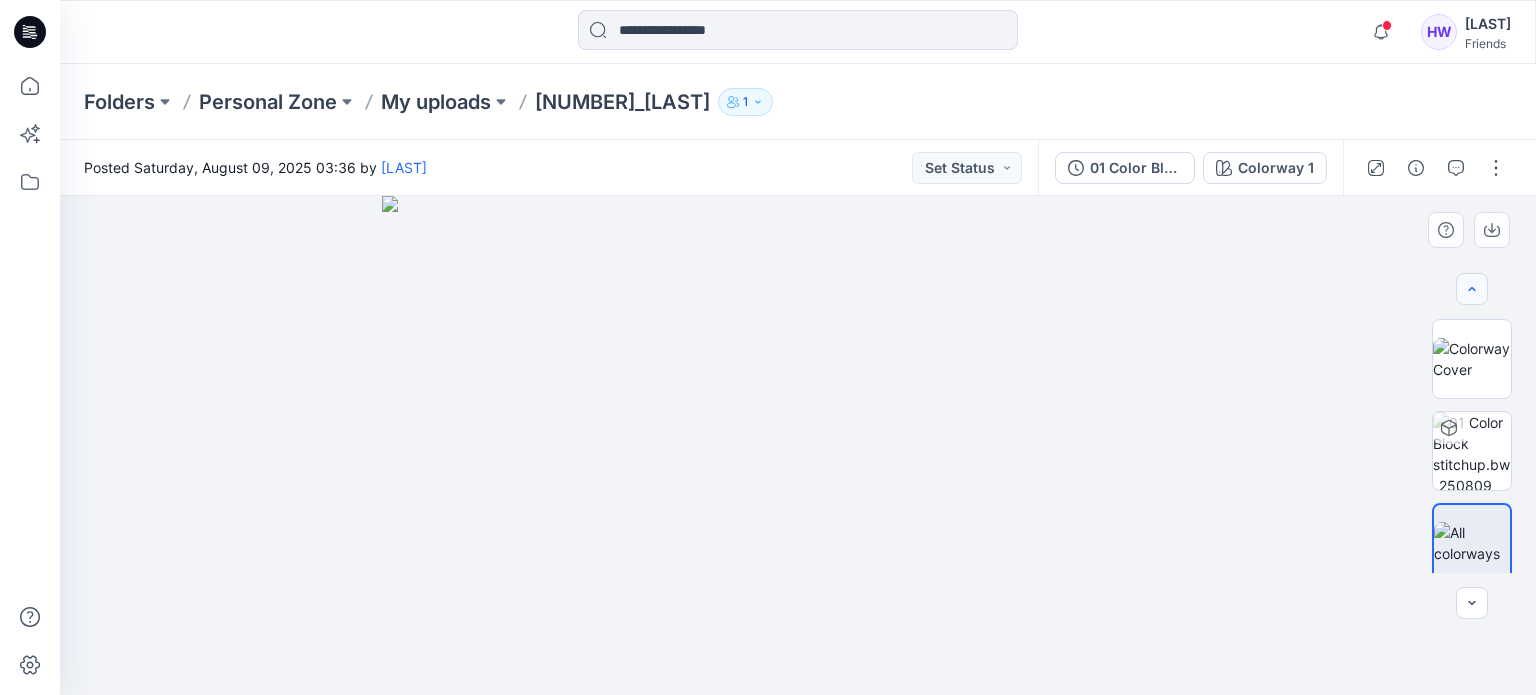 click at bounding box center [1472, 289] 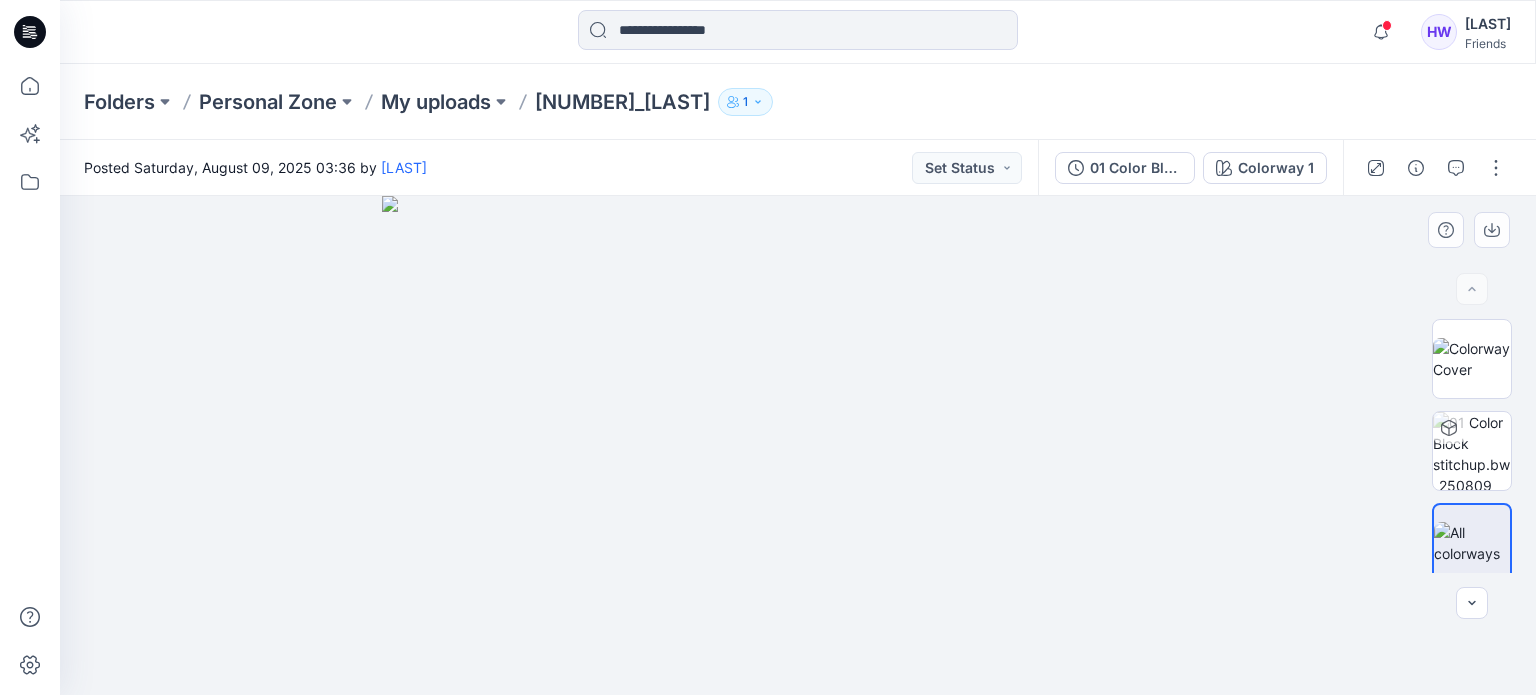 click at bounding box center [1472, 289] 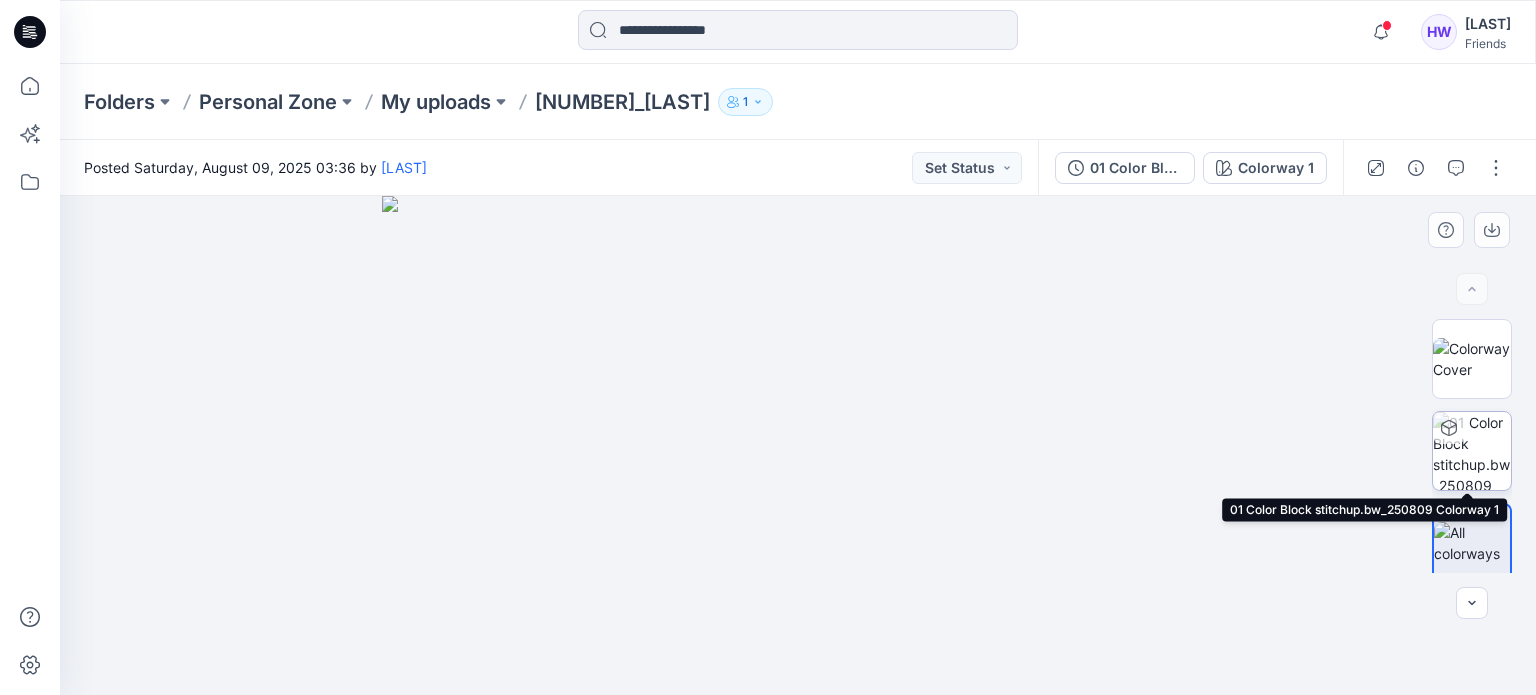 click at bounding box center (1472, 451) 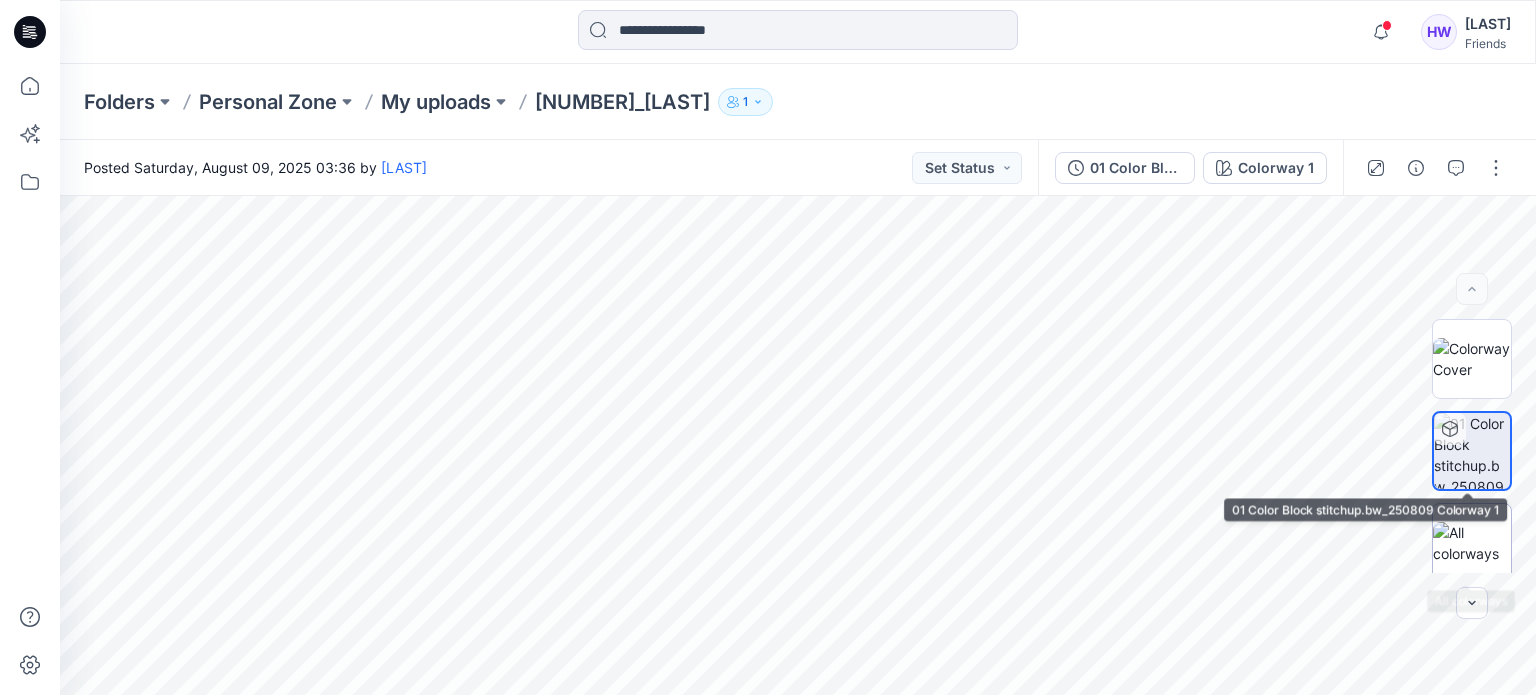 click at bounding box center (1472, 543) 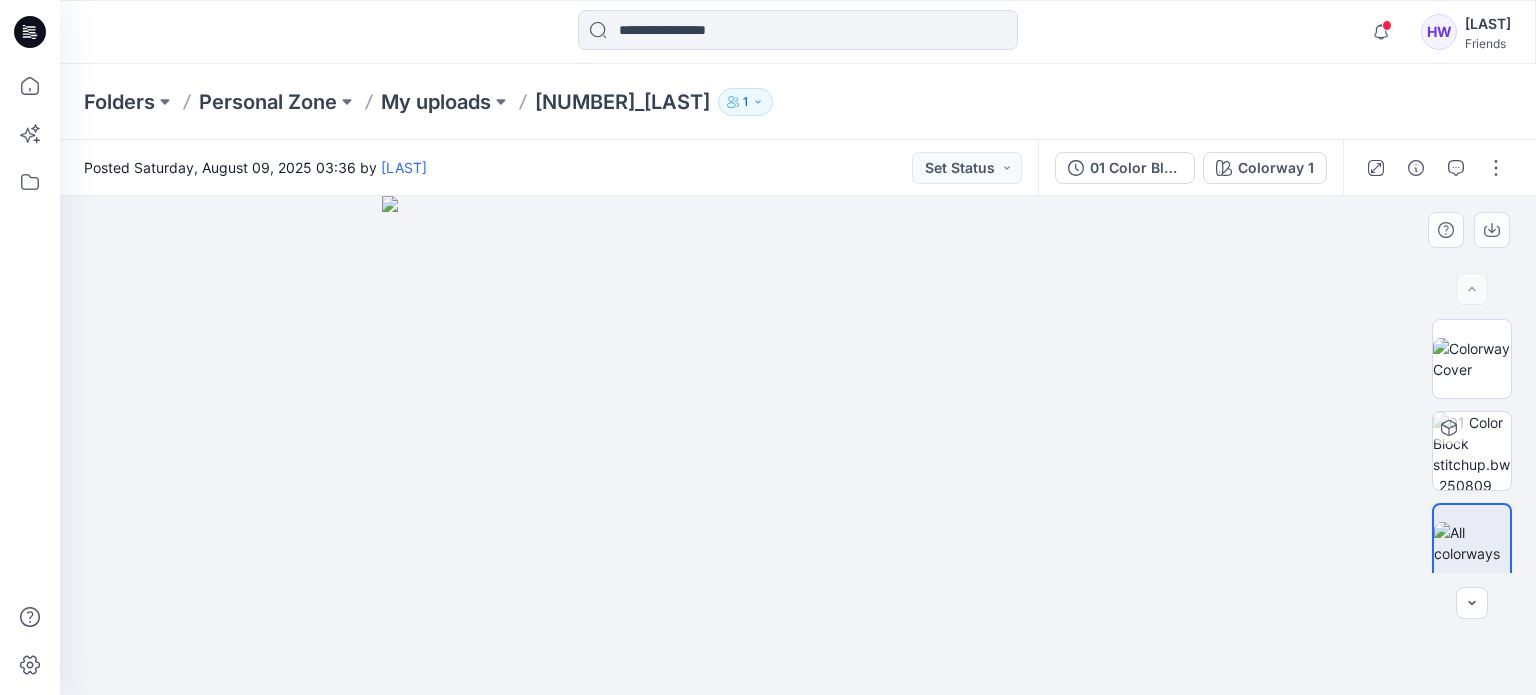 drag, startPoint x: 1250, startPoint y: 355, endPoint x: 1255, endPoint y: 291, distance: 64.195015 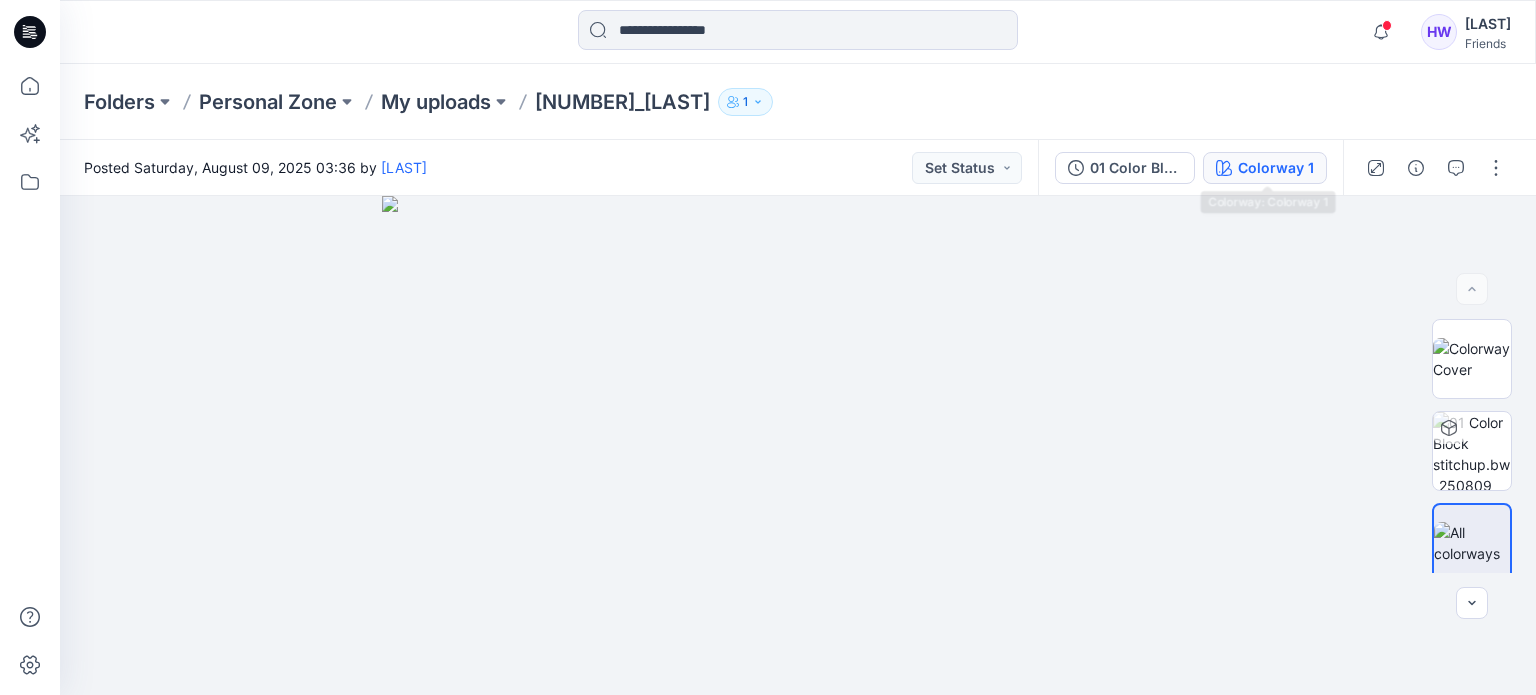click on "Colorway 1" at bounding box center [1276, 168] 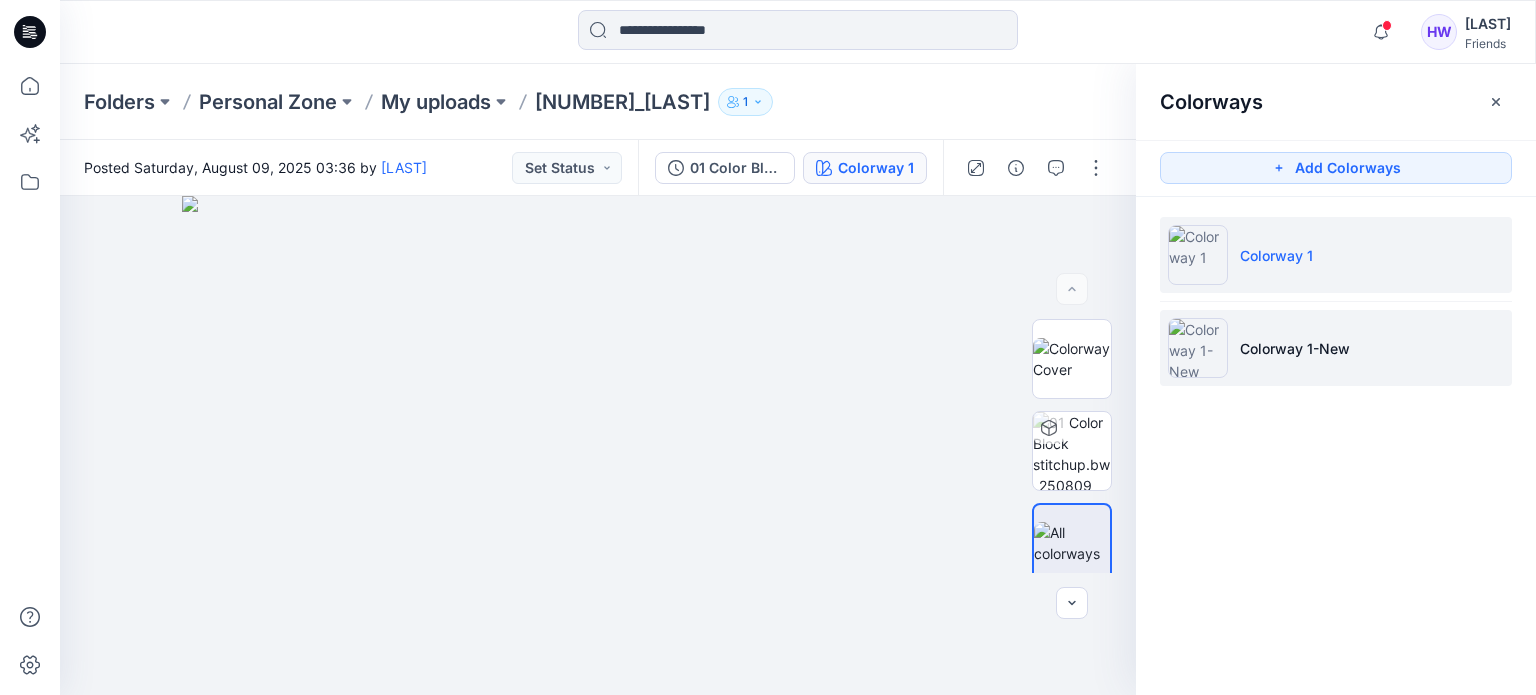 click on "Colorway 1-New" at bounding box center (1295, 348) 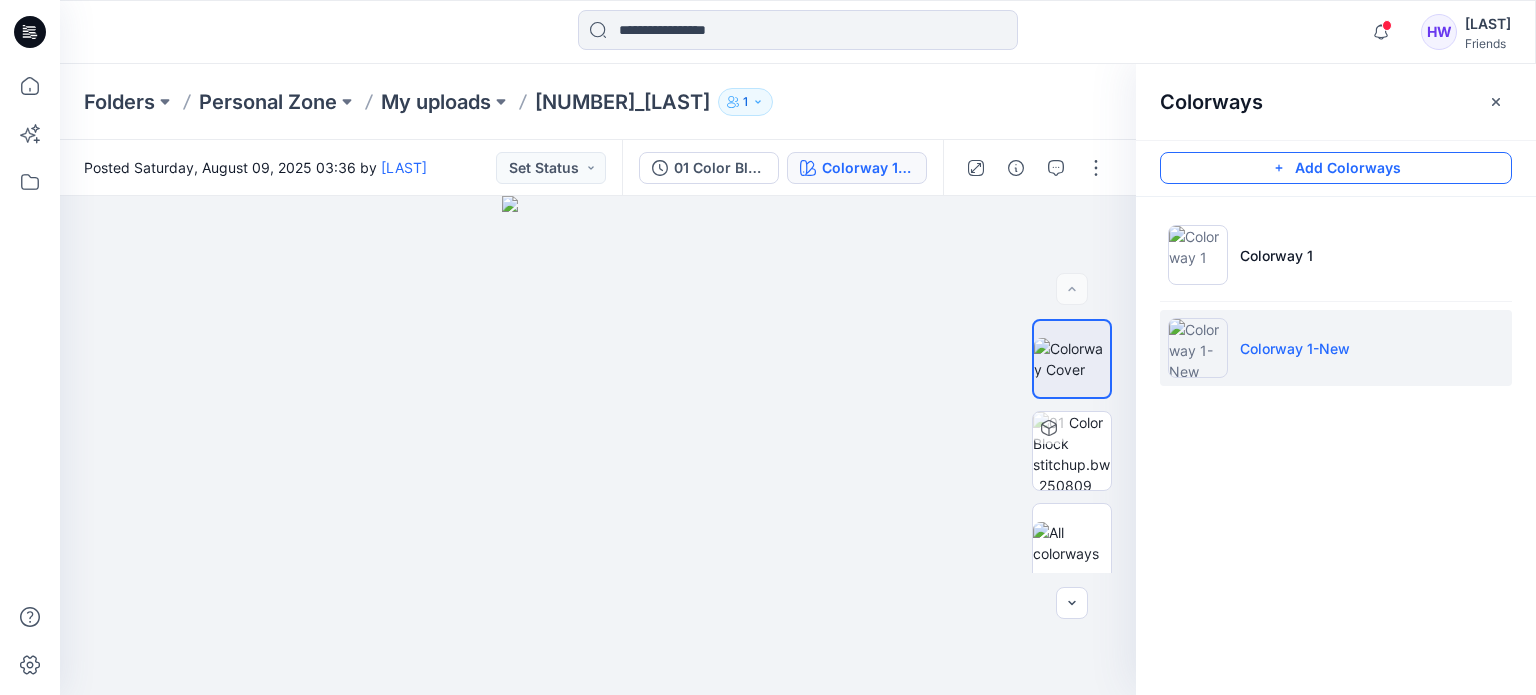 click on "Add Colorways" at bounding box center [1336, 168] 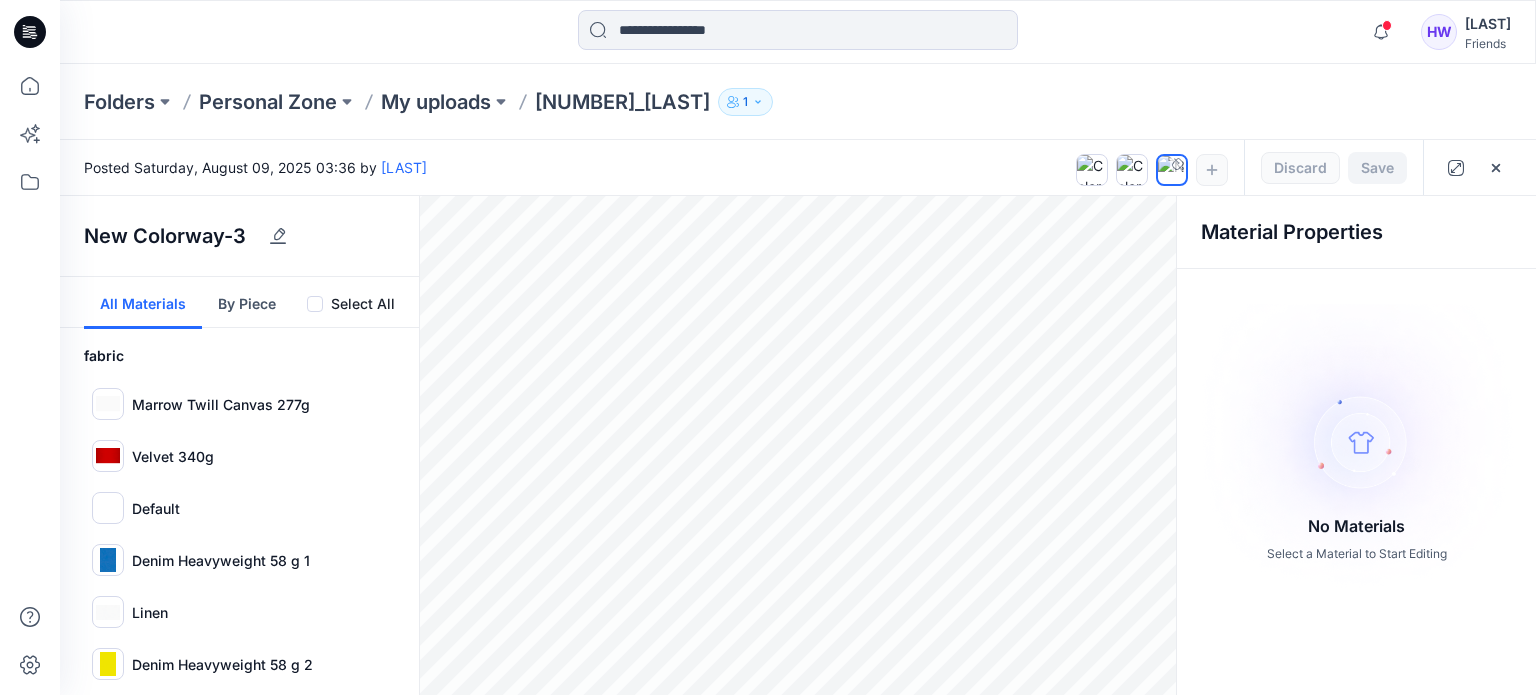 scroll, scrollTop: 228, scrollLeft: 0, axis: vertical 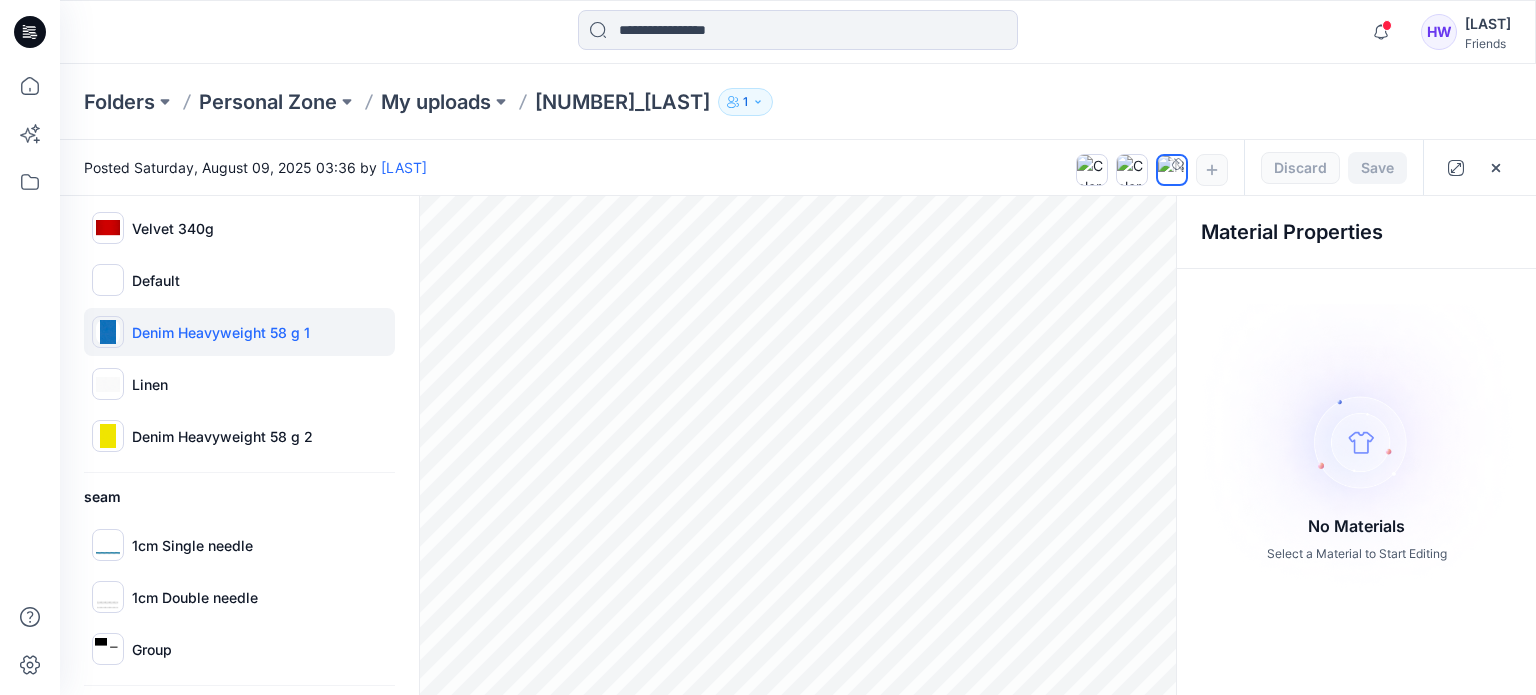 click on "Denim Heavyweight 58 g 1" at bounding box center (221, 332) 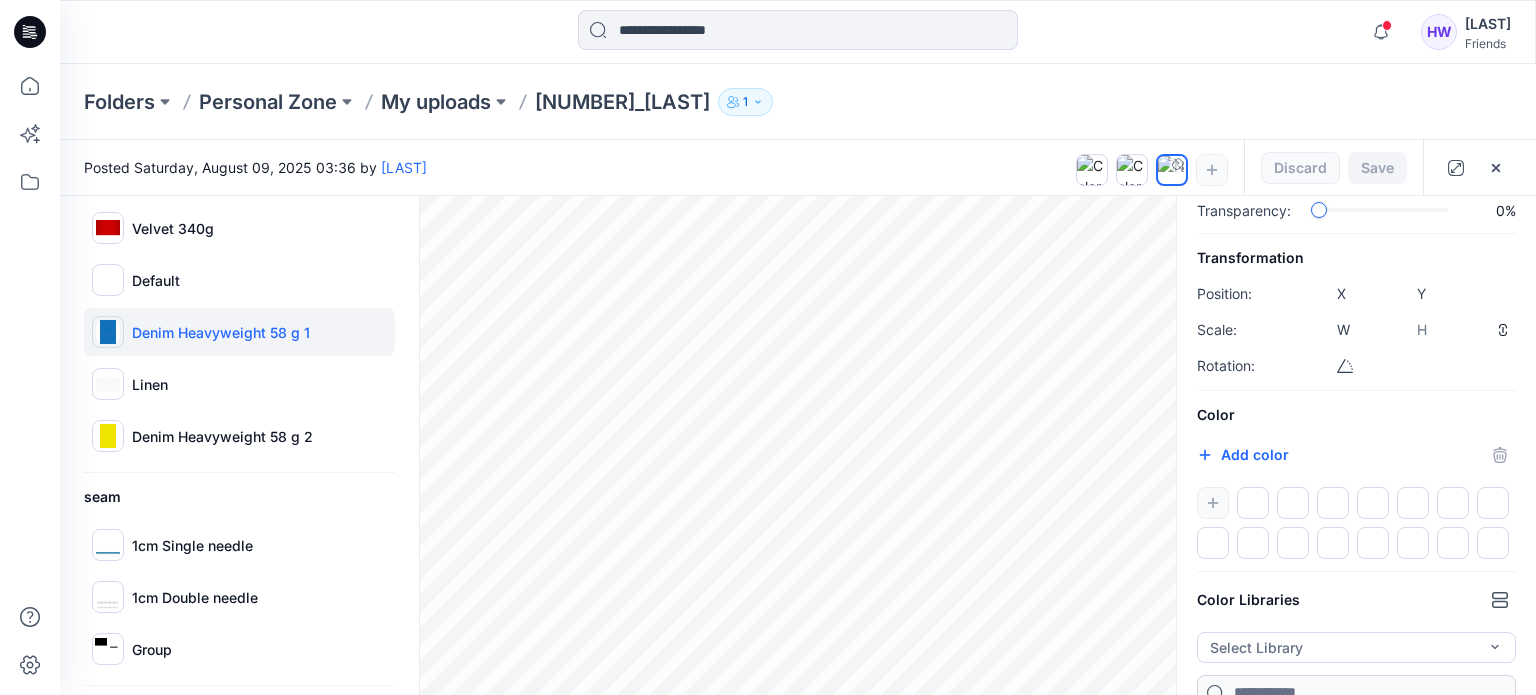 scroll, scrollTop: 216, scrollLeft: 0, axis: vertical 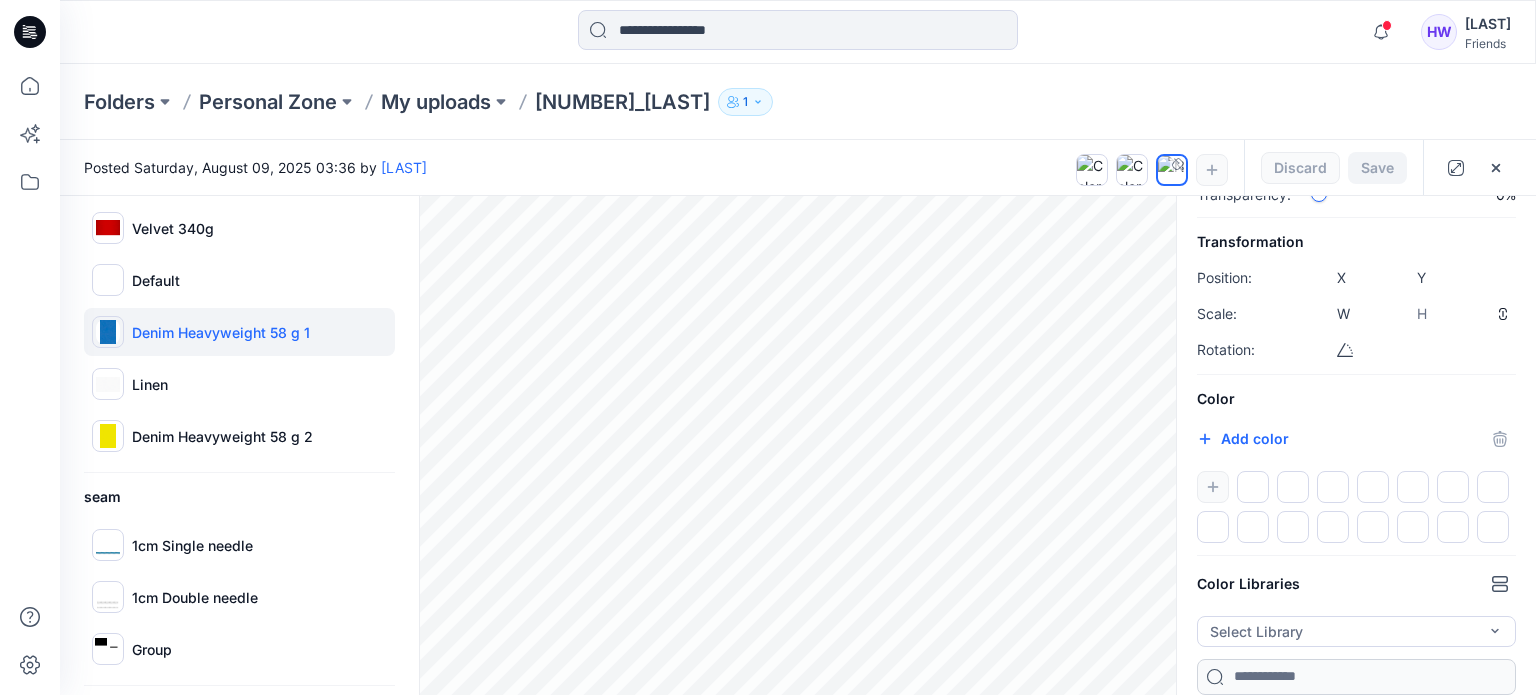 click at bounding box center [1356, 507] 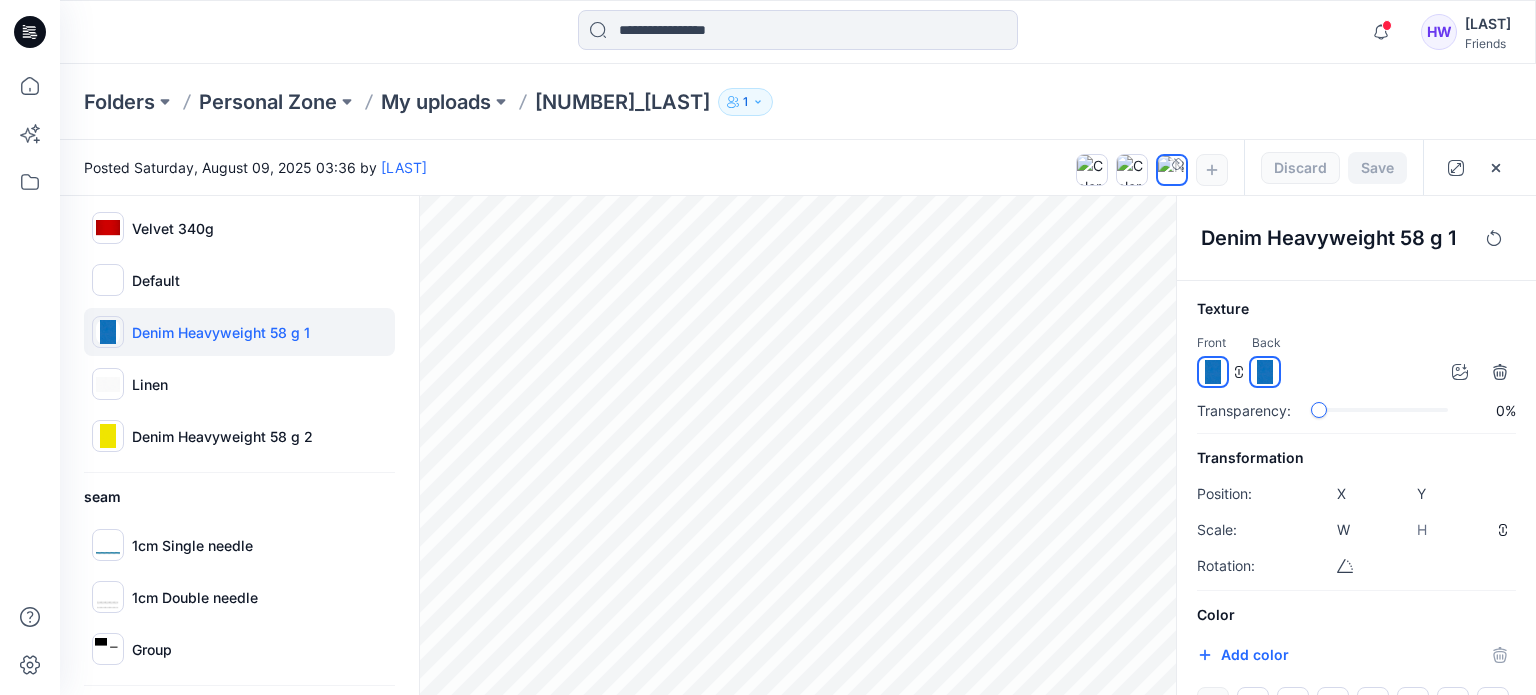 scroll, scrollTop: 216, scrollLeft: 0, axis: vertical 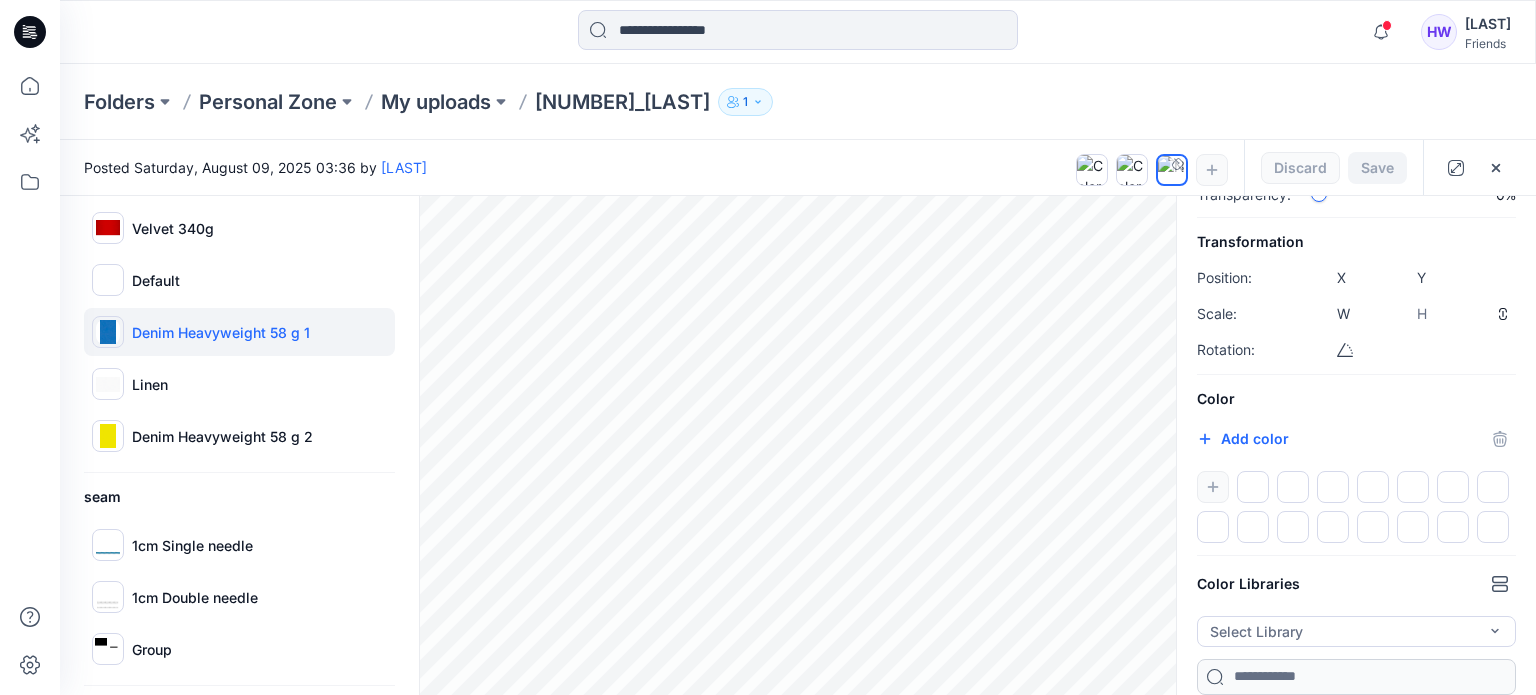 click at bounding box center (1253, 487) 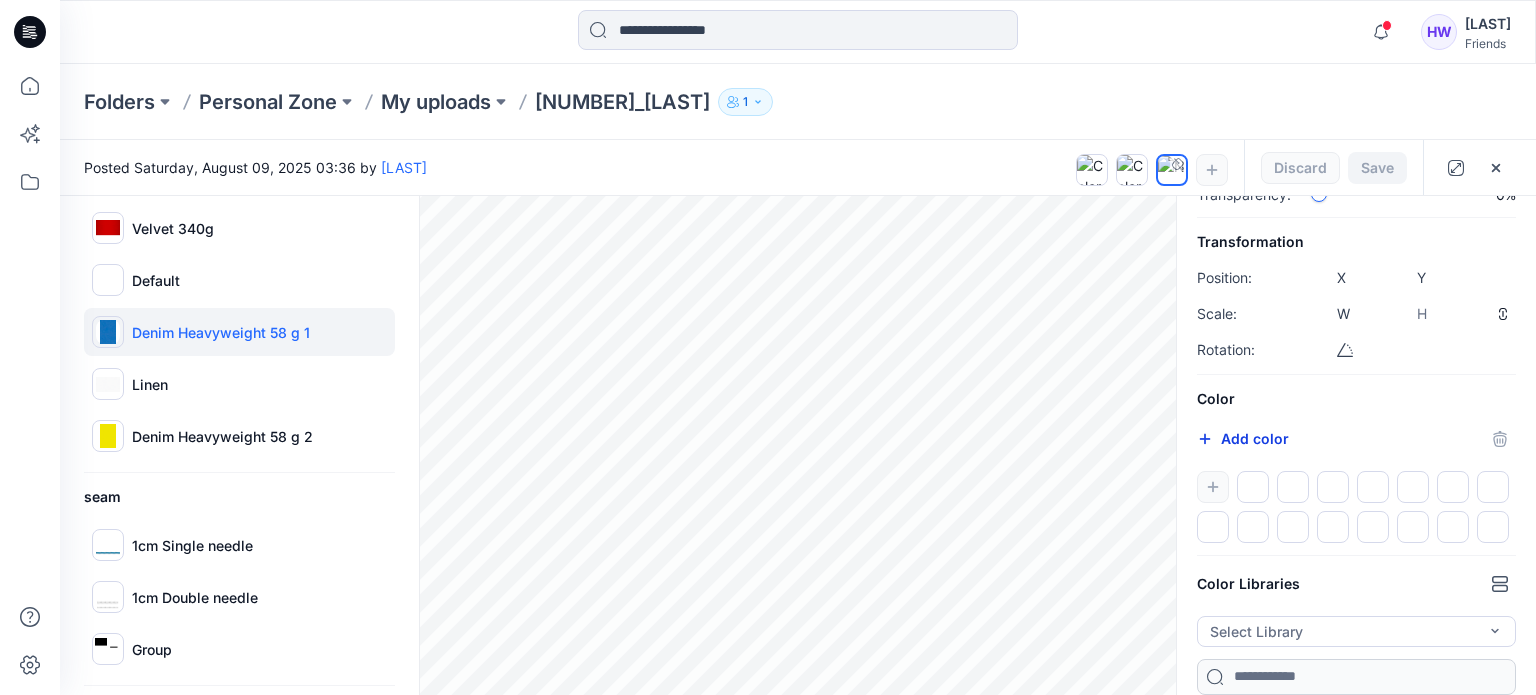 click on "Add color" at bounding box center [1243, 439] 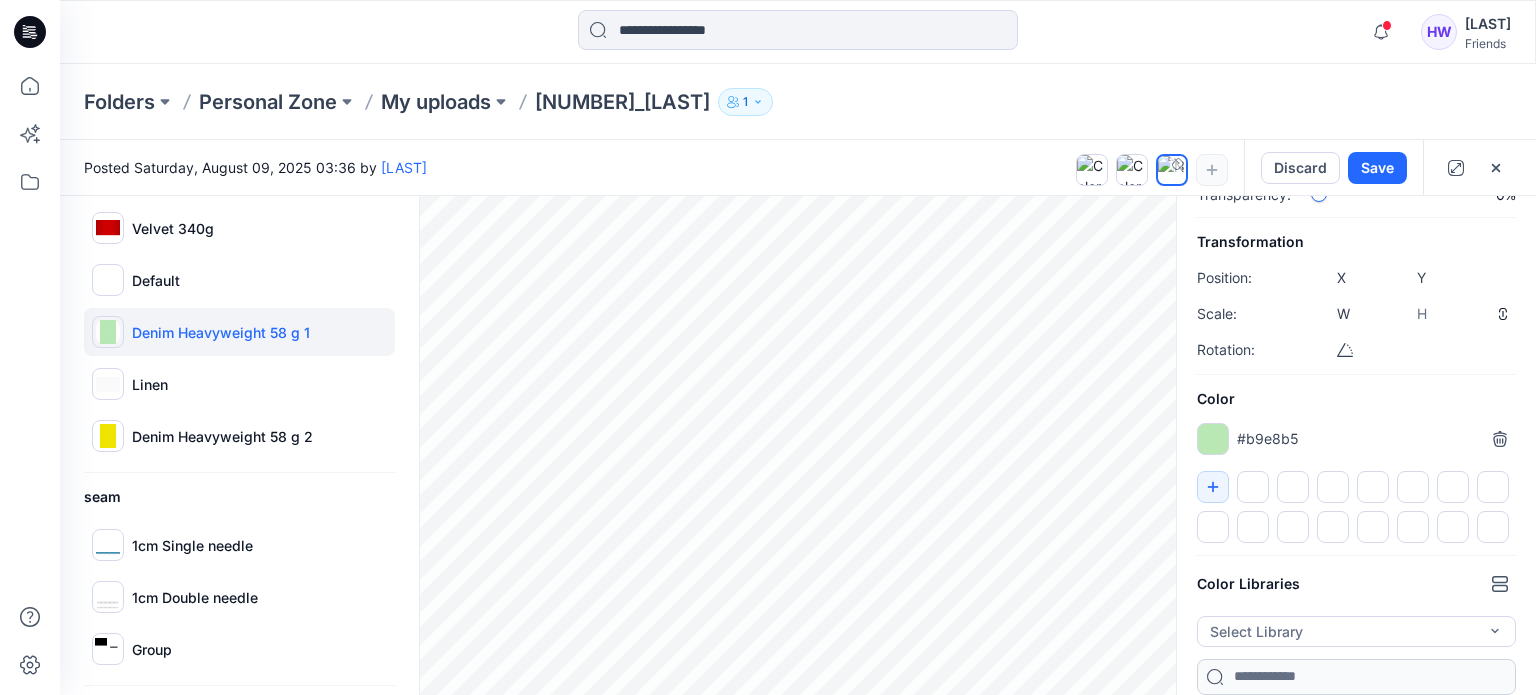 type on "*******" 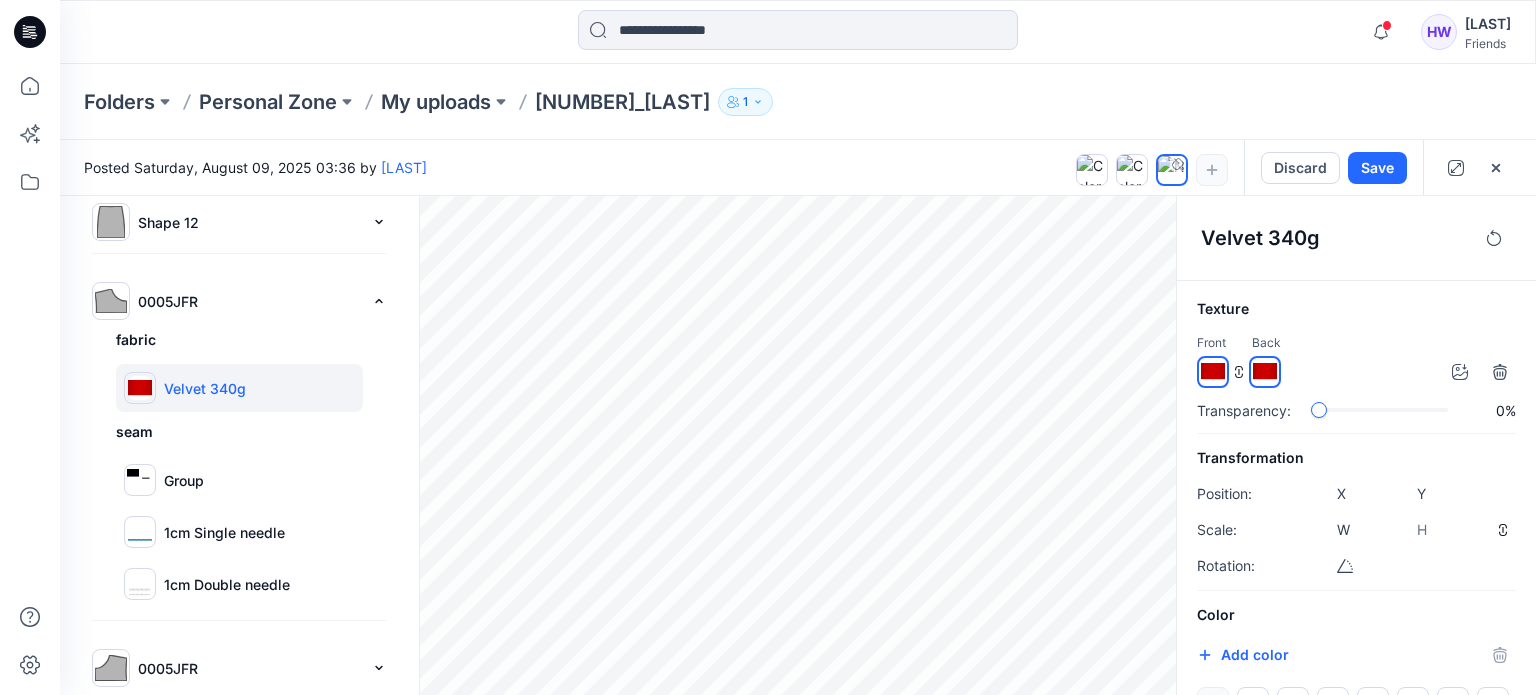 click at bounding box center [140, 388] 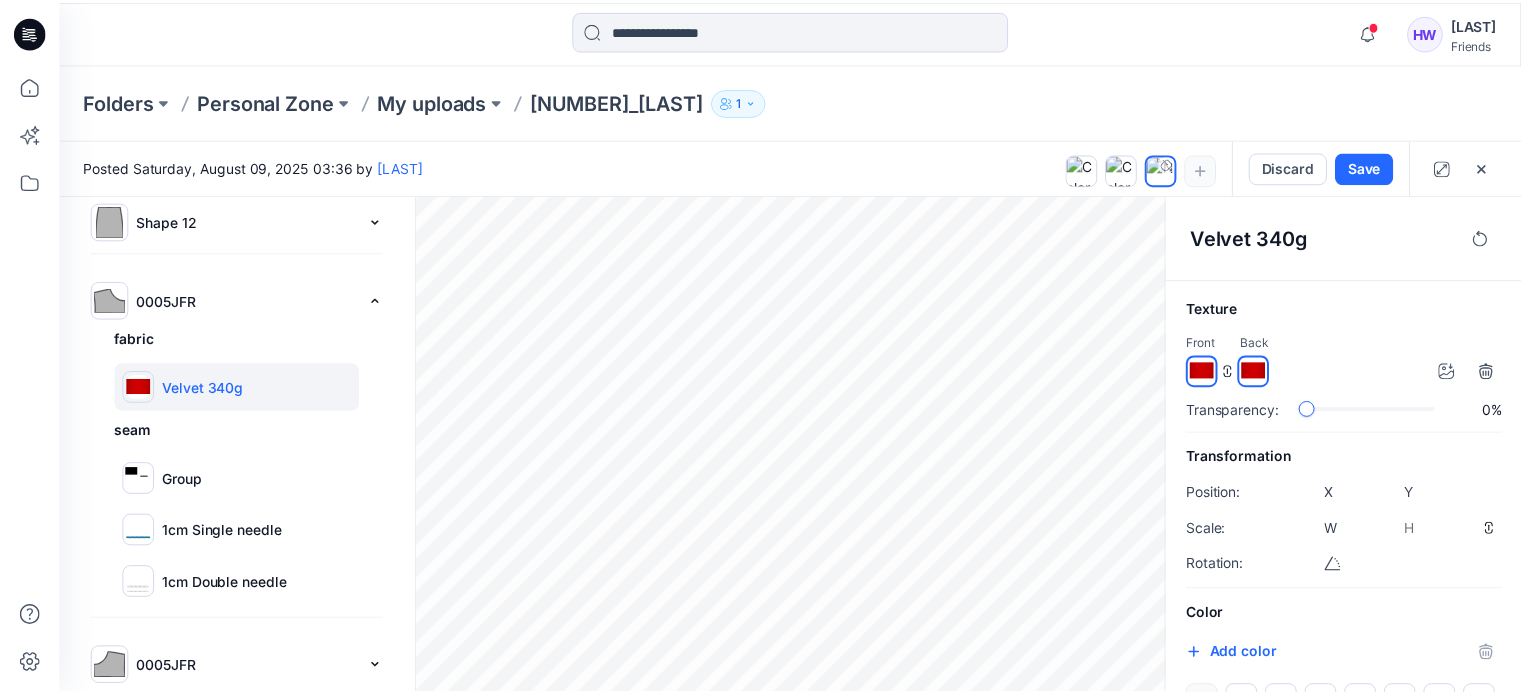 scroll, scrollTop: 216, scrollLeft: 0, axis: vertical 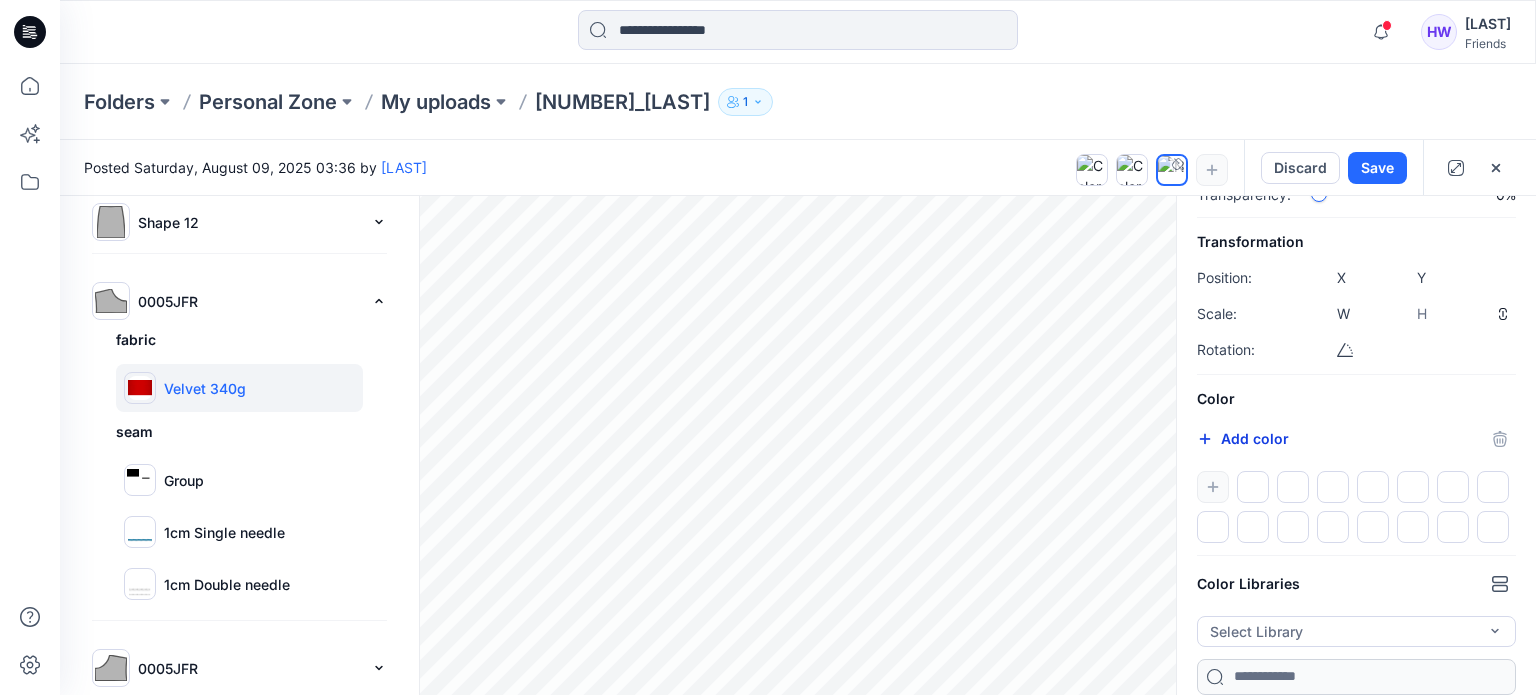 click on "Add color" at bounding box center (1243, 439) 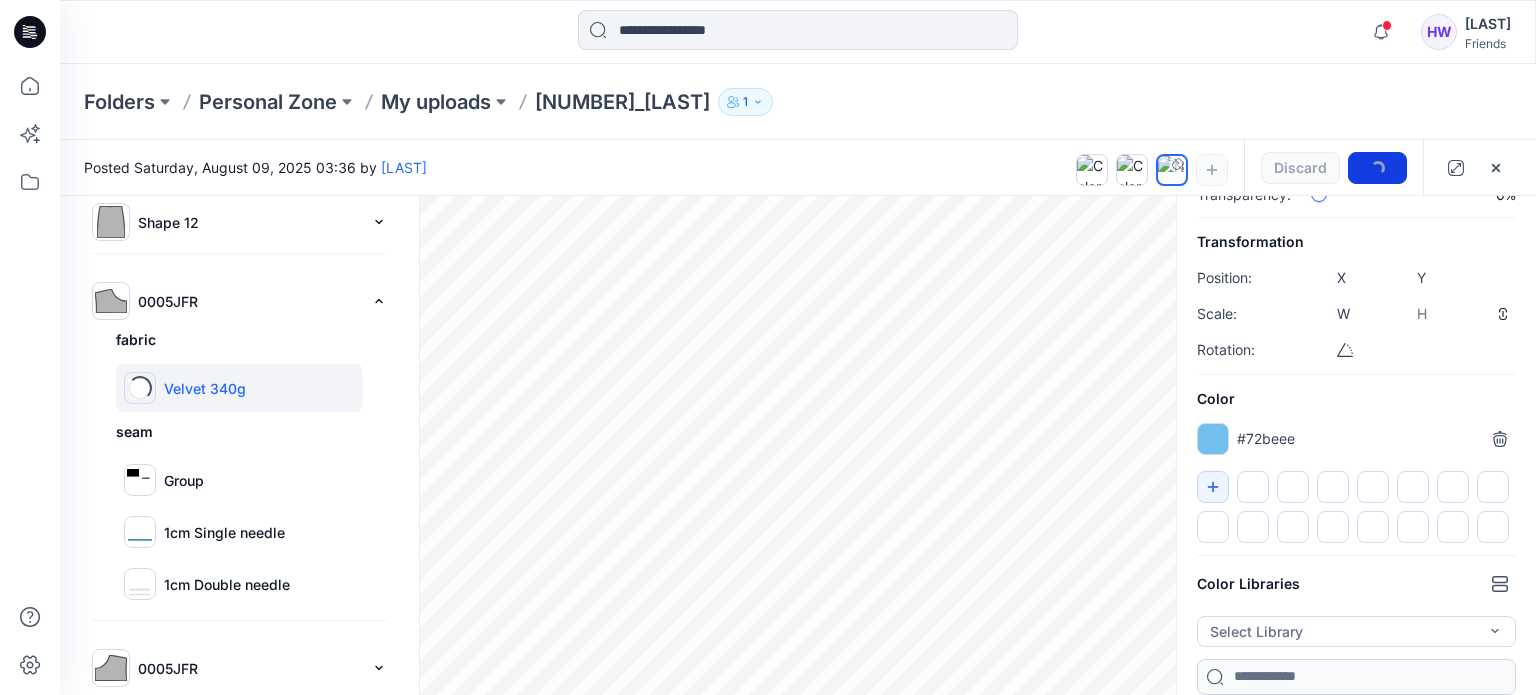 type on "*******" 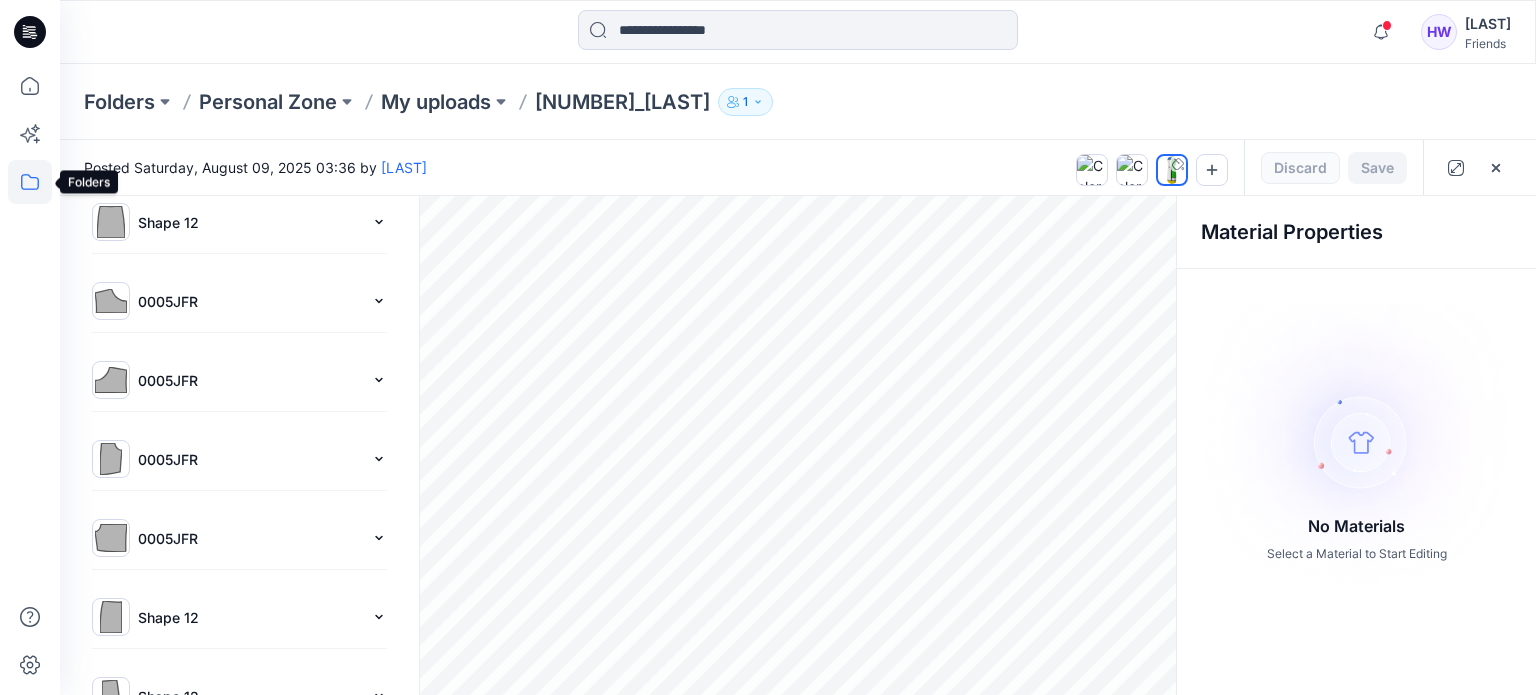 click 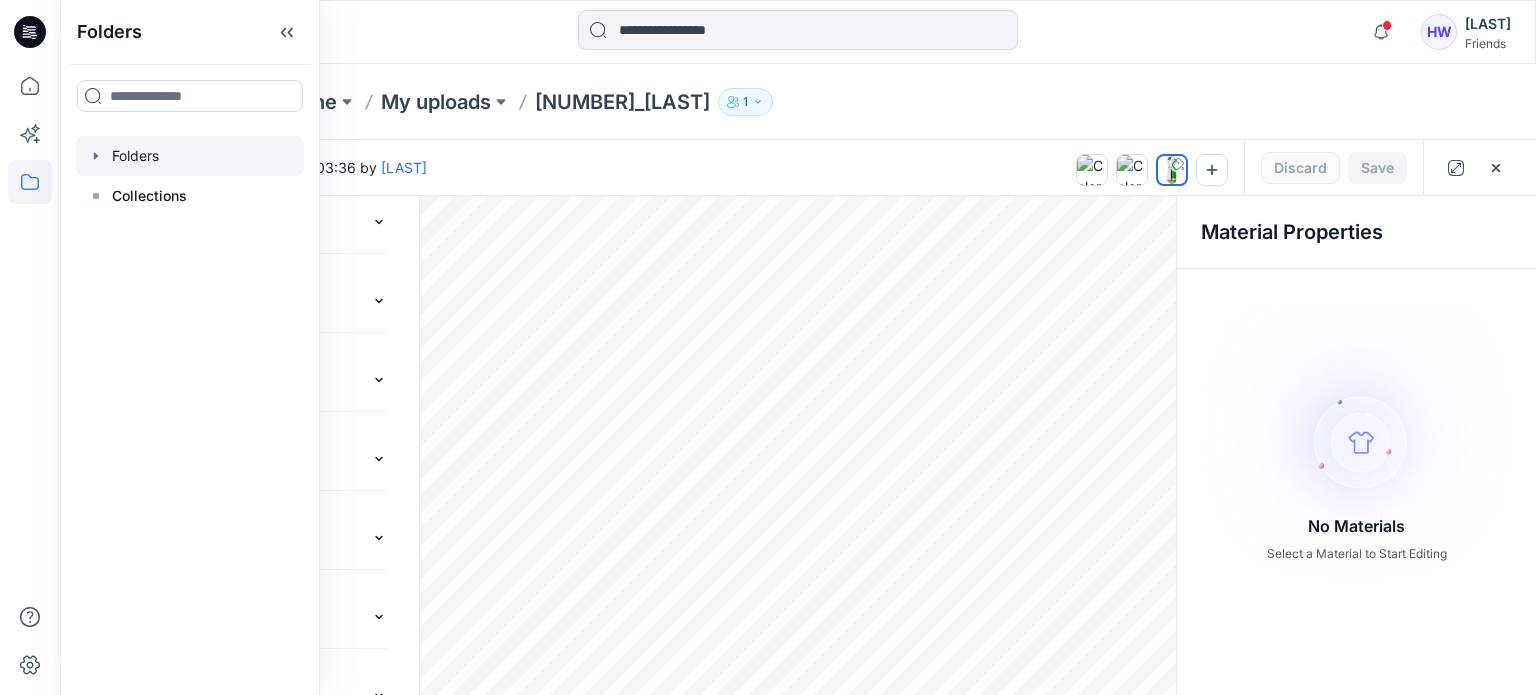 click at bounding box center [190, 156] 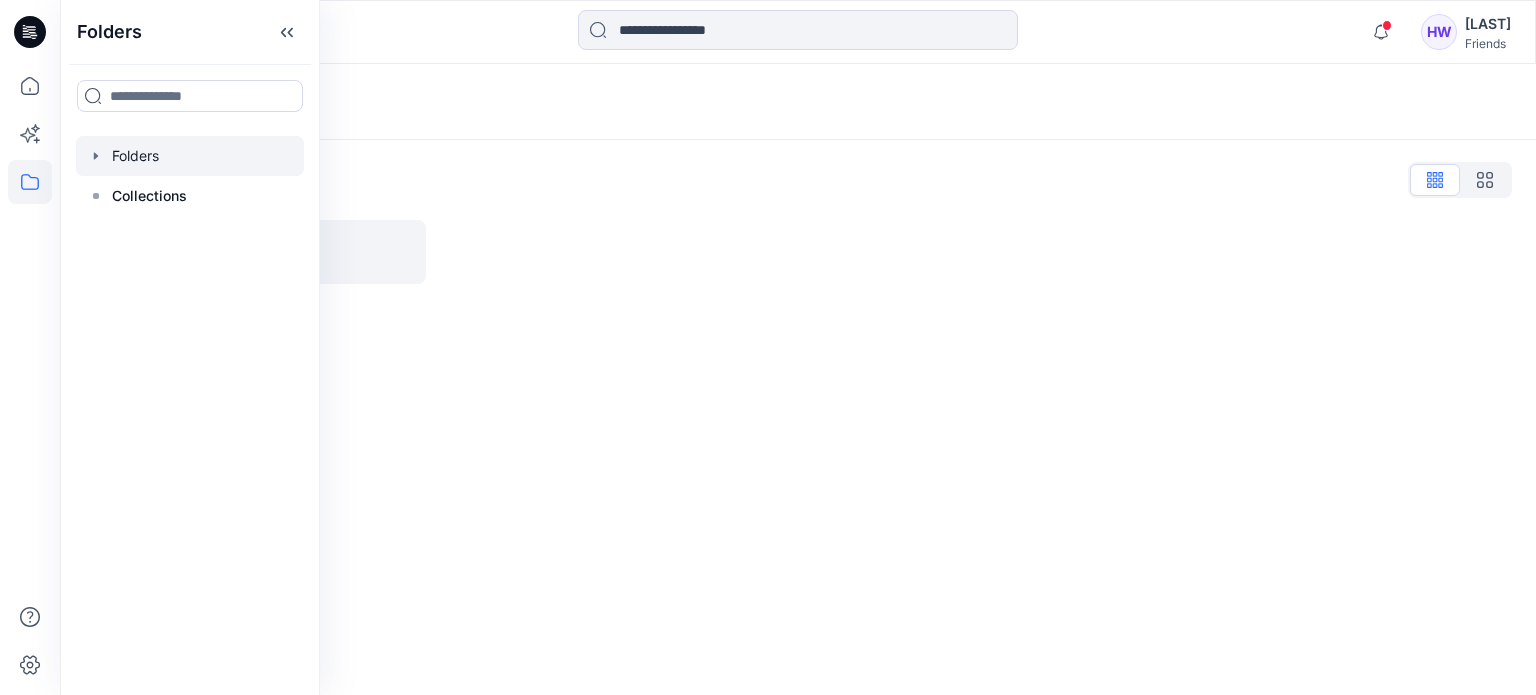 click 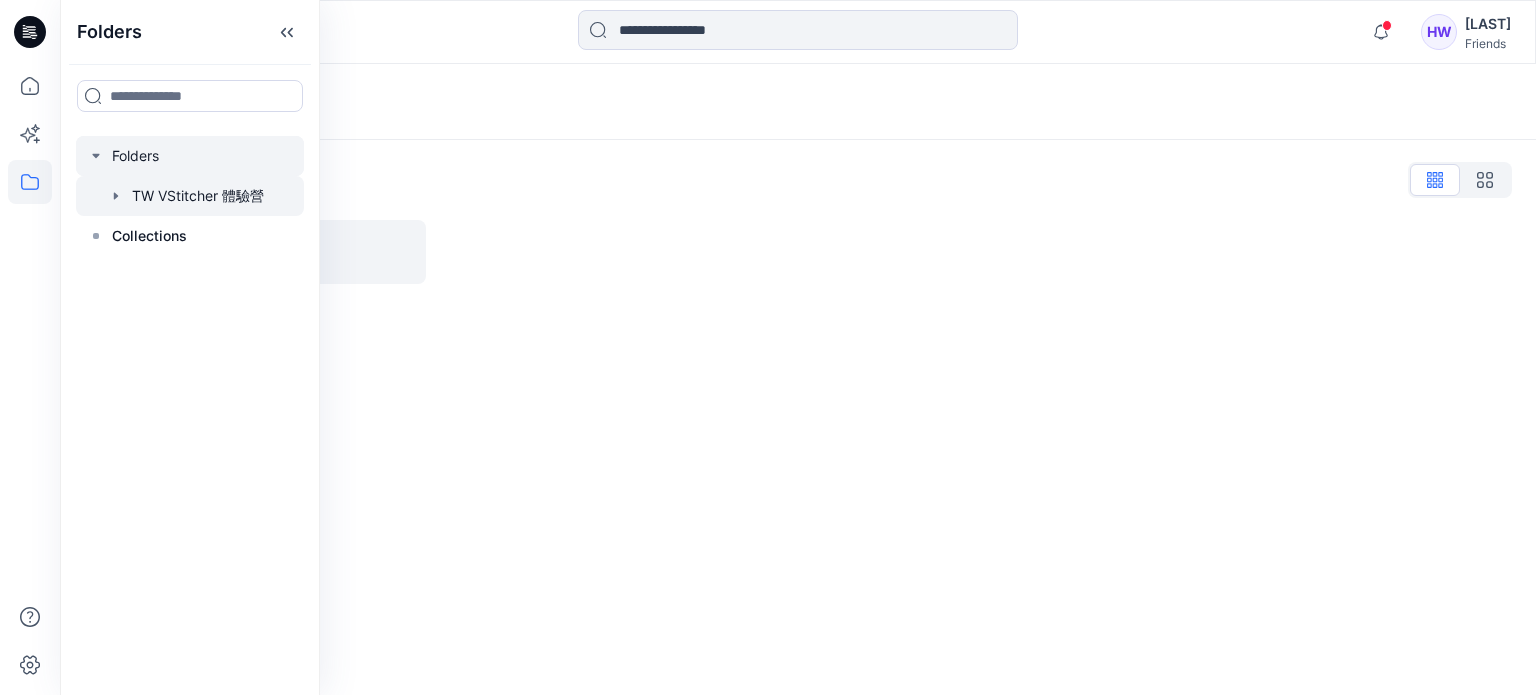 click 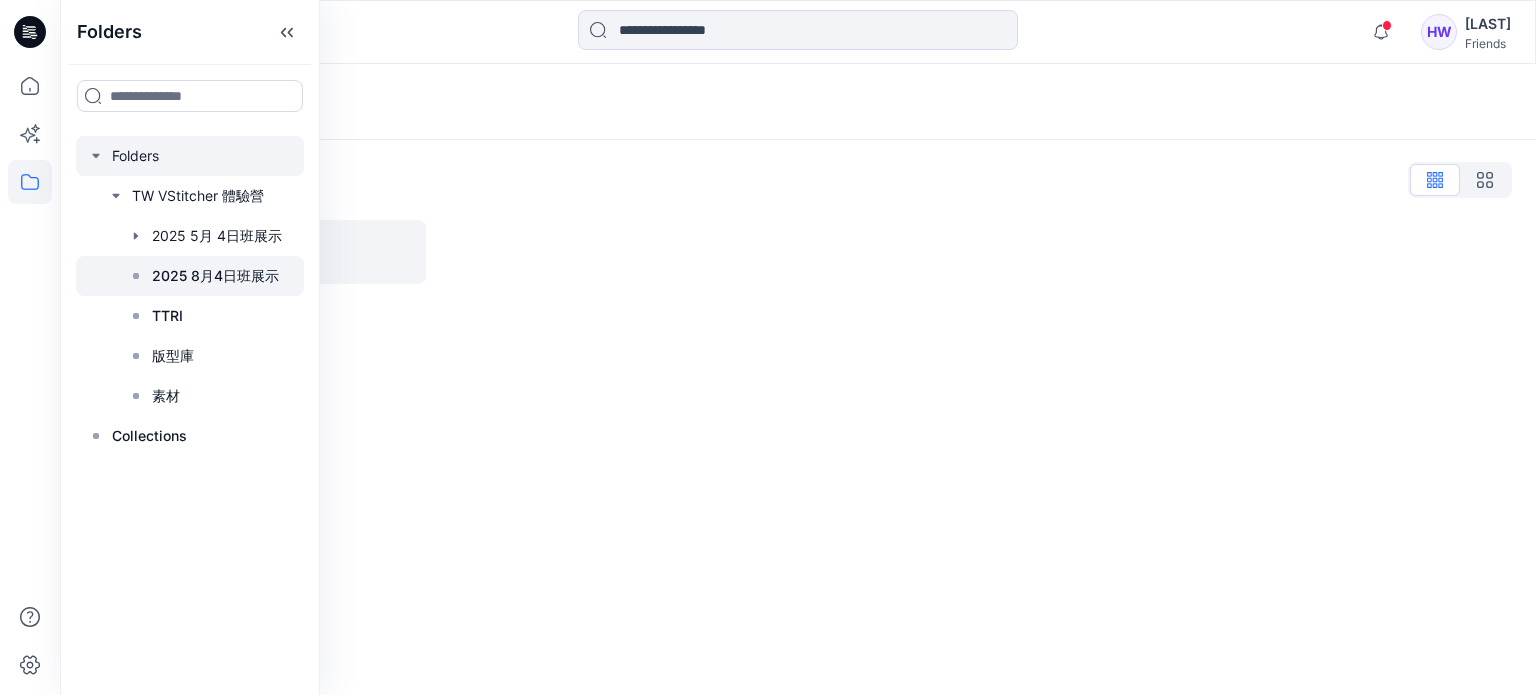 click on "2025 8月4日班展示" at bounding box center (215, 276) 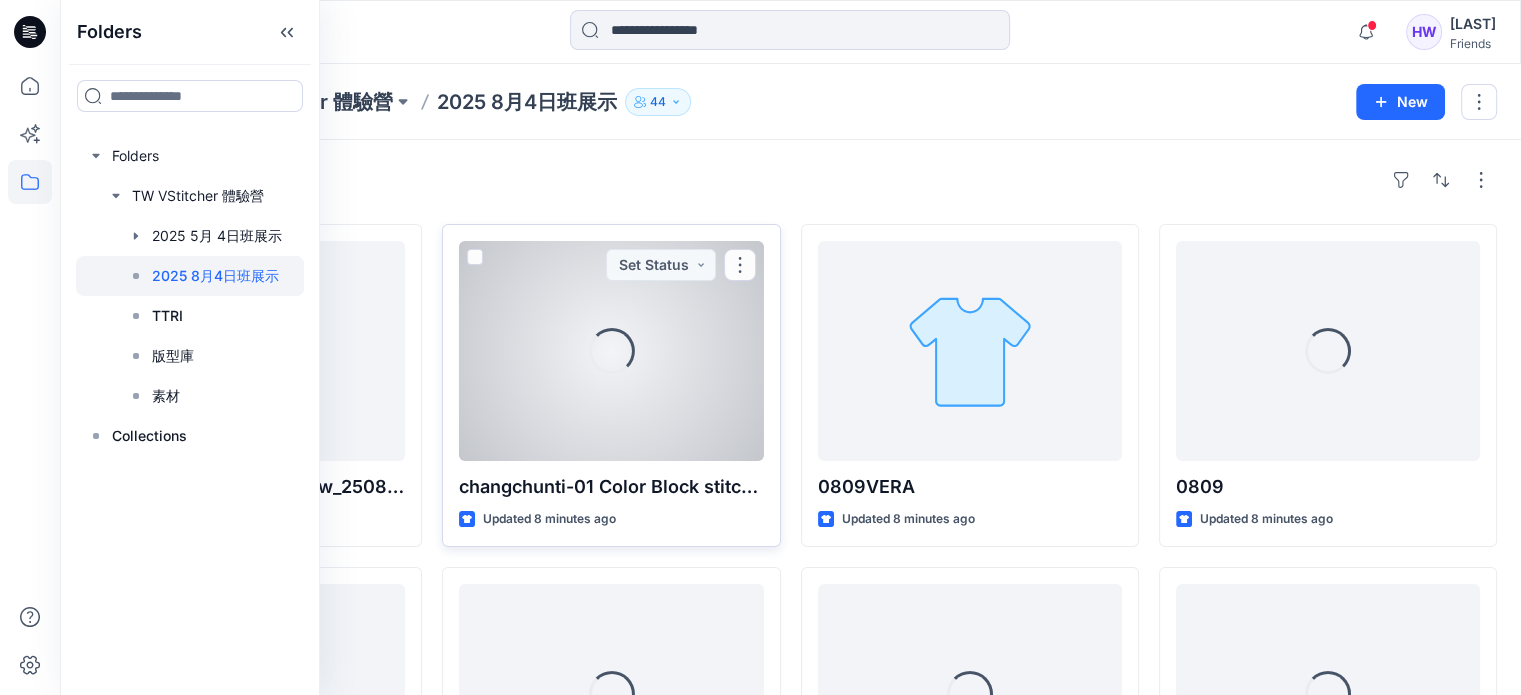 scroll, scrollTop: 200, scrollLeft: 0, axis: vertical 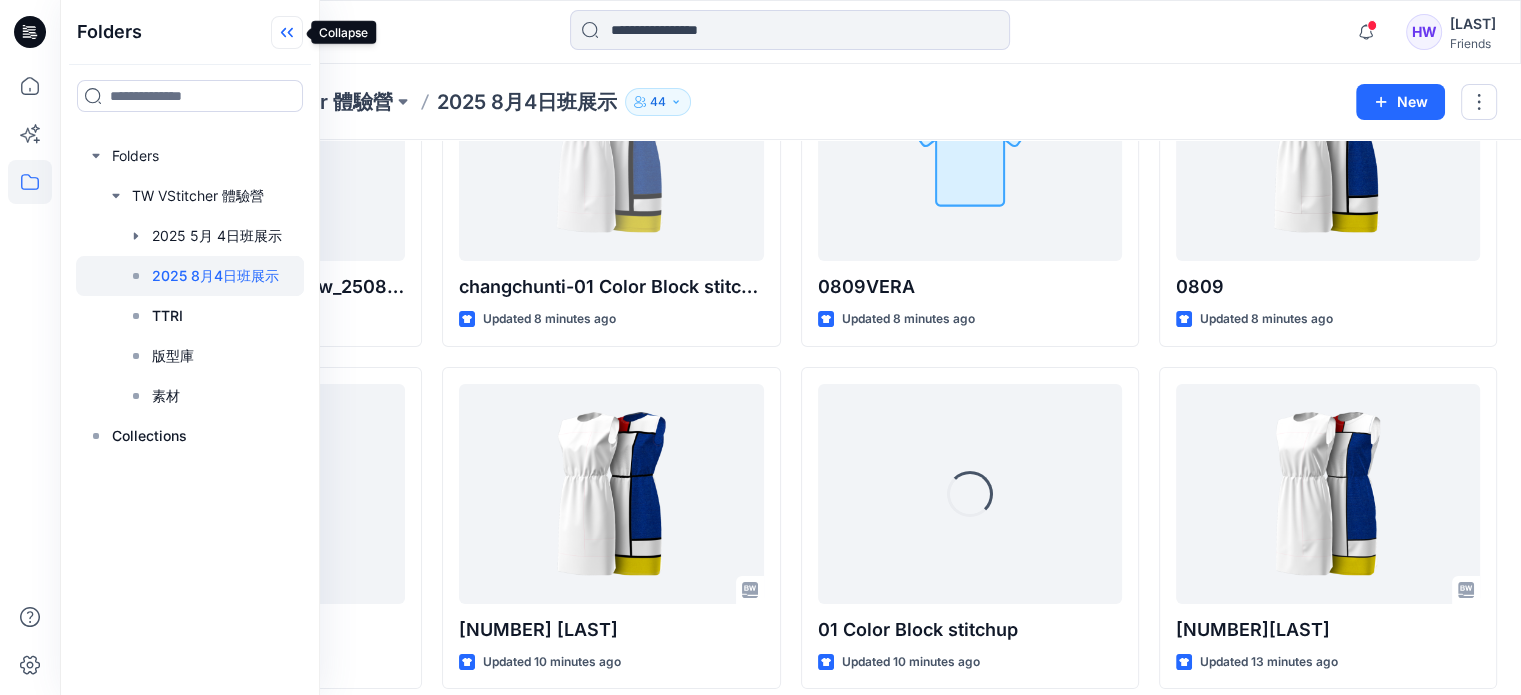 click 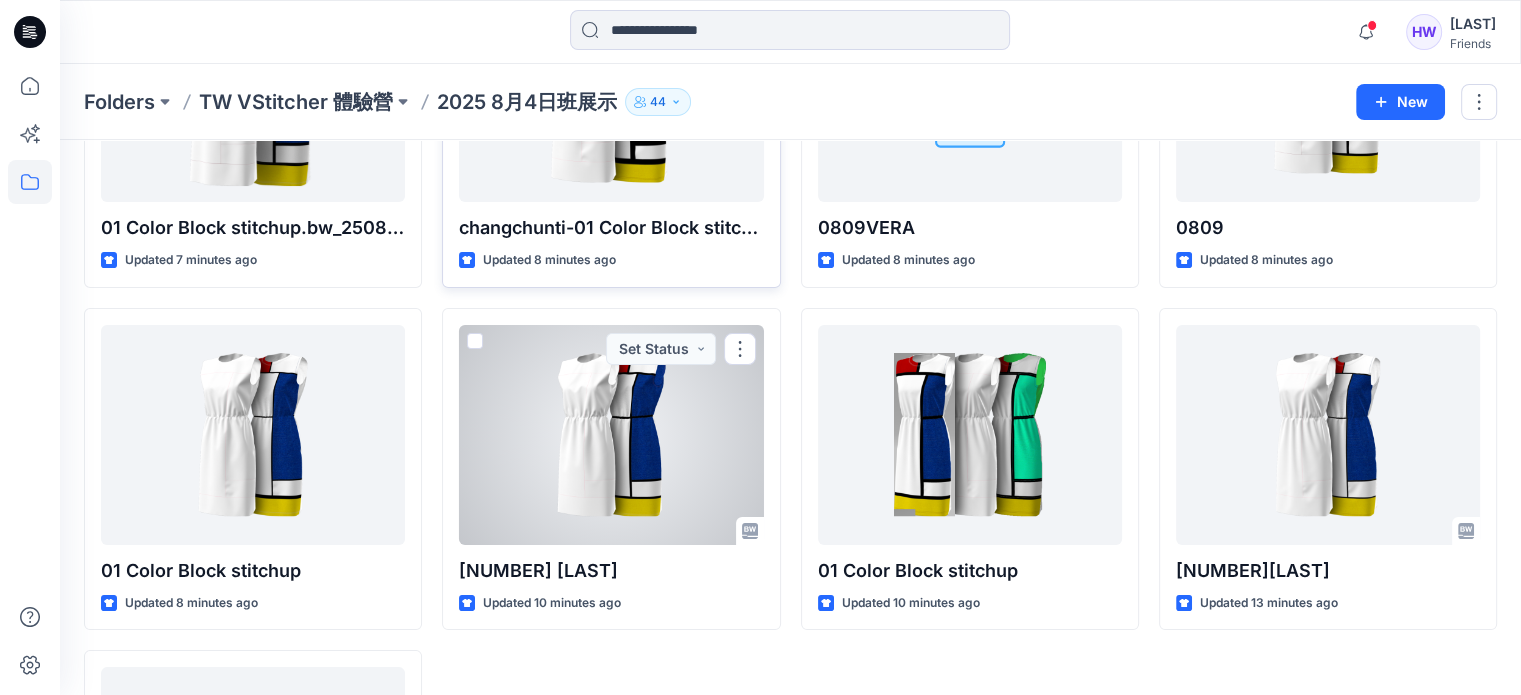 scroll, scrollTop: 0, scrollLeft: 0, axis: both 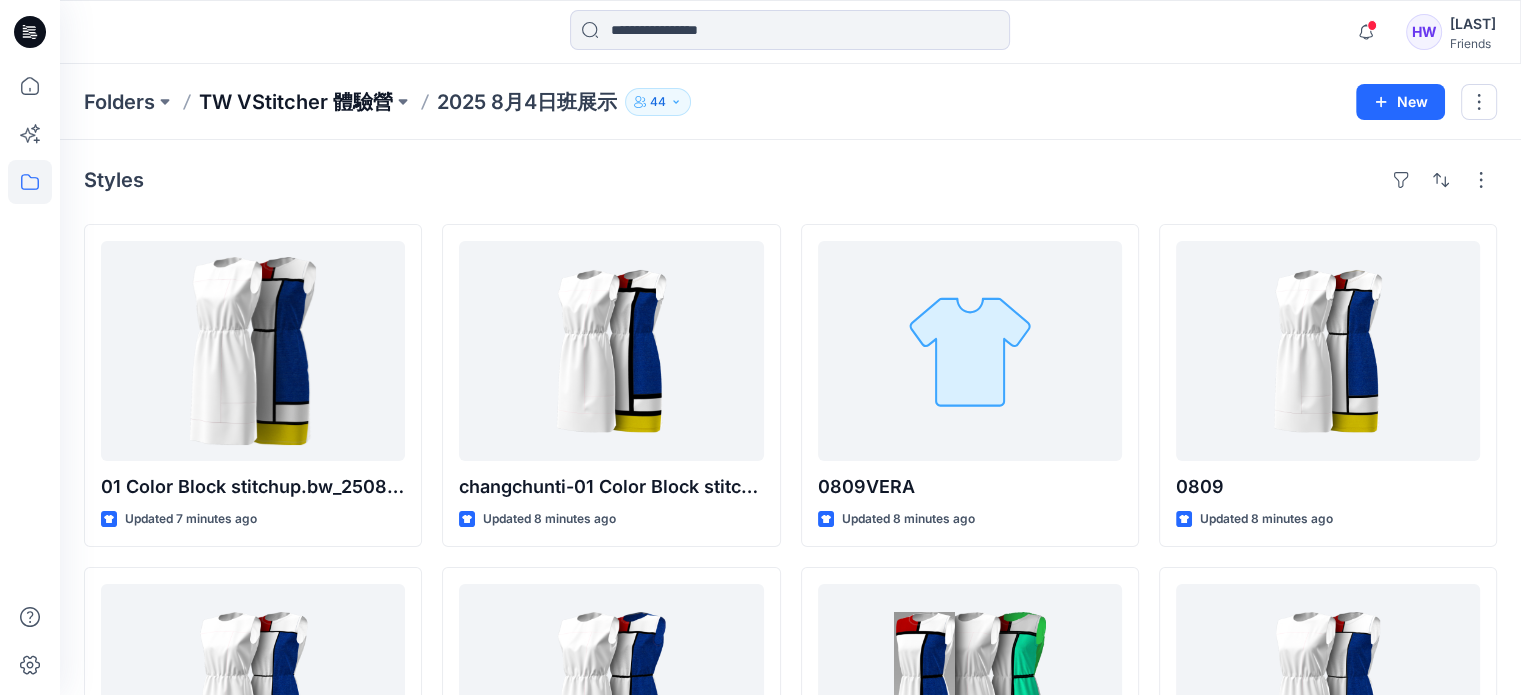 click on "TW VStitcher 體驗營" at bounding box center (296, 102) 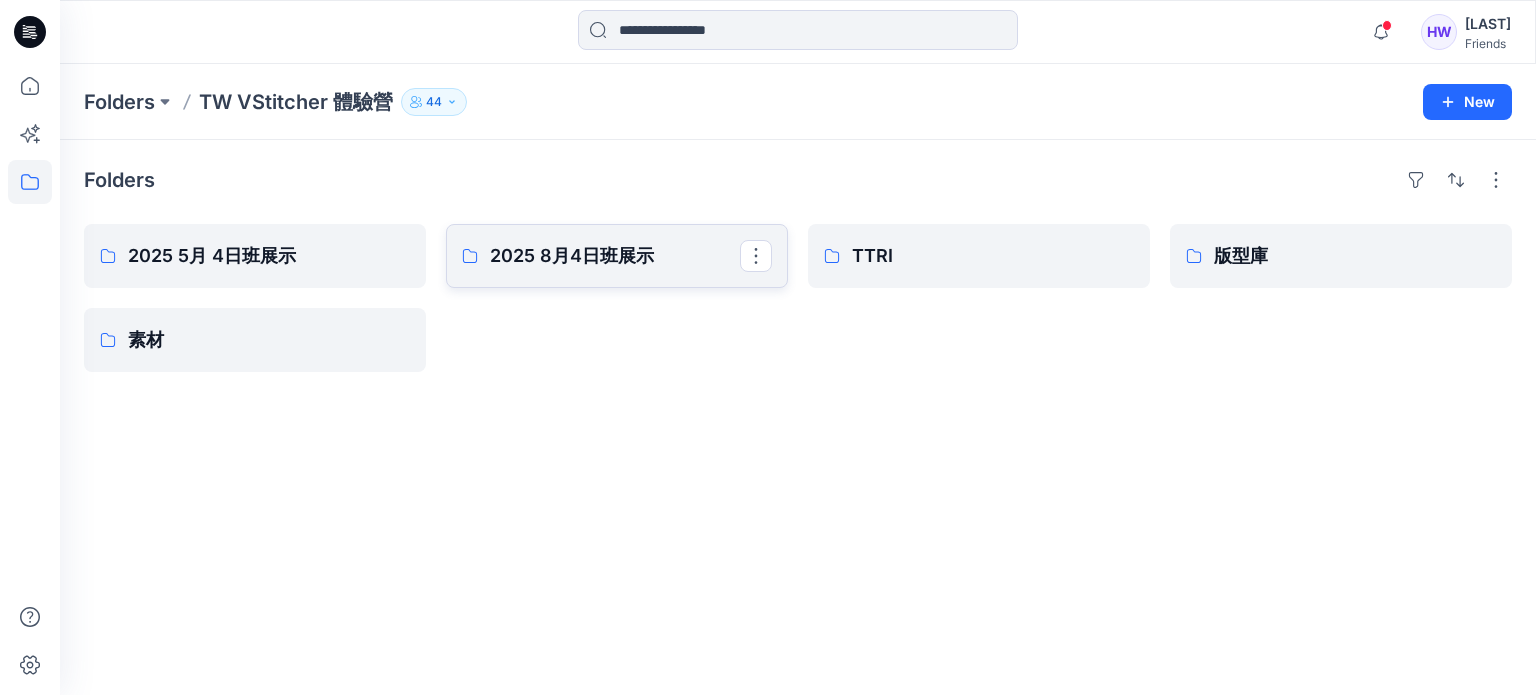 click on "2025 8月4日班展示" at bounding box center [615, 256] 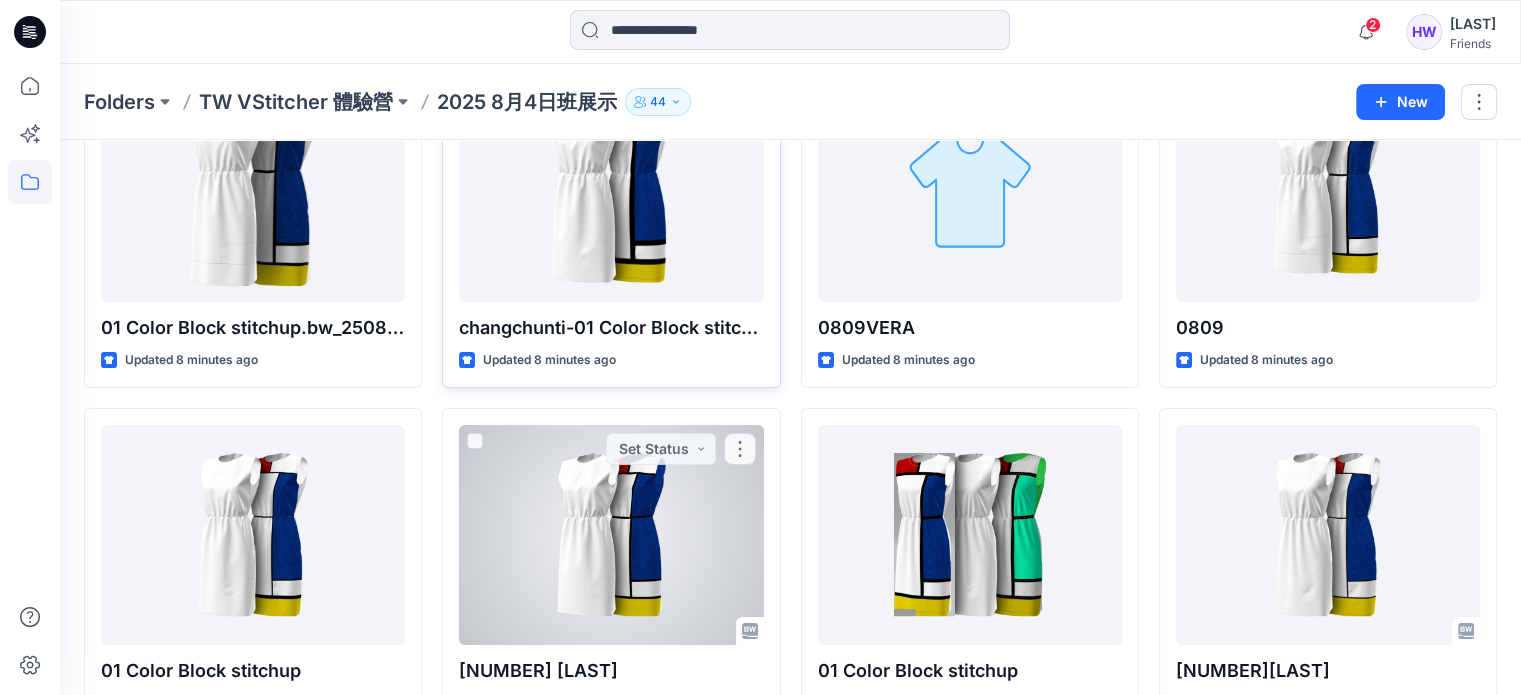 scroll, scrollTop: 0, scrollLeft: 0, axis: both 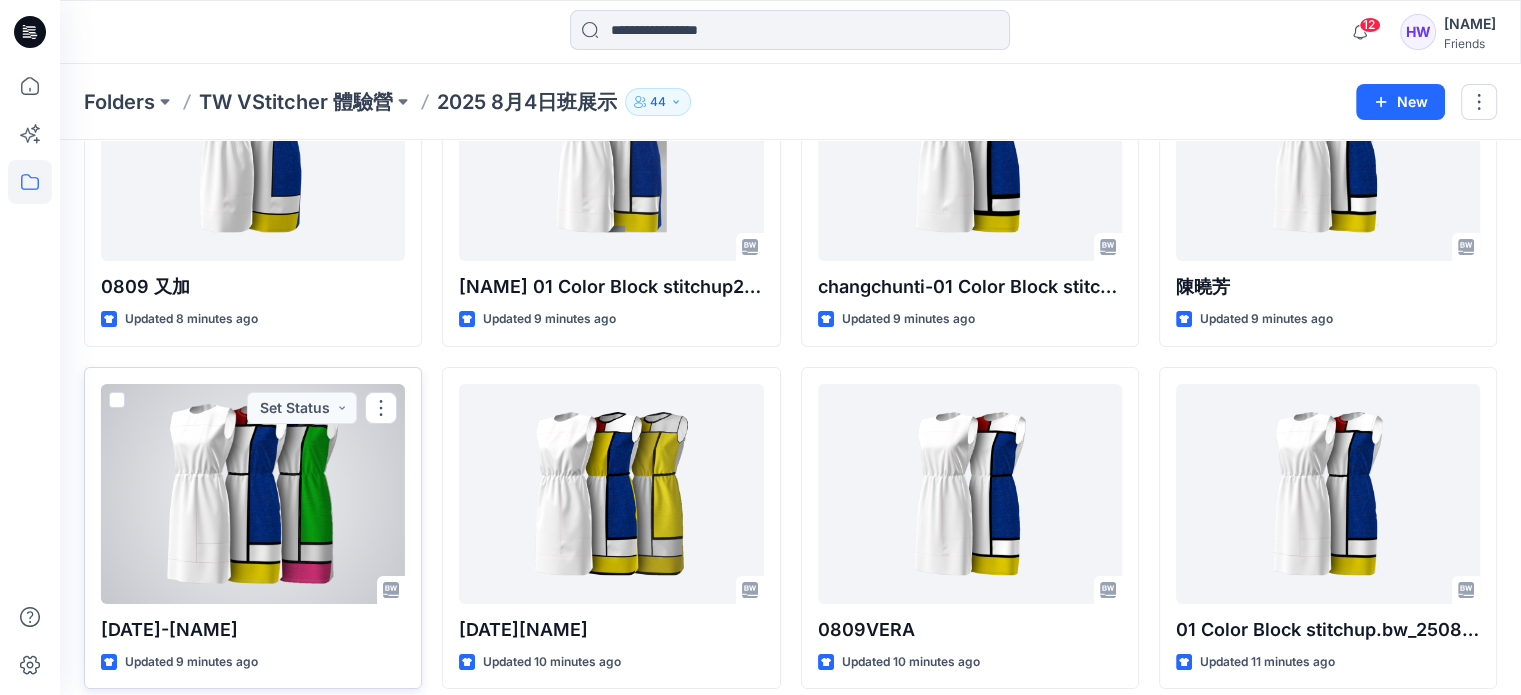 click at bounding box center [253, 494] 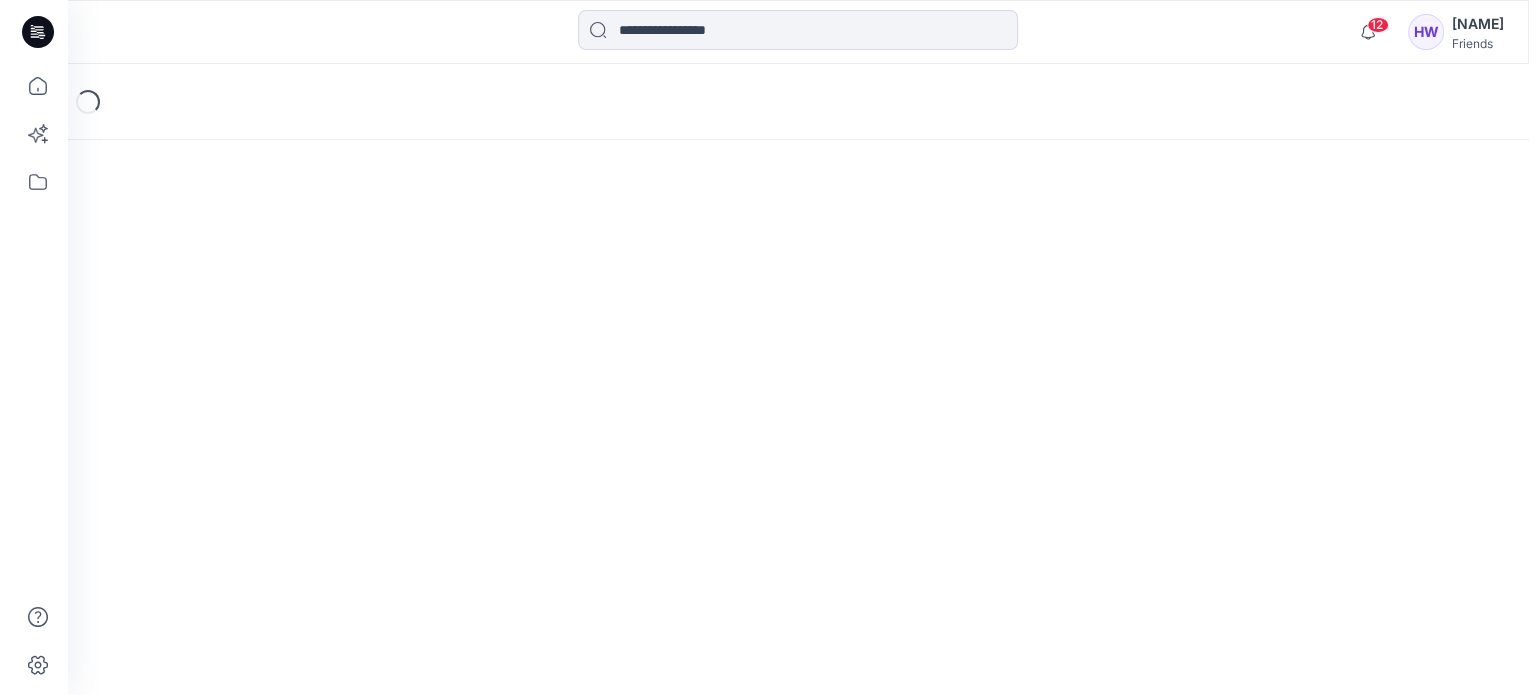scroll, scrollTop: 0, scrollLeft: 0, axis: both 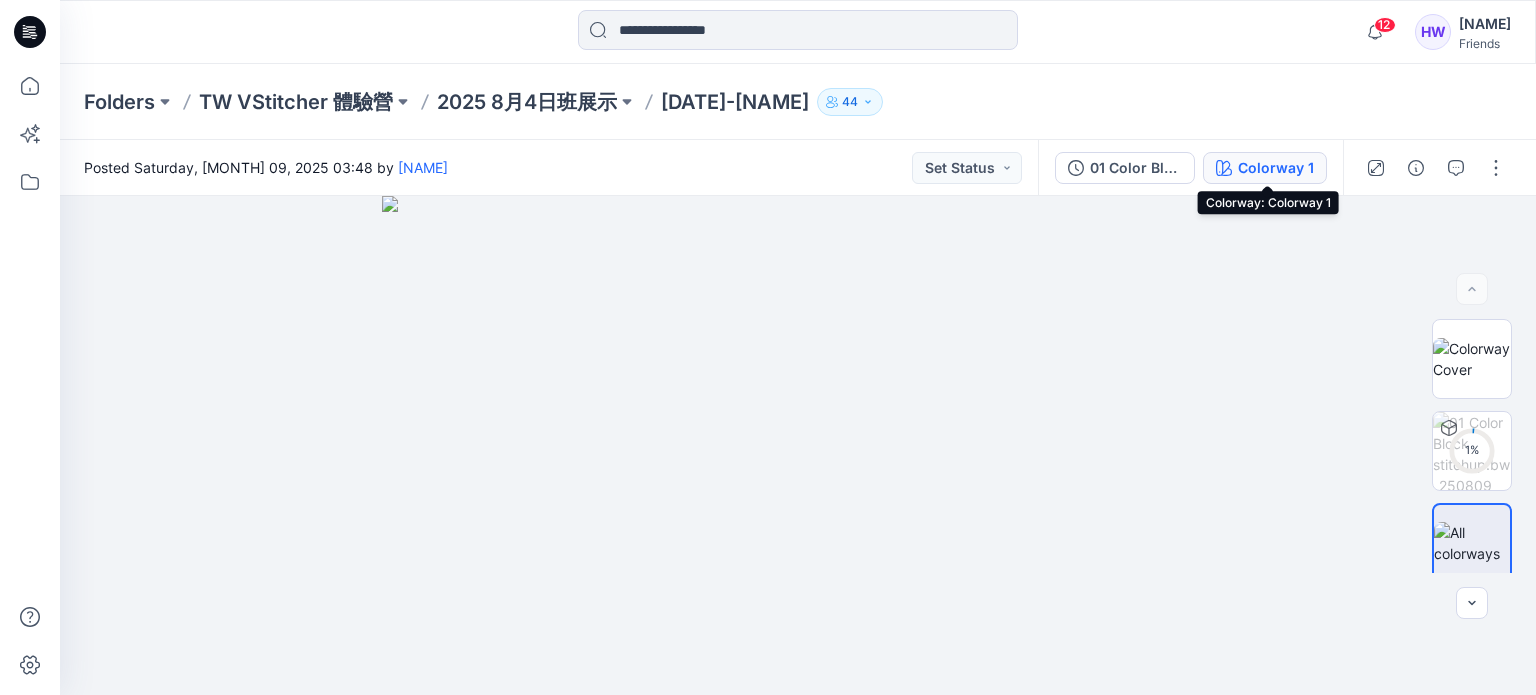 click on "Colorway 1" at bounding box center (1276, 168) 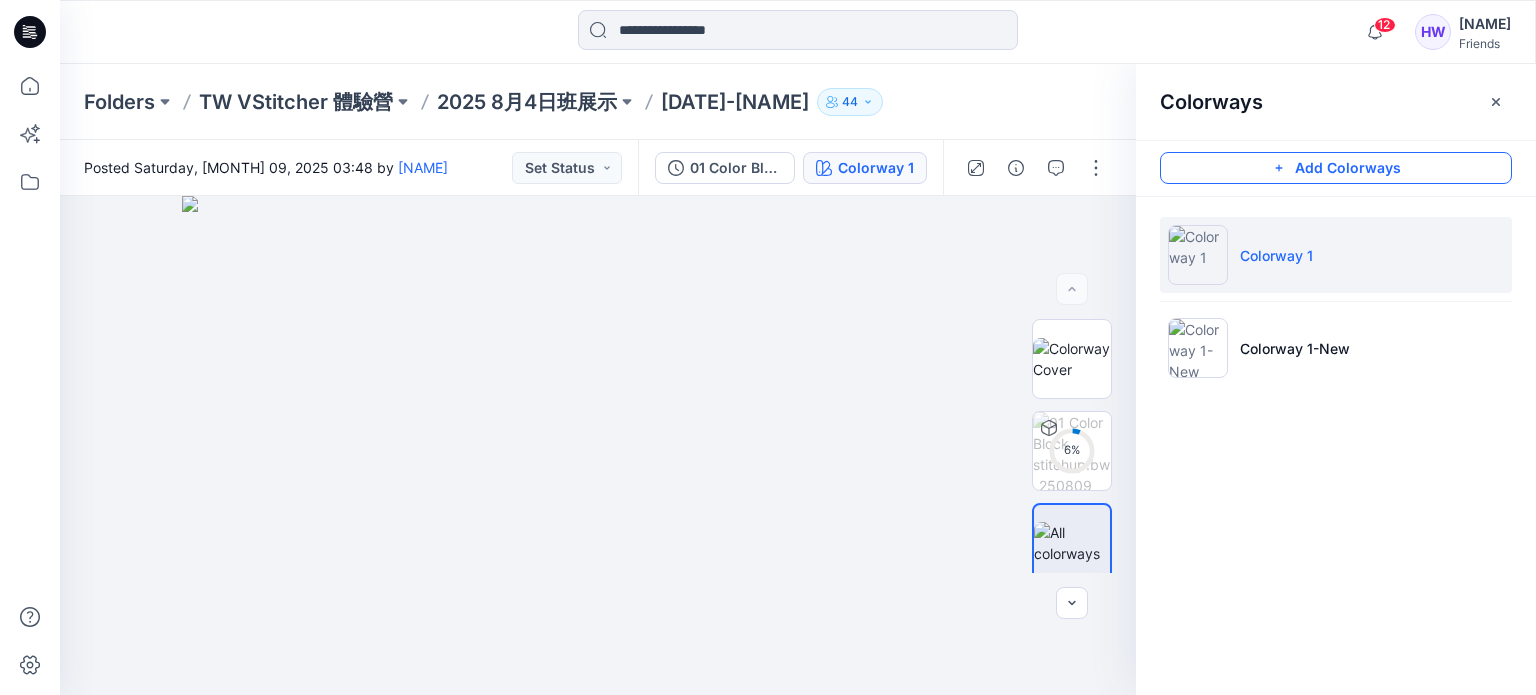 click on "Add Colorways" at bounding box center [1336, 168] 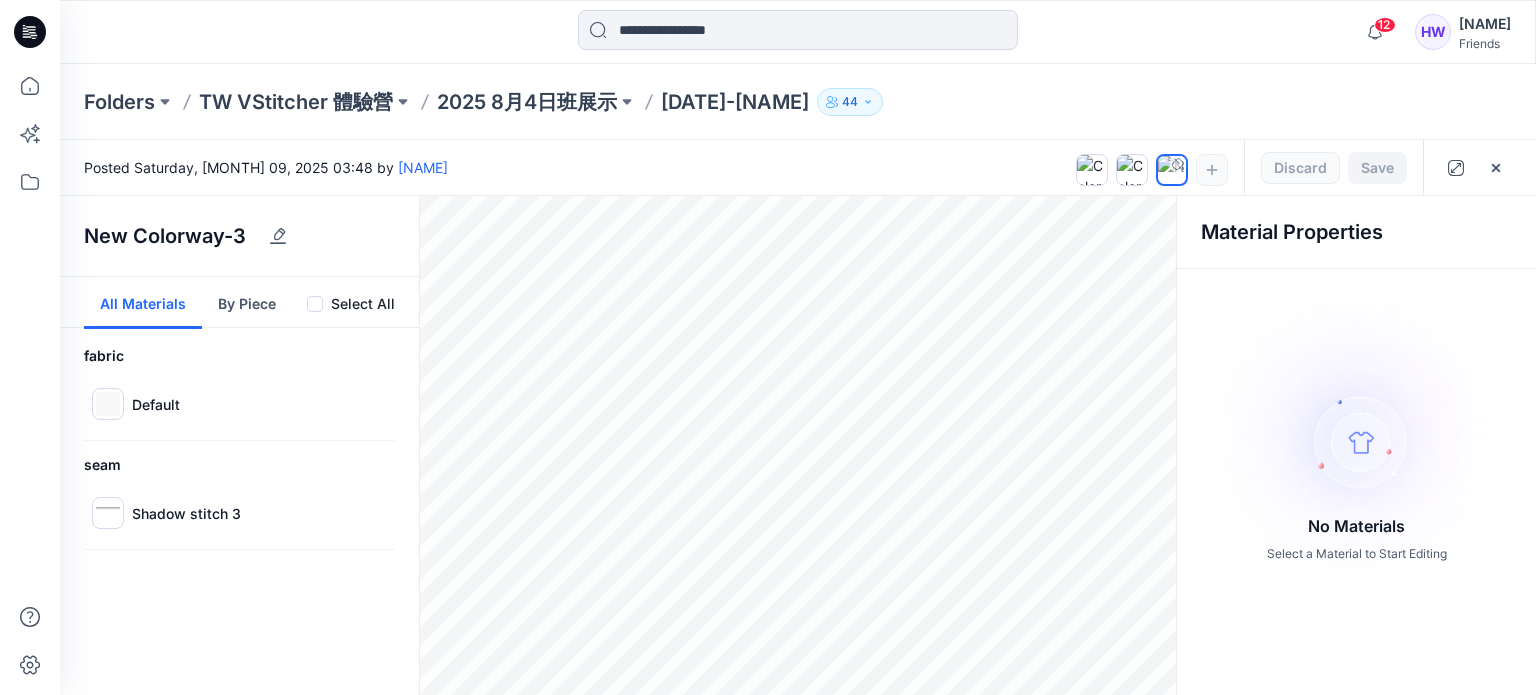 click on "By Piece" at bounding box center (247, 303) 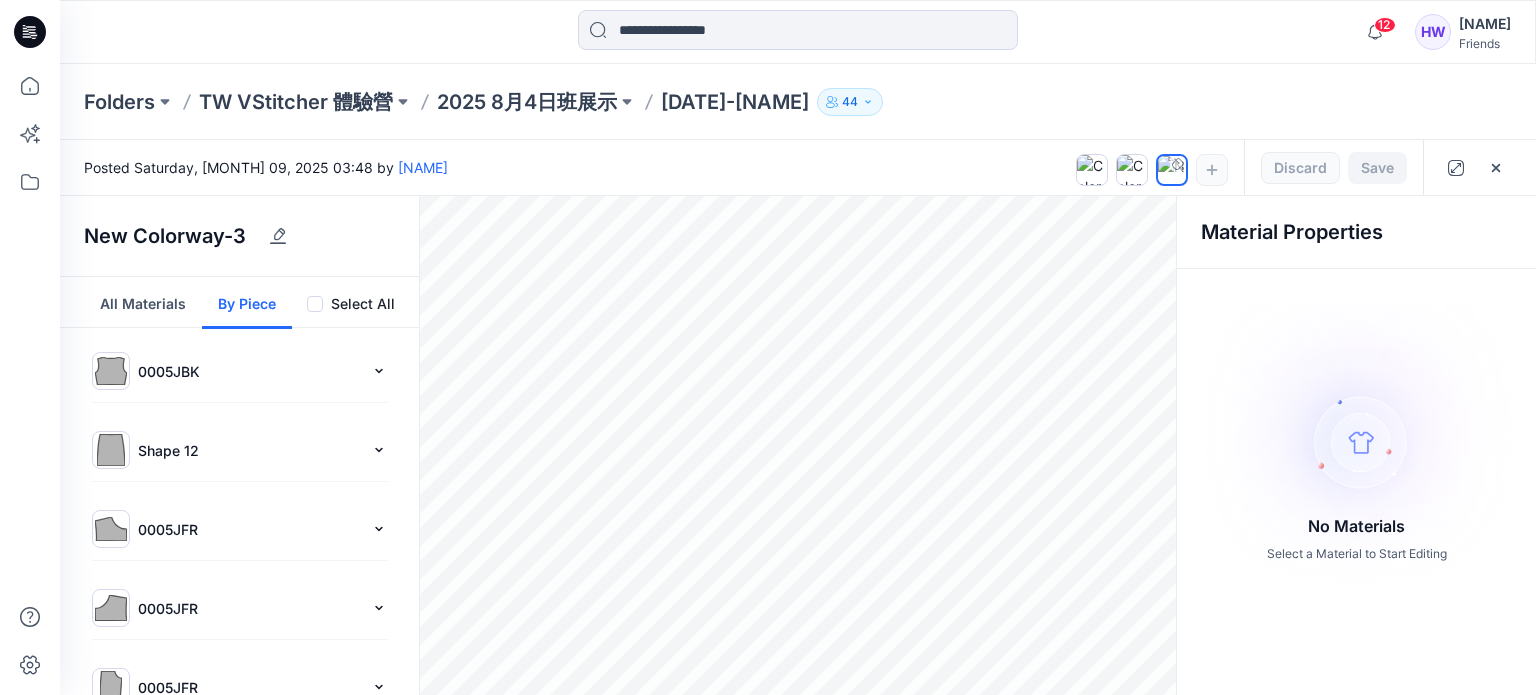 click on "All Materials" at bounding box center [143, 303] 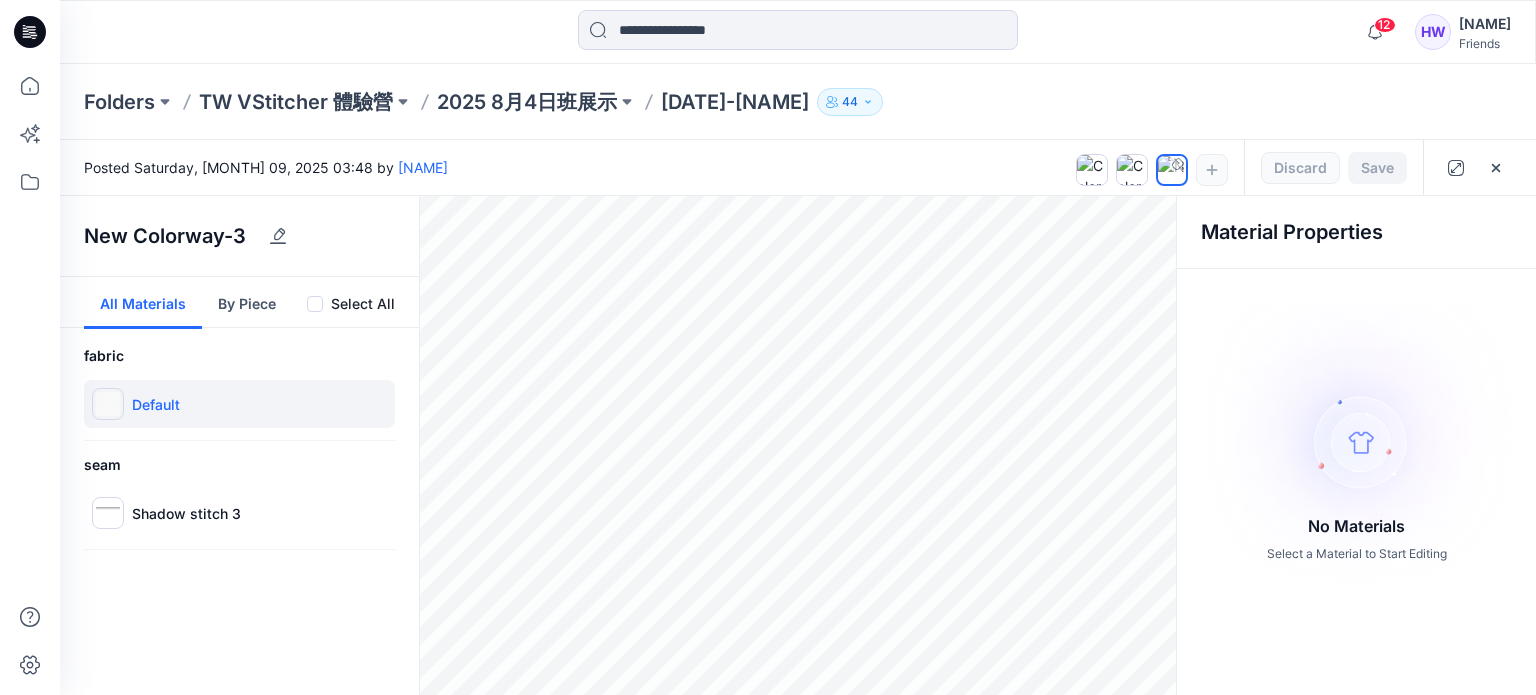 click on "Default" at bounding box center [156, 404] 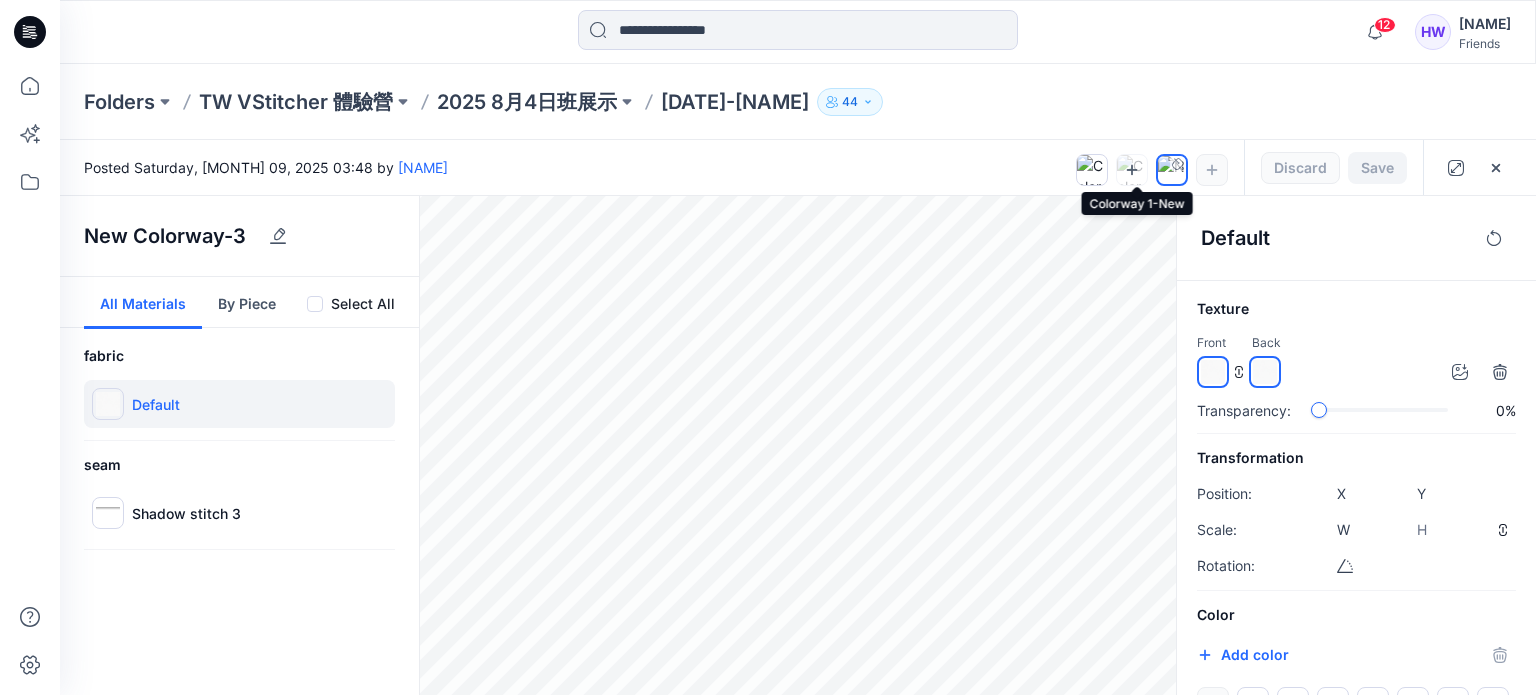 click at bounding box center (1132, 170) 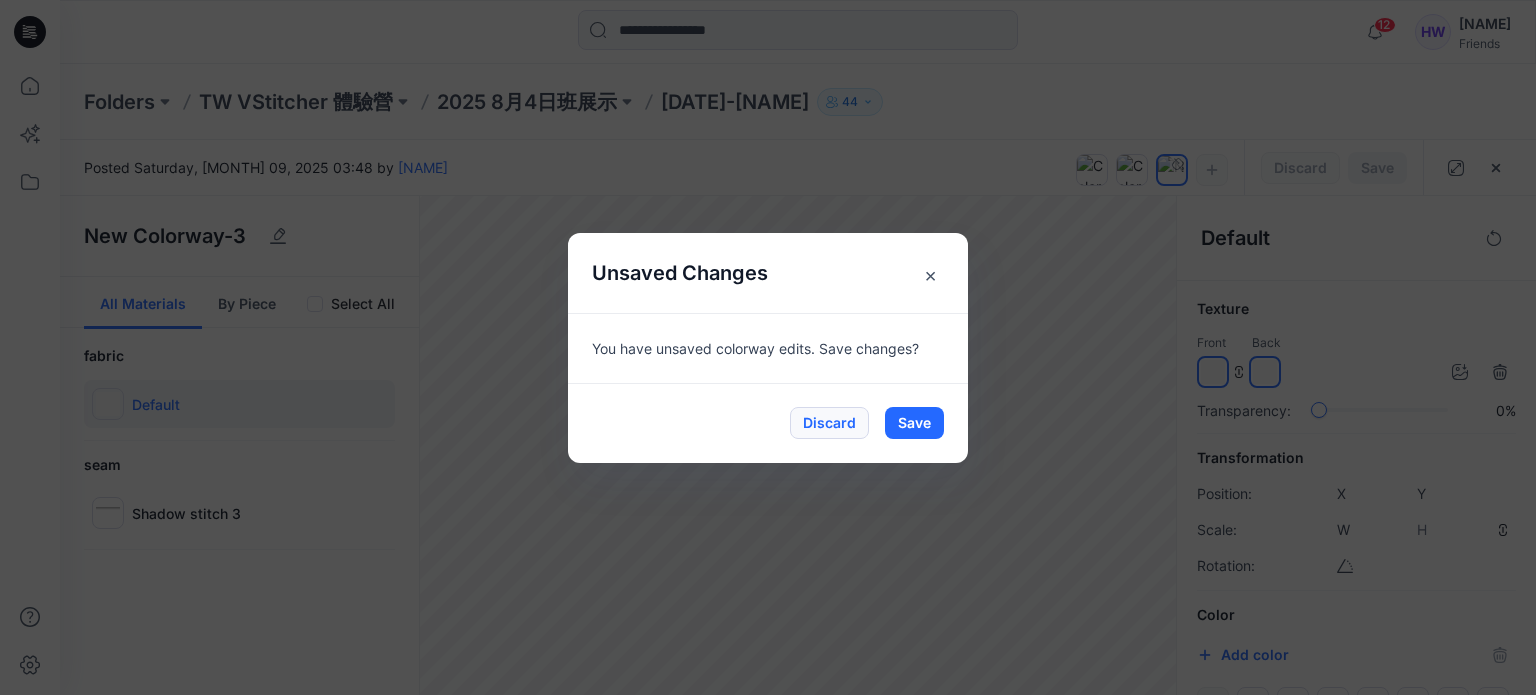 click on "Discard" at bounding box center [829, 423] 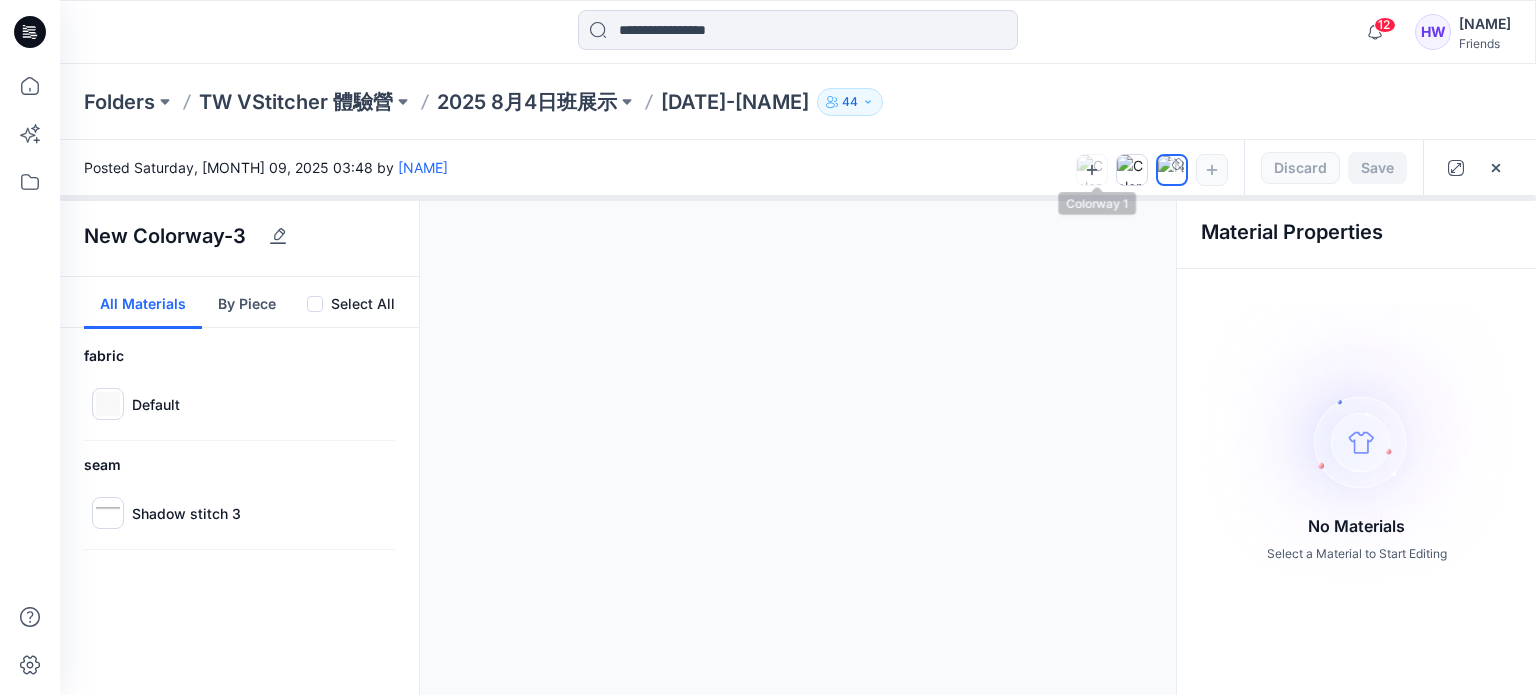 click at bounding box center (1172, 170) 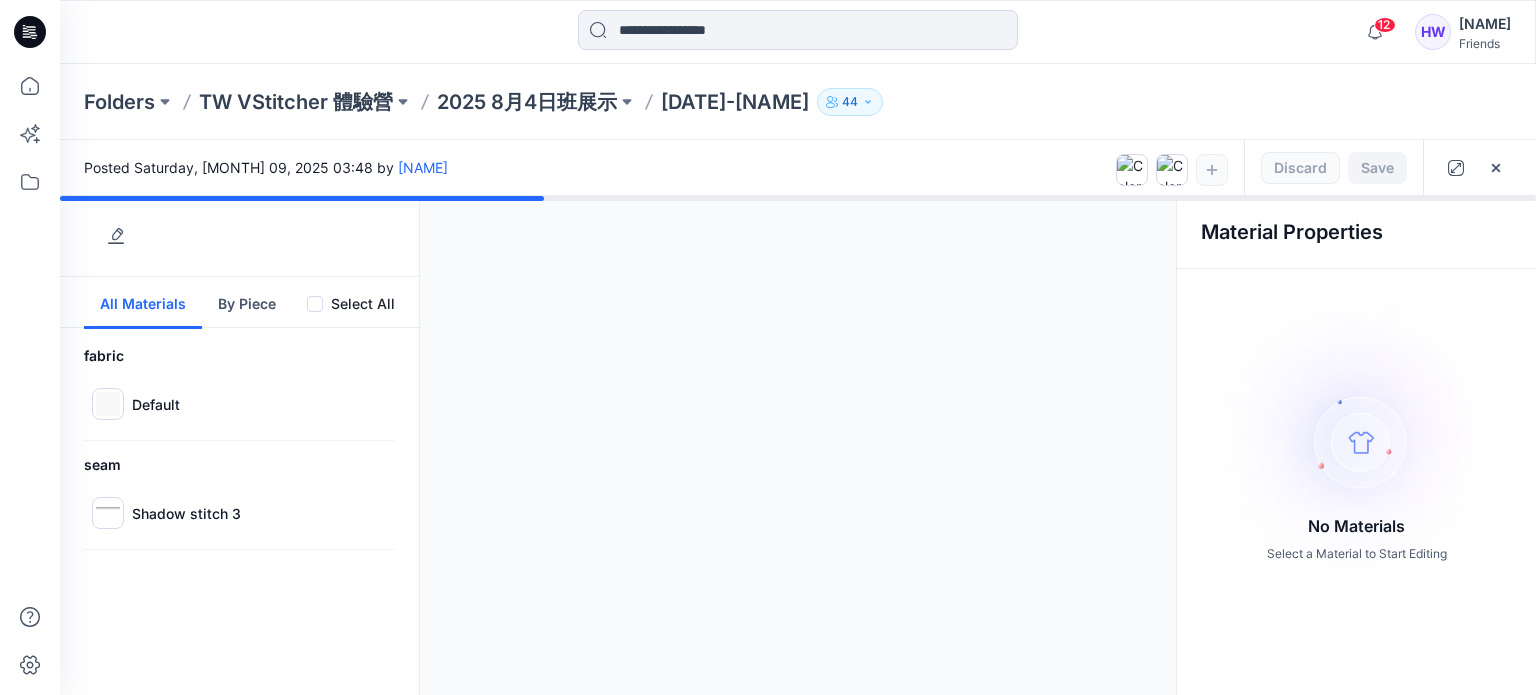 click on "250809_許雯雅" at bounding box center (735, 102) 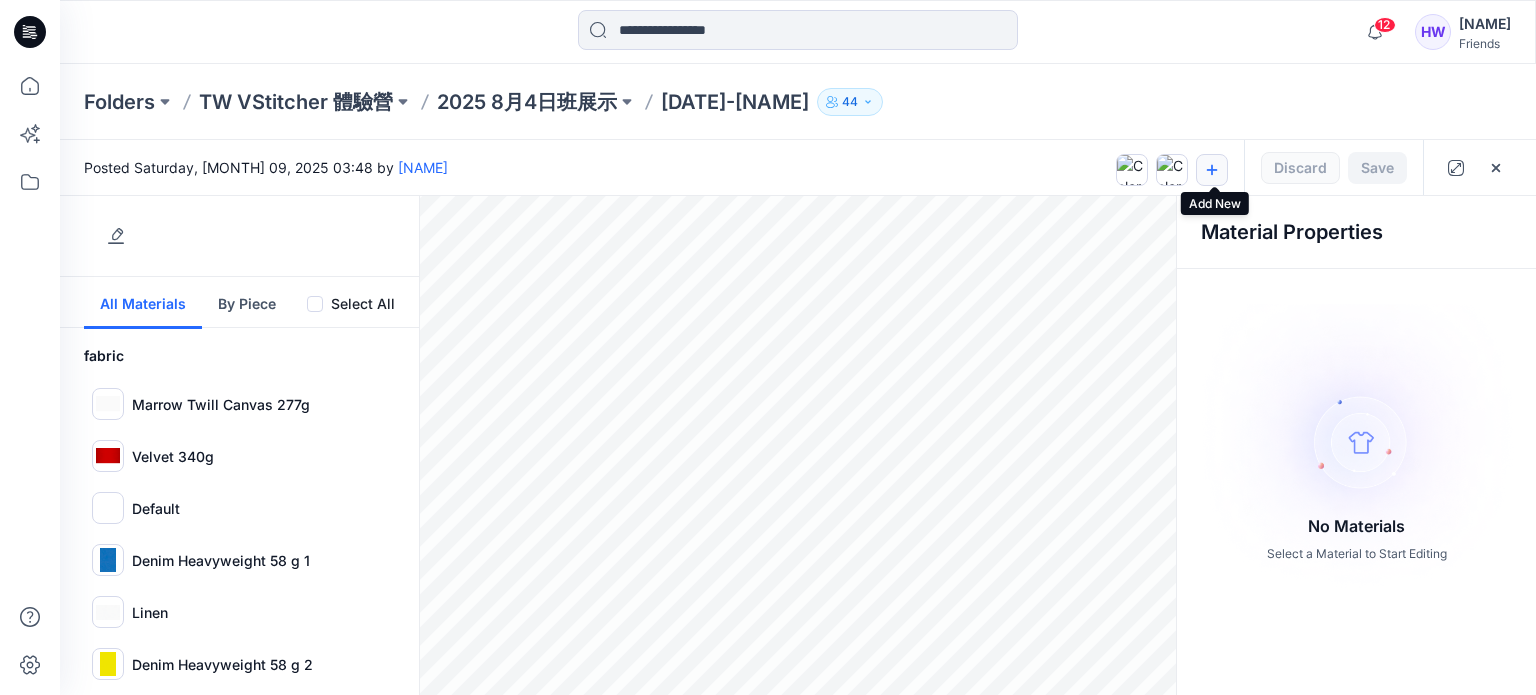 click 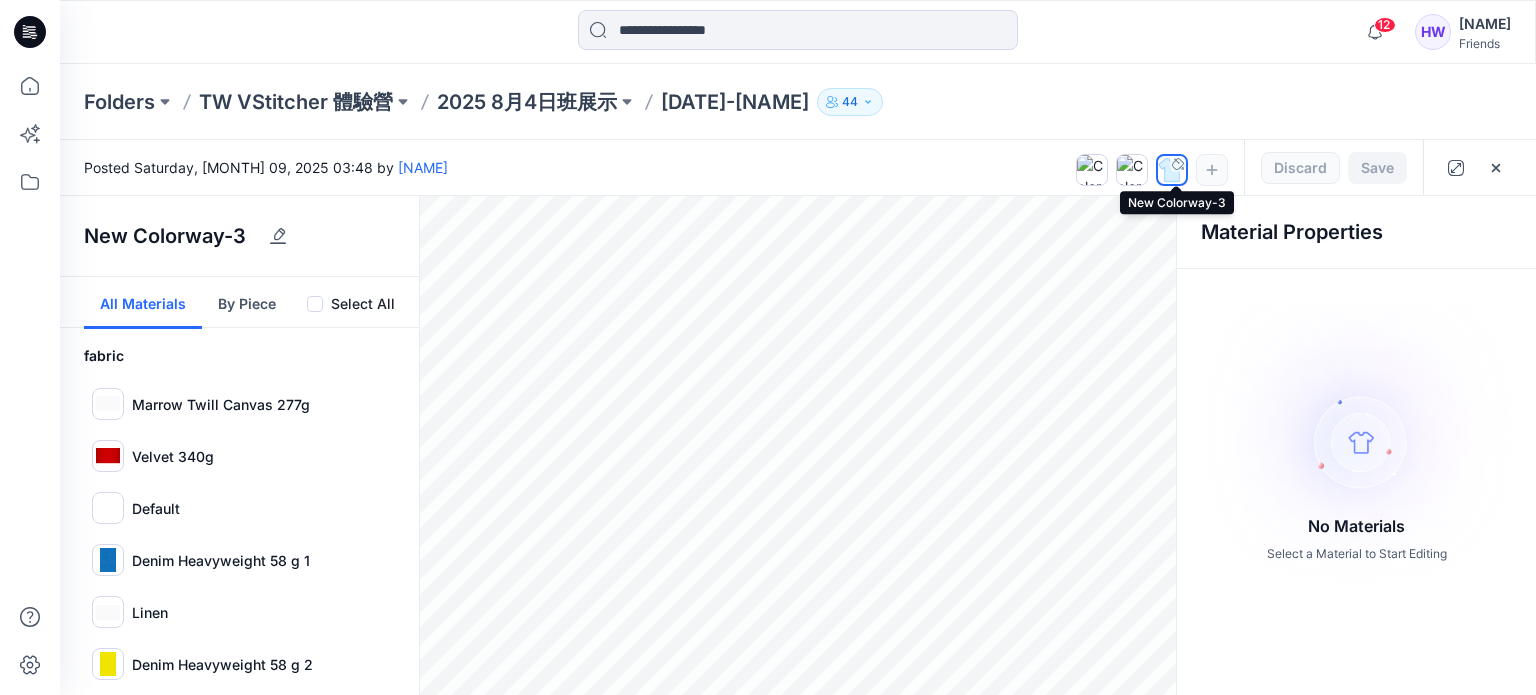 click at bounding box center [1172, 170] 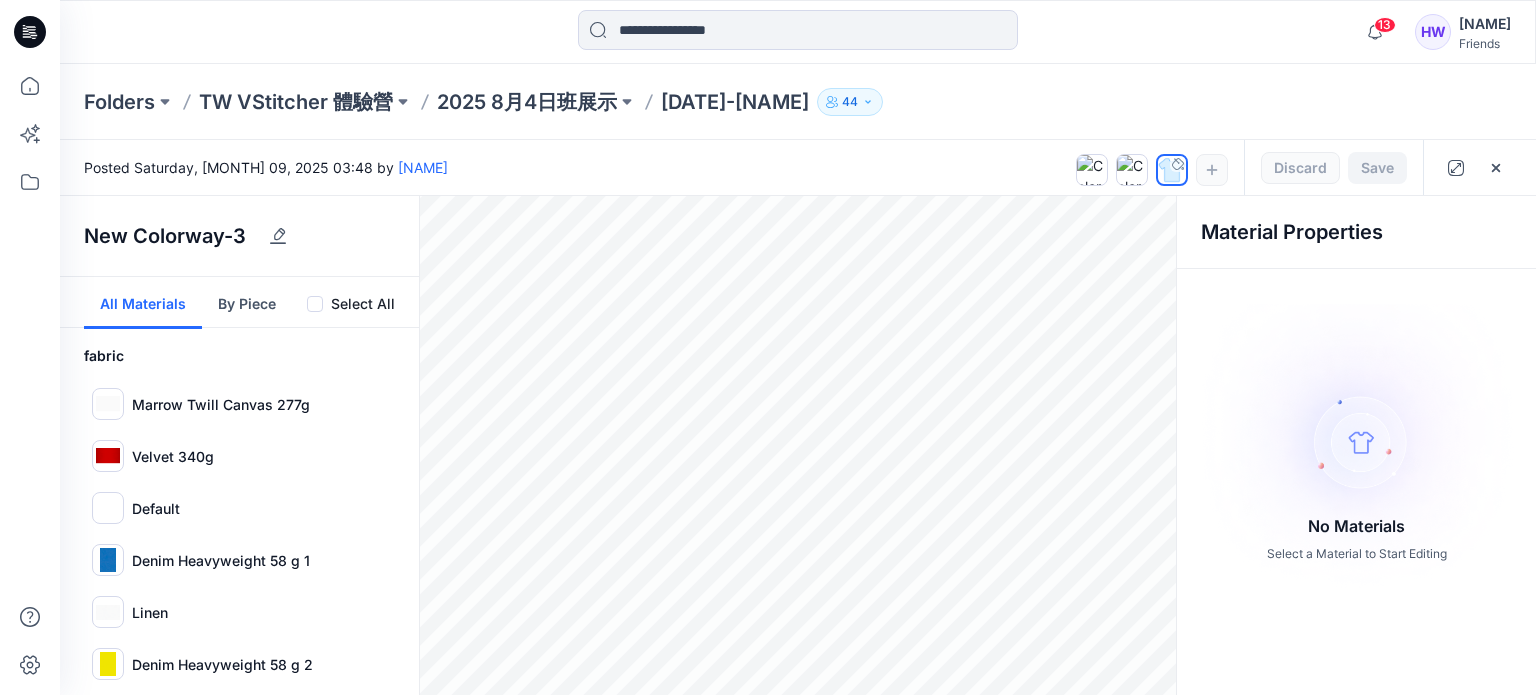 click on "250809_許雯雅" at bounding box center [735, 102] 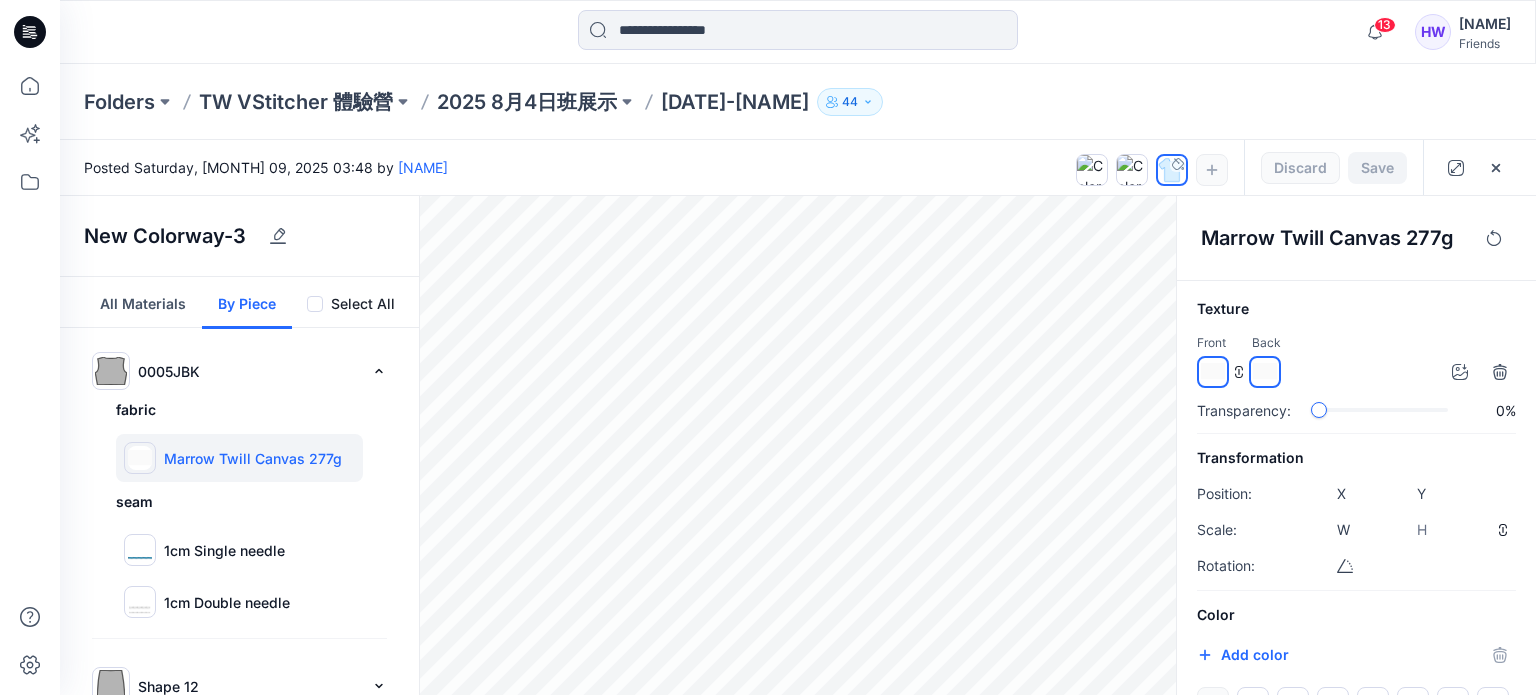 type on "****" 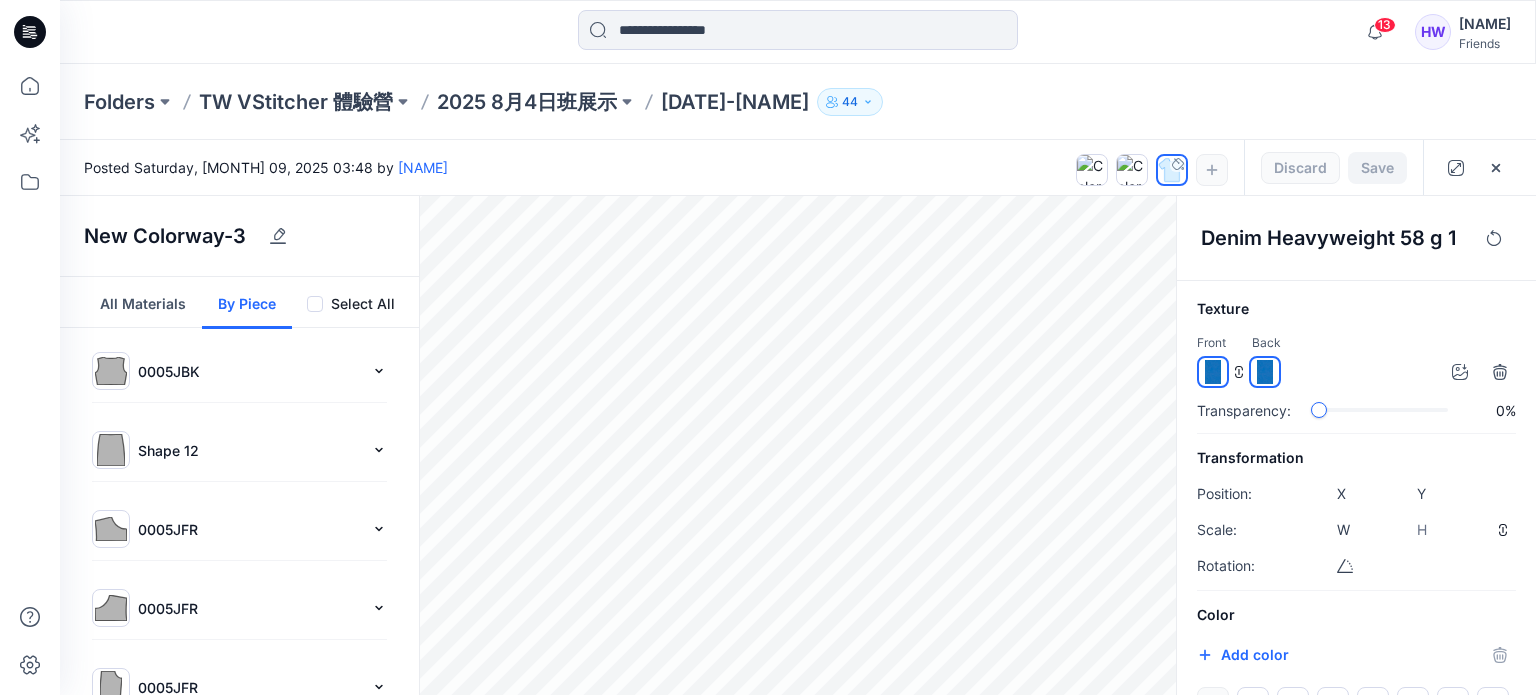 scroll, scrollTop: 216, scrollLeft: 0, axis: vertical 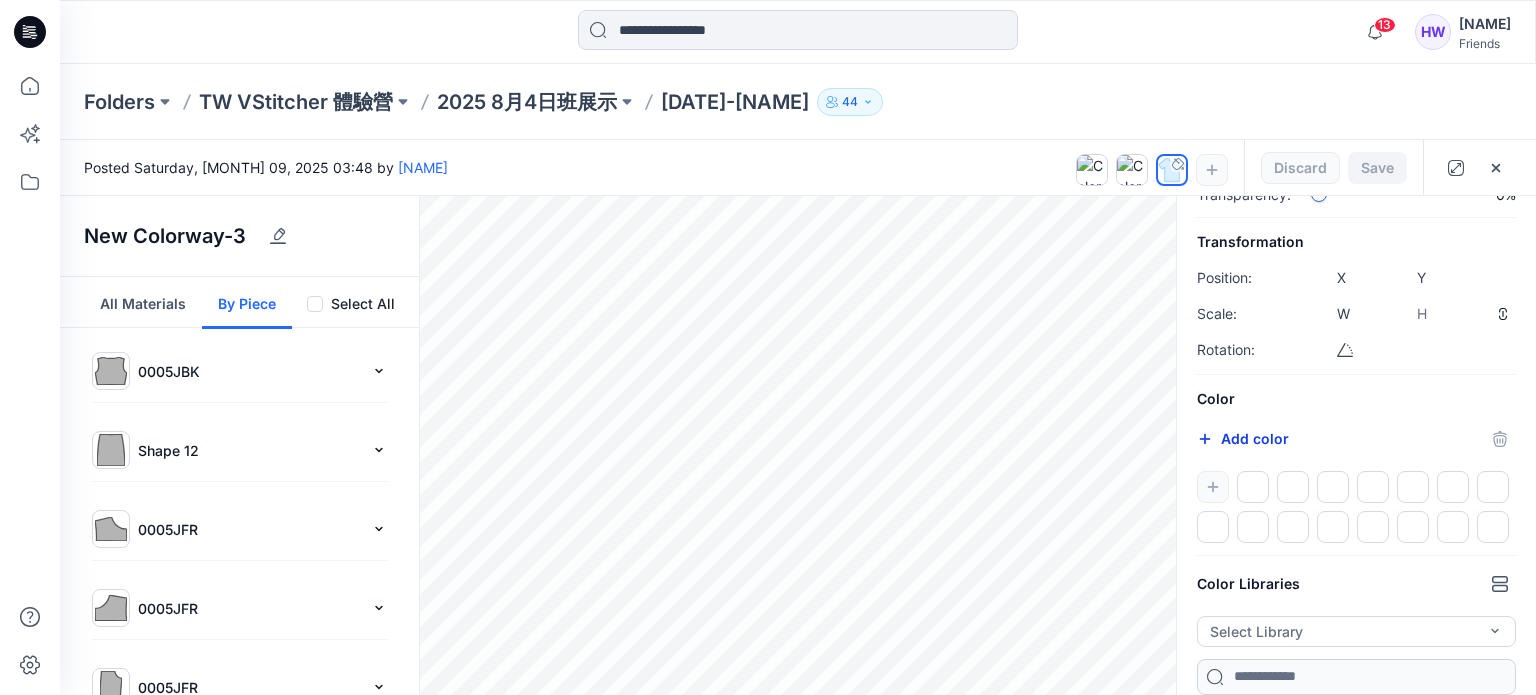 click on "Add color" at bounding box center (1243, 439) 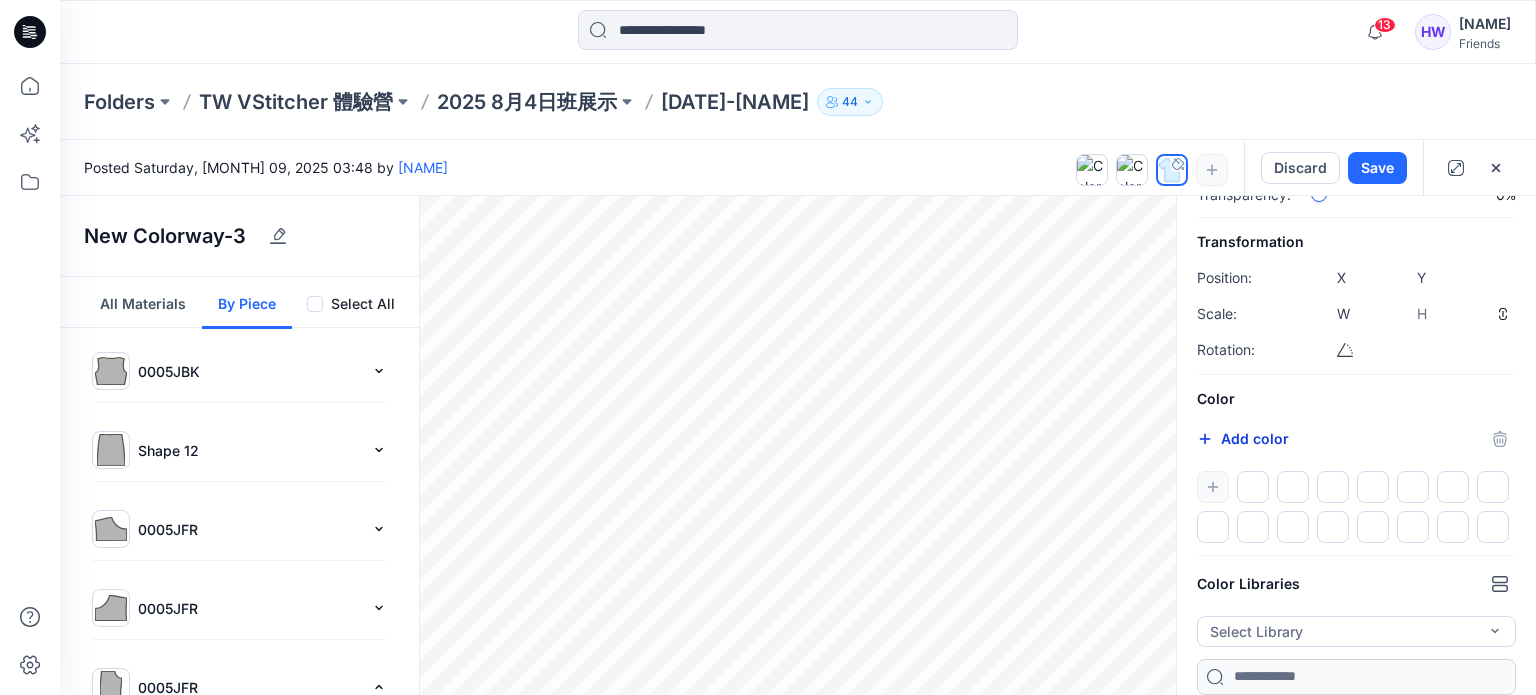 click on "Add color" at bounding box center (1243, 439) 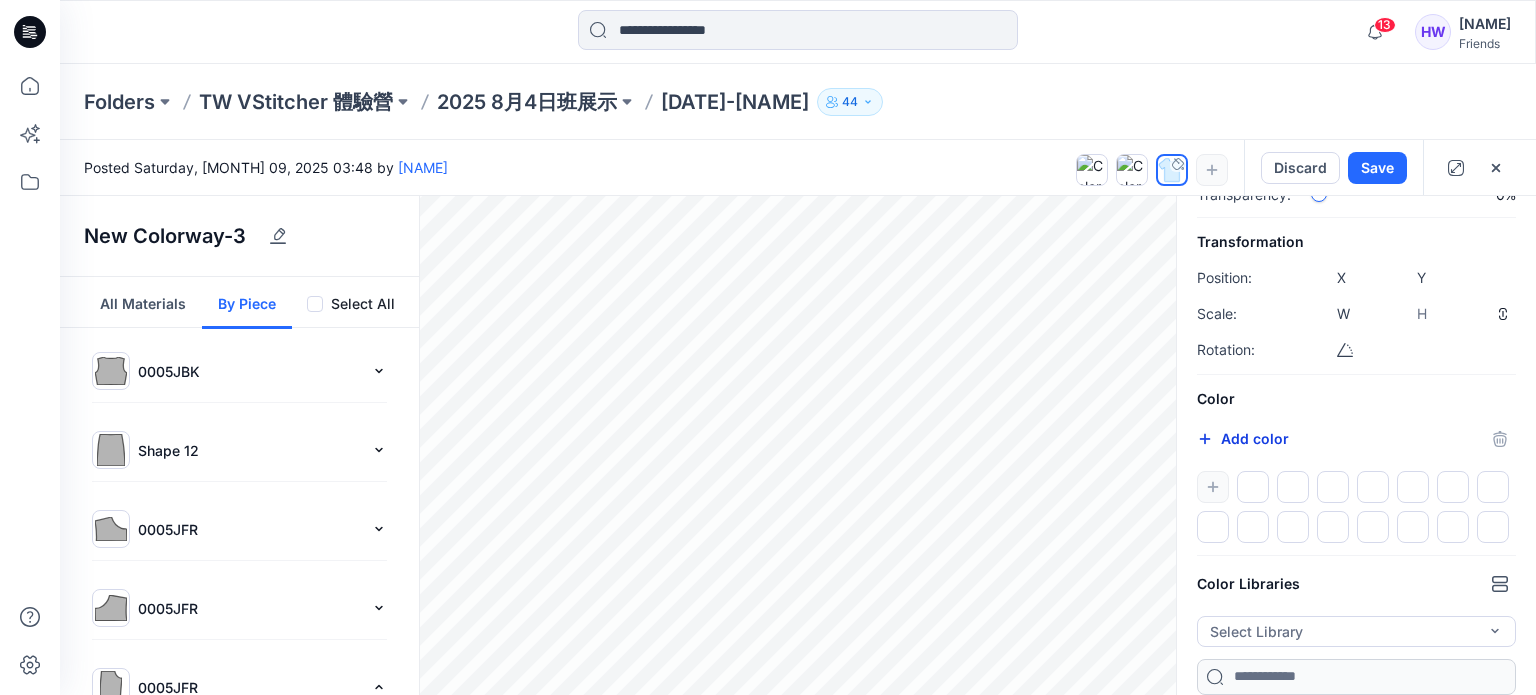 click 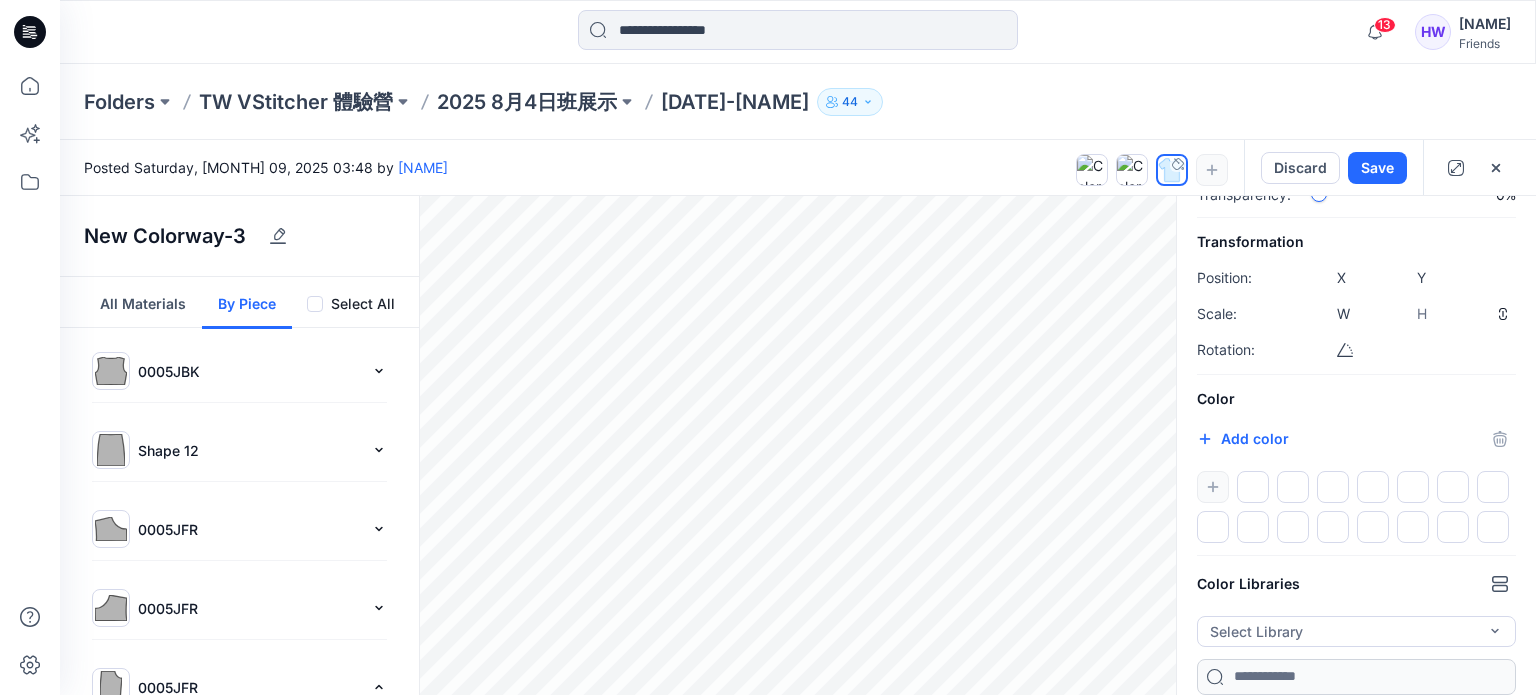 click at bounding box center [1356, 507] 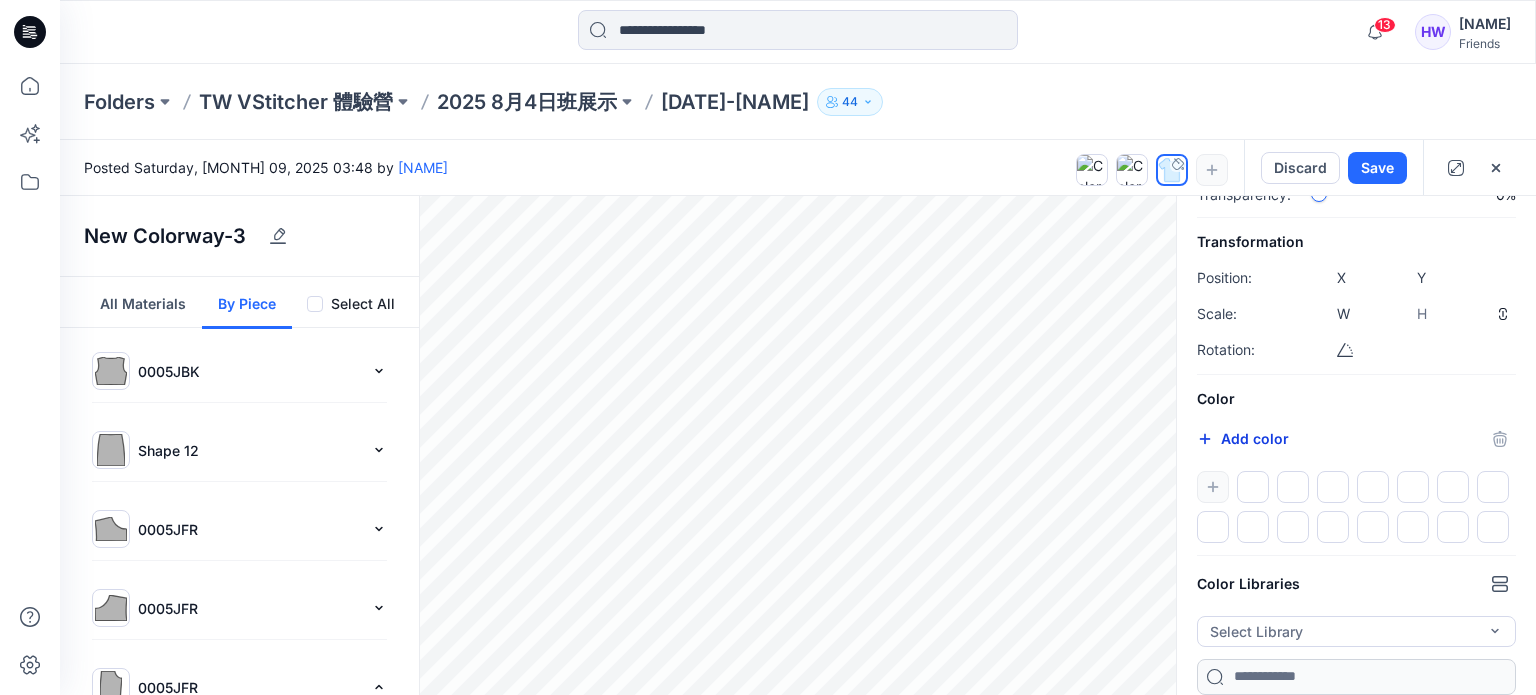 click on "*******" at bounding box center (1227, 441) 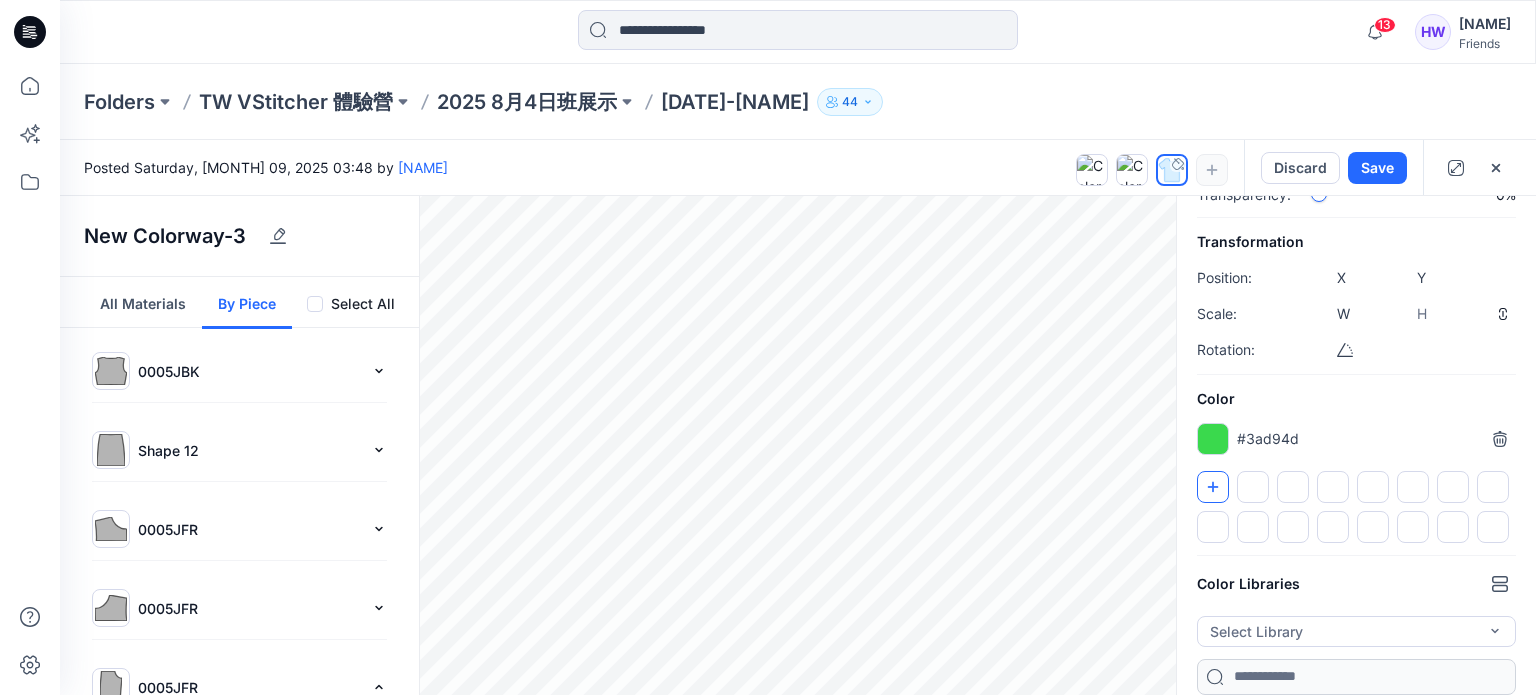 type on "*******" 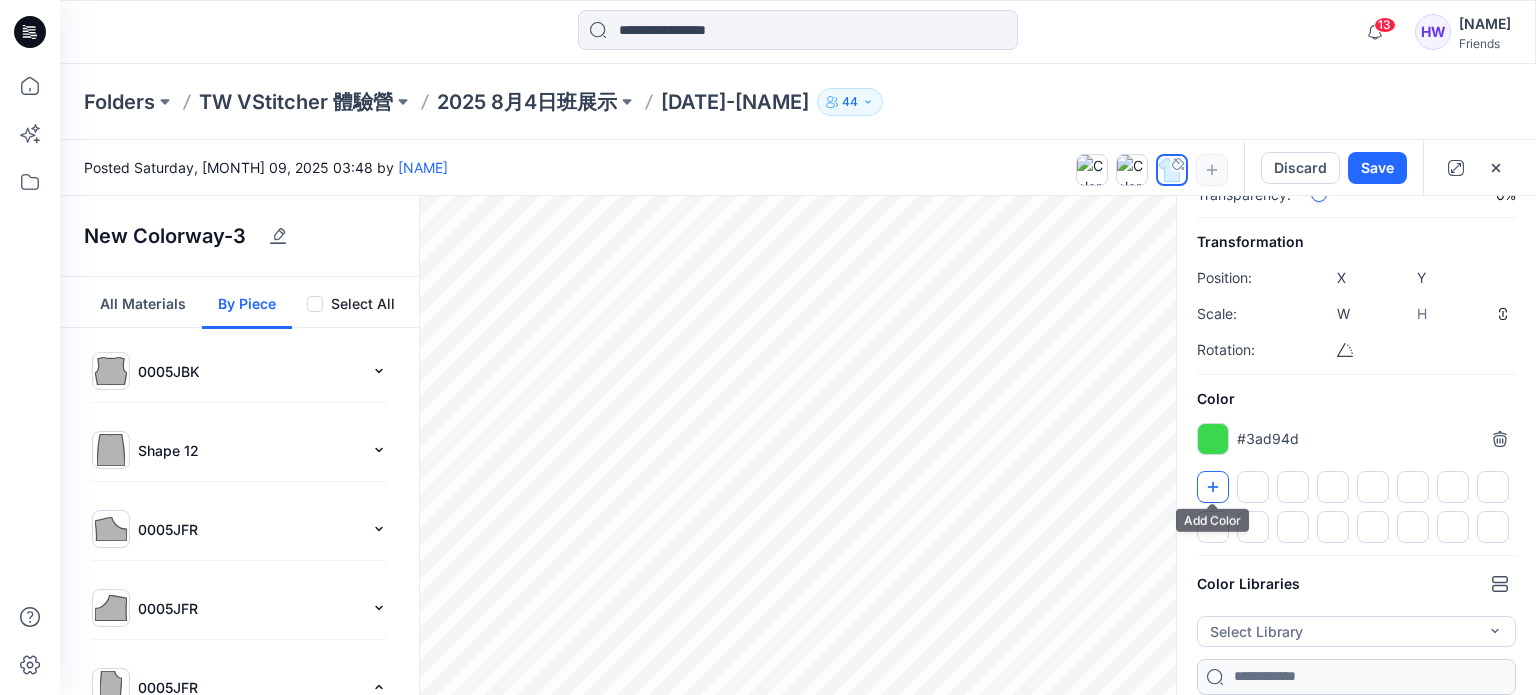 click 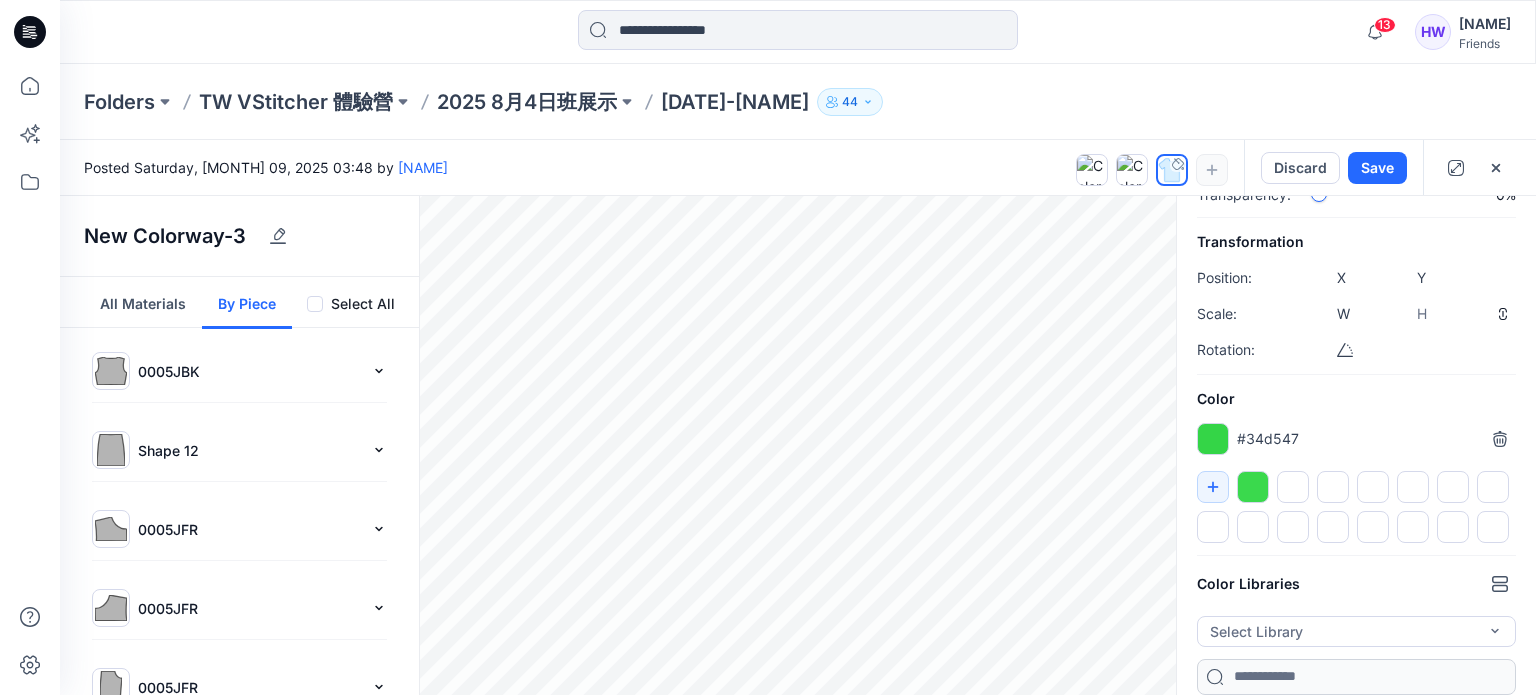 click at bounding box center [1253, 487] 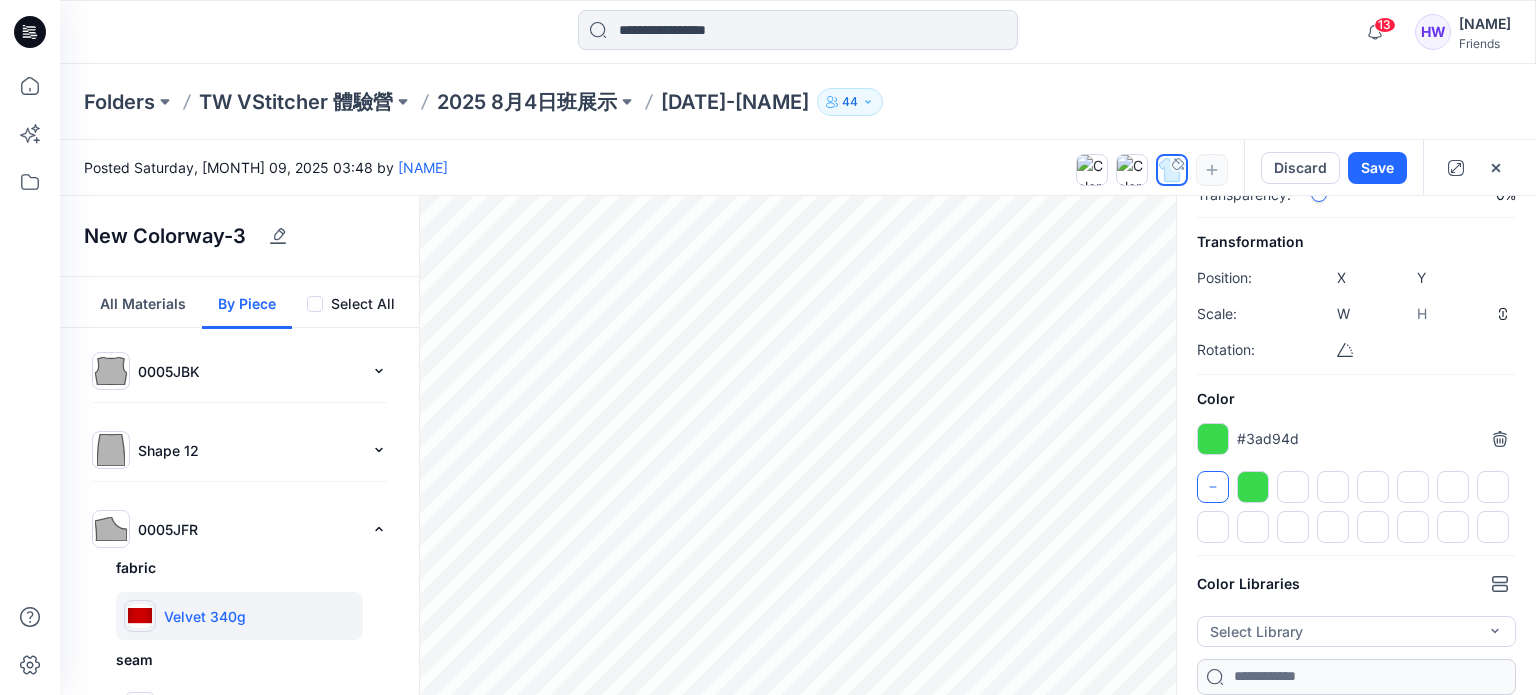 type on "****" 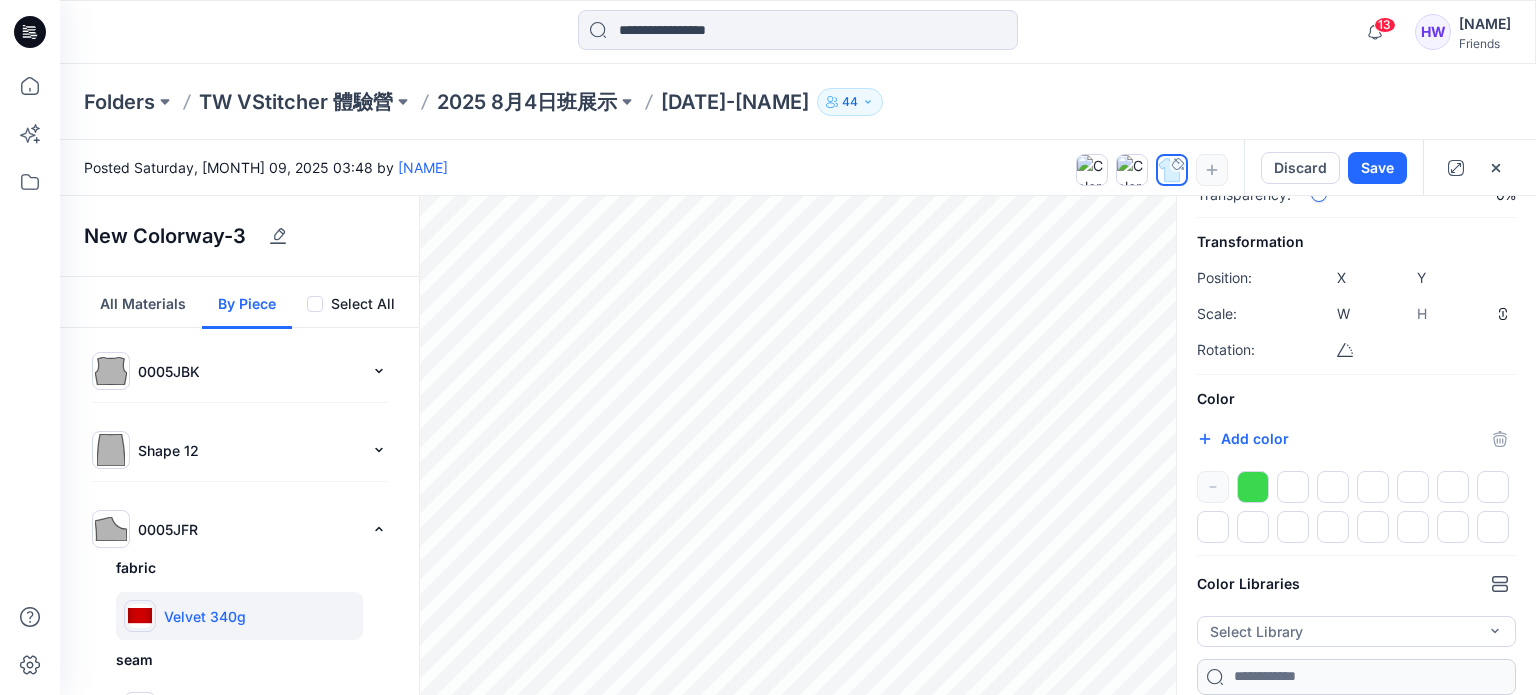 click on "*******" at bounding box center [1227, 441] 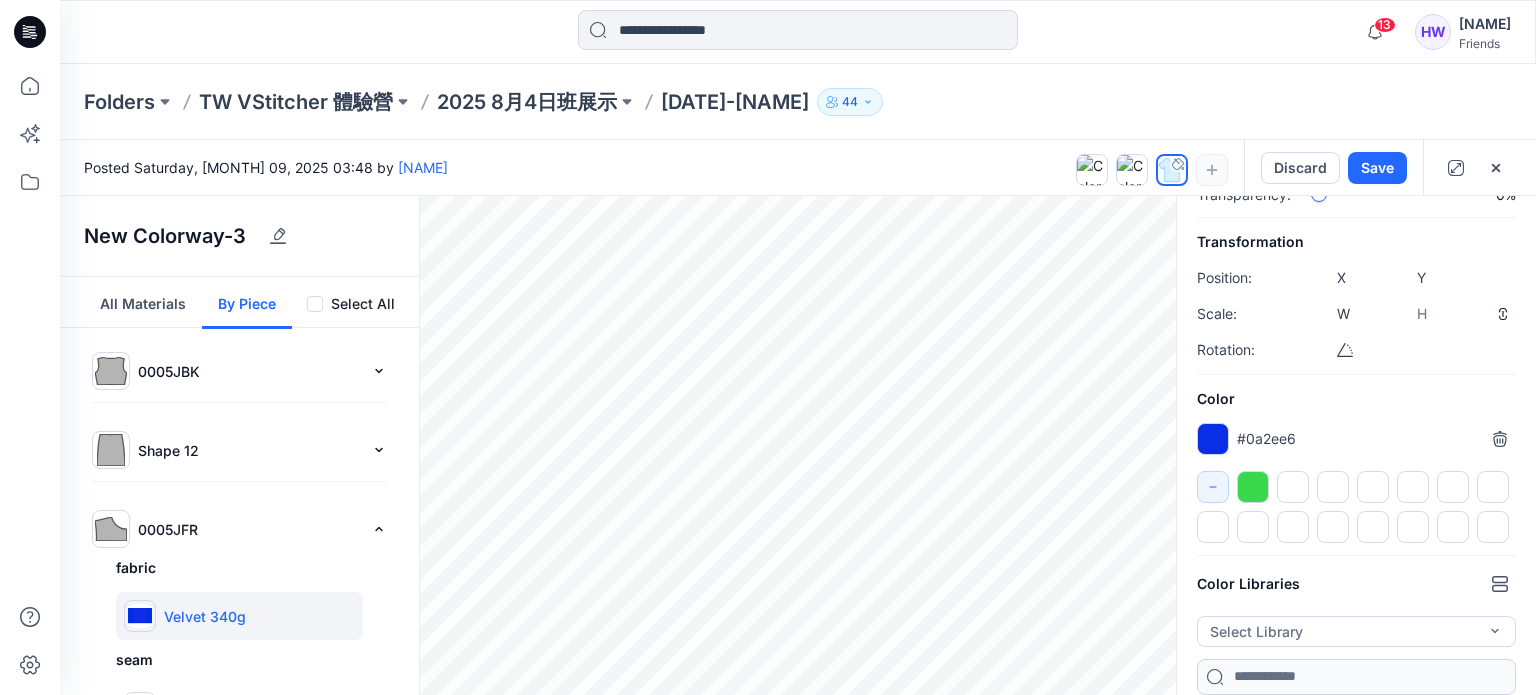 type on "*******" 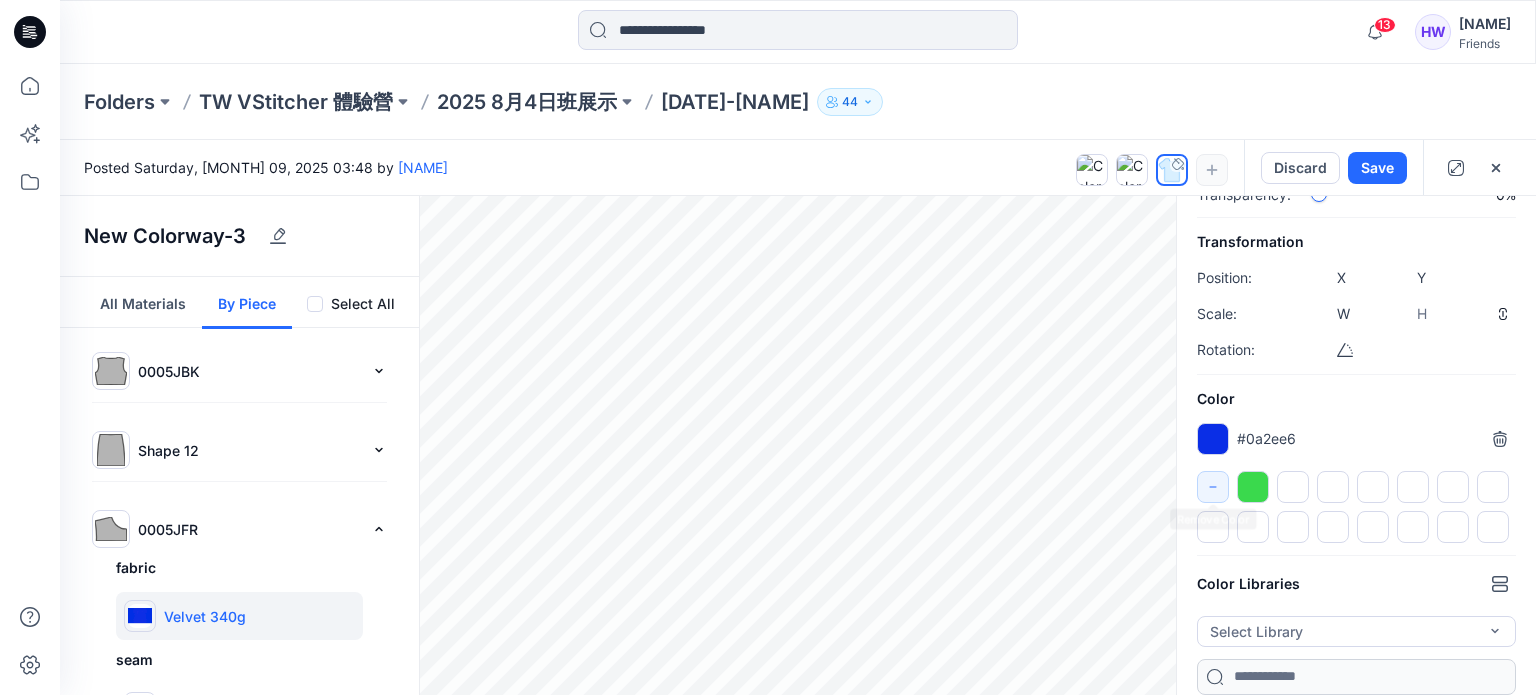 click at bounding box center (1213, 439) 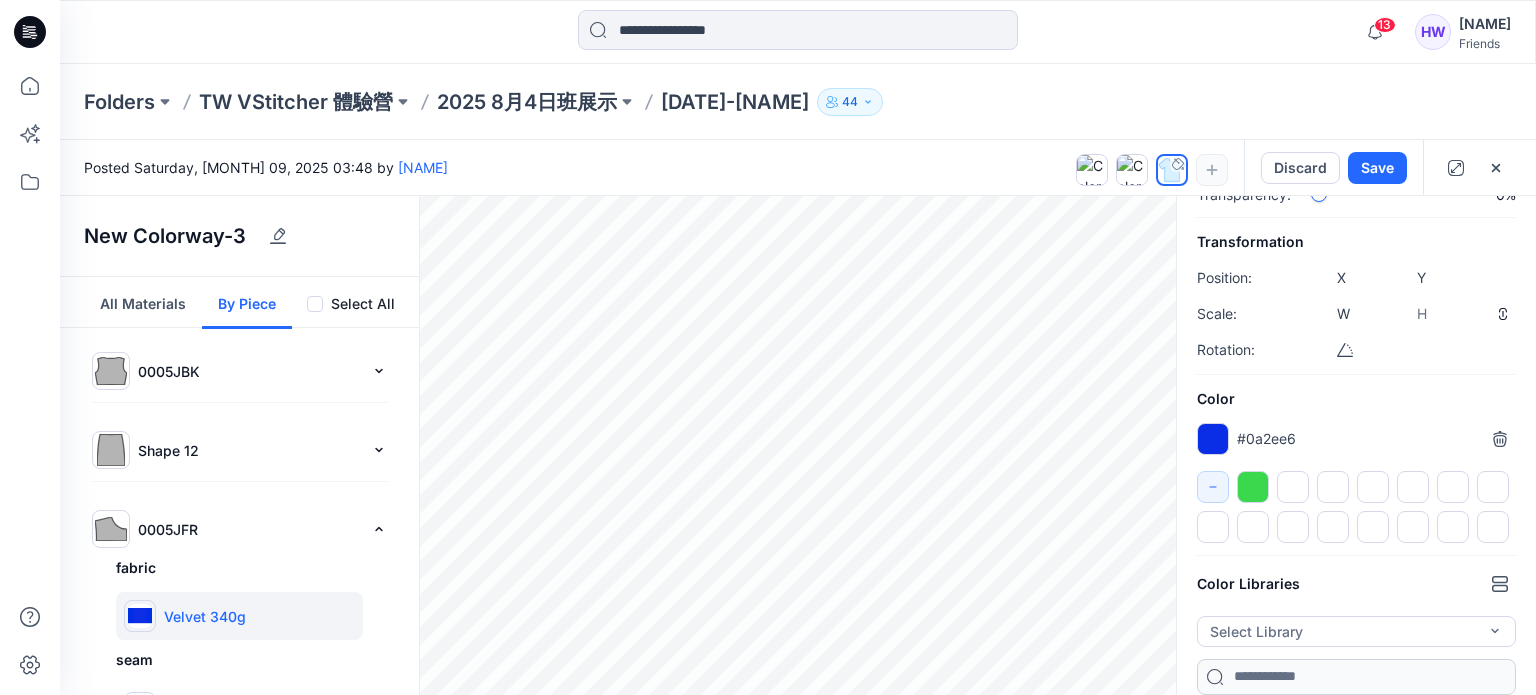 drag, startPoint x: 1216, startPoint y: 436, endPoint x: 1304, endPoint y: 486, distance: 101.21265 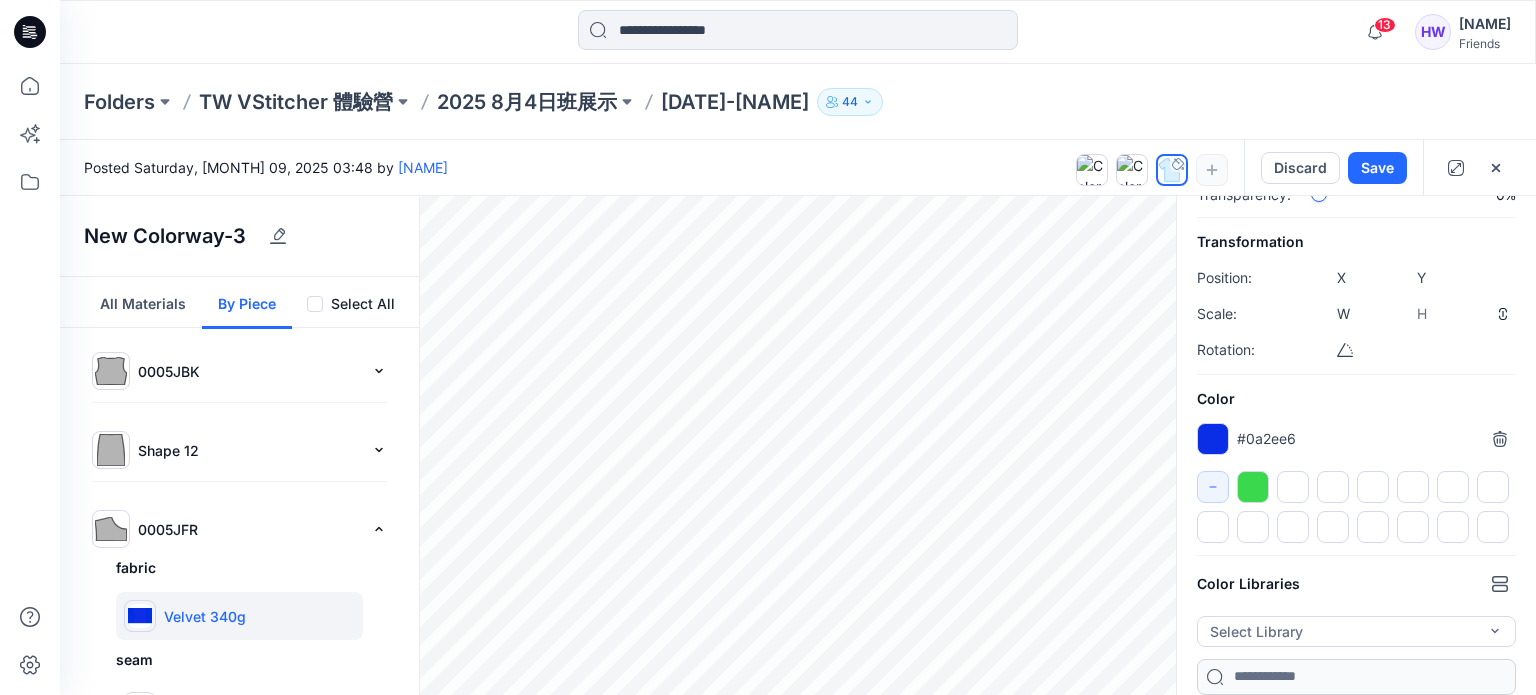 drag, startPoint x: 1208, startPoint y: 430, endPoint x: 1256, endPoint y: 460, distance: 56.603886 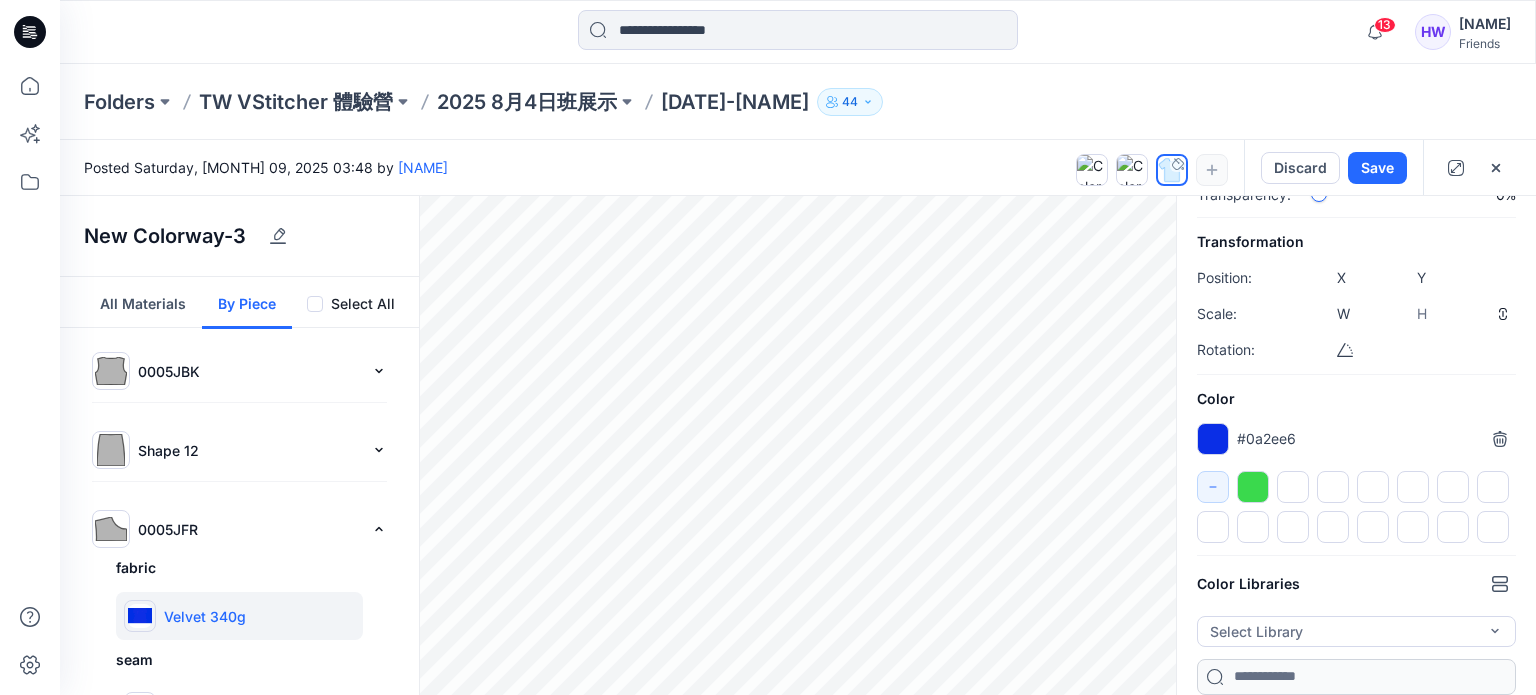 click at bounding box center (1293, 487) 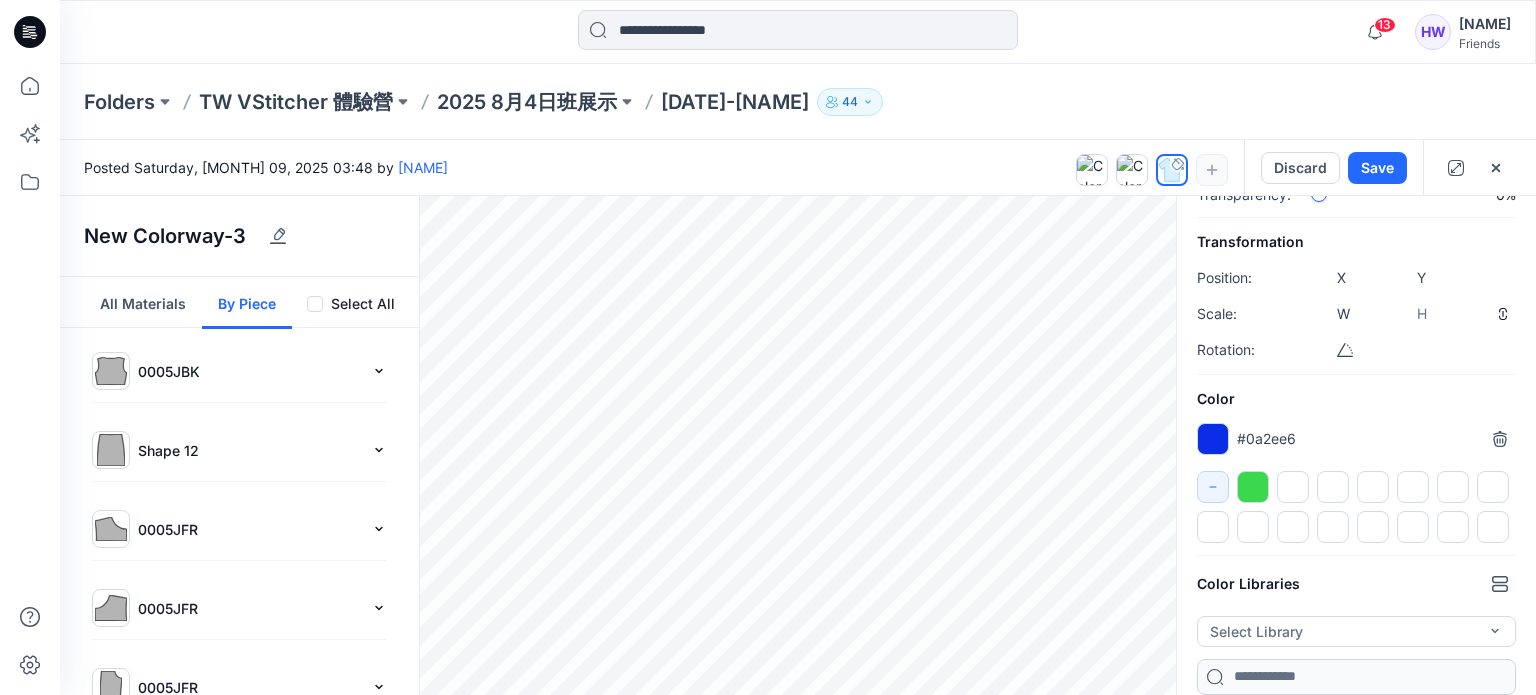 type on "*****" 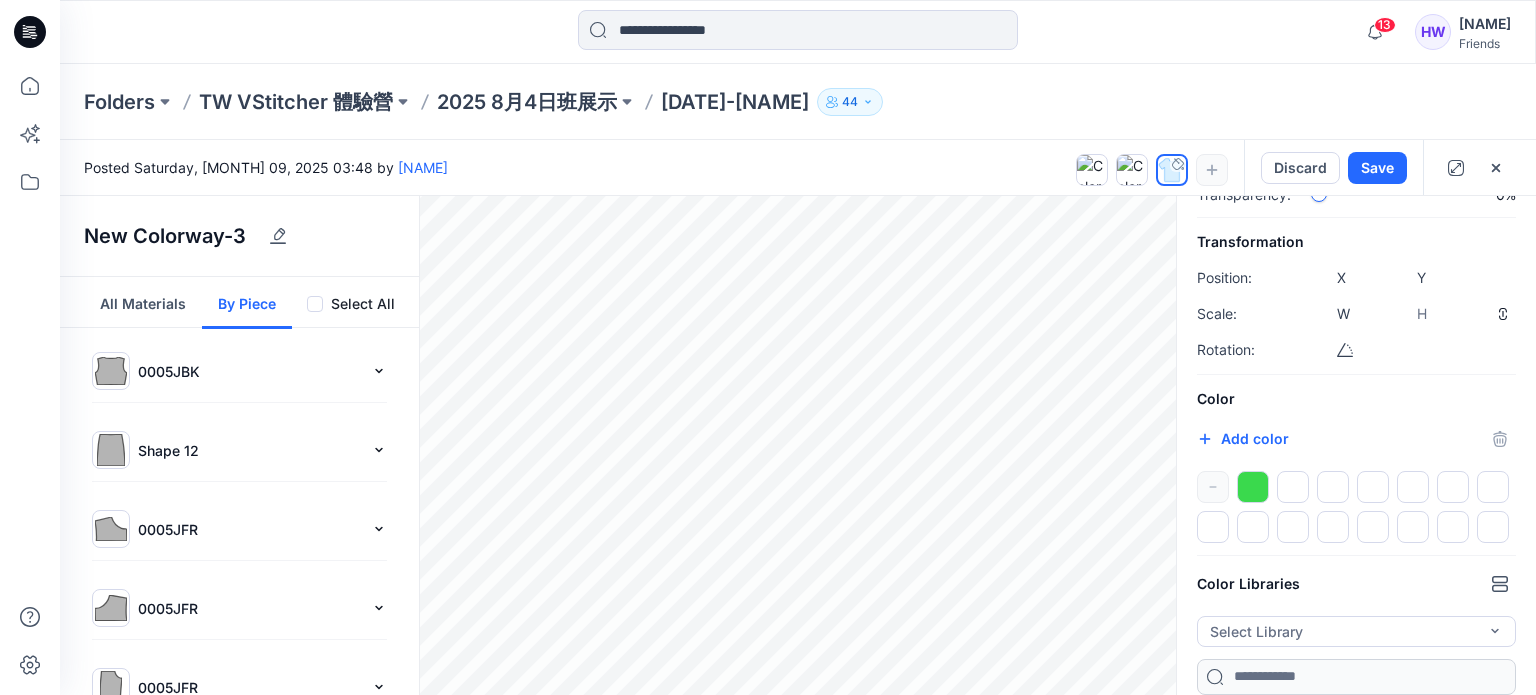 type on "****" 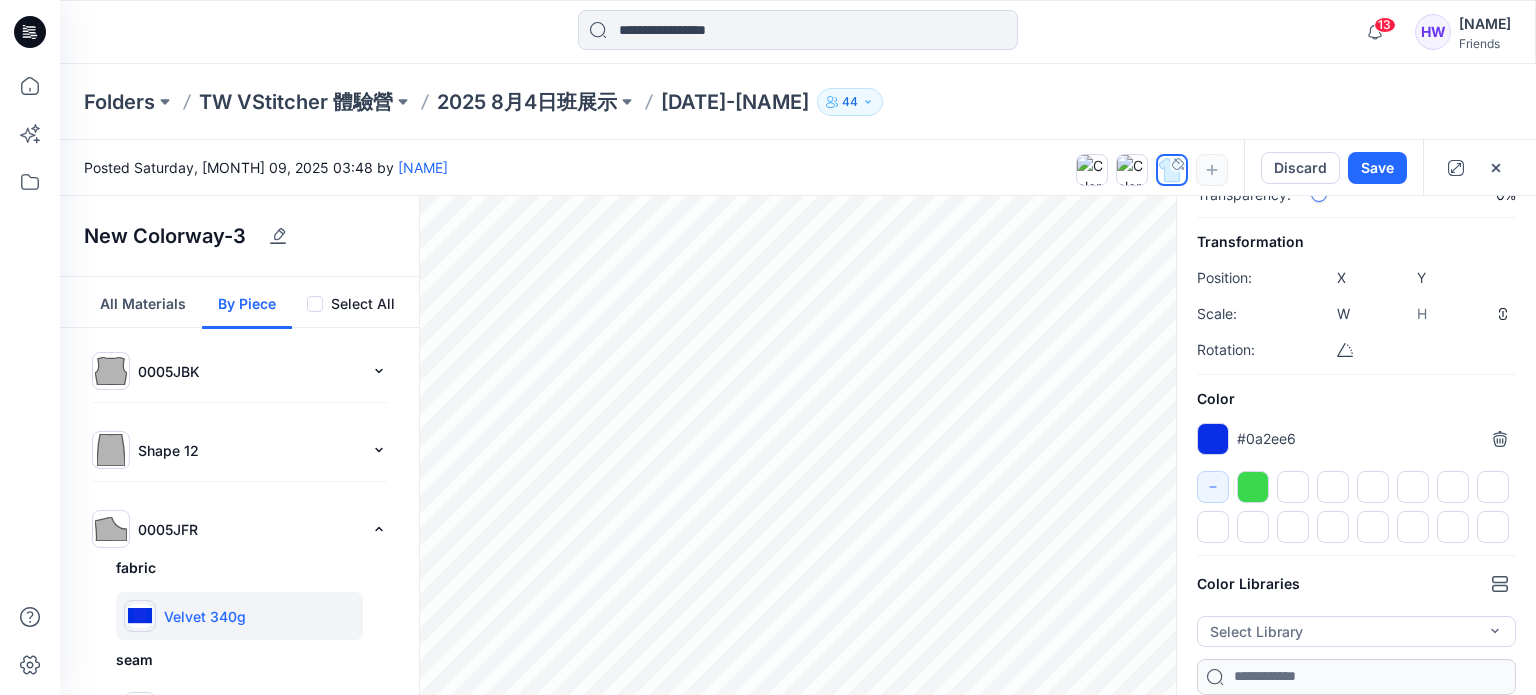 click on "#0a2ee6" at bounding box center [1266, 438] 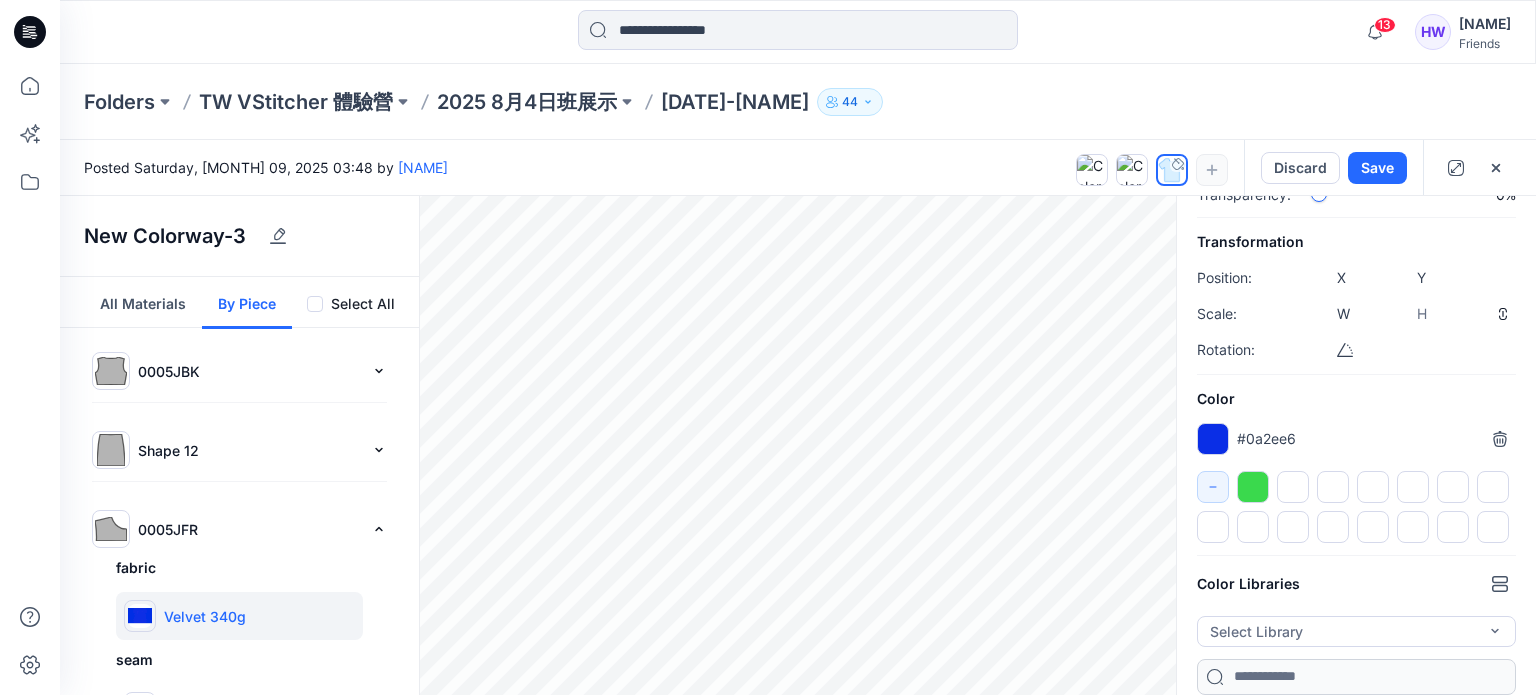 click on "#0a2ee6 *******" at bounding box center (1356, 439) 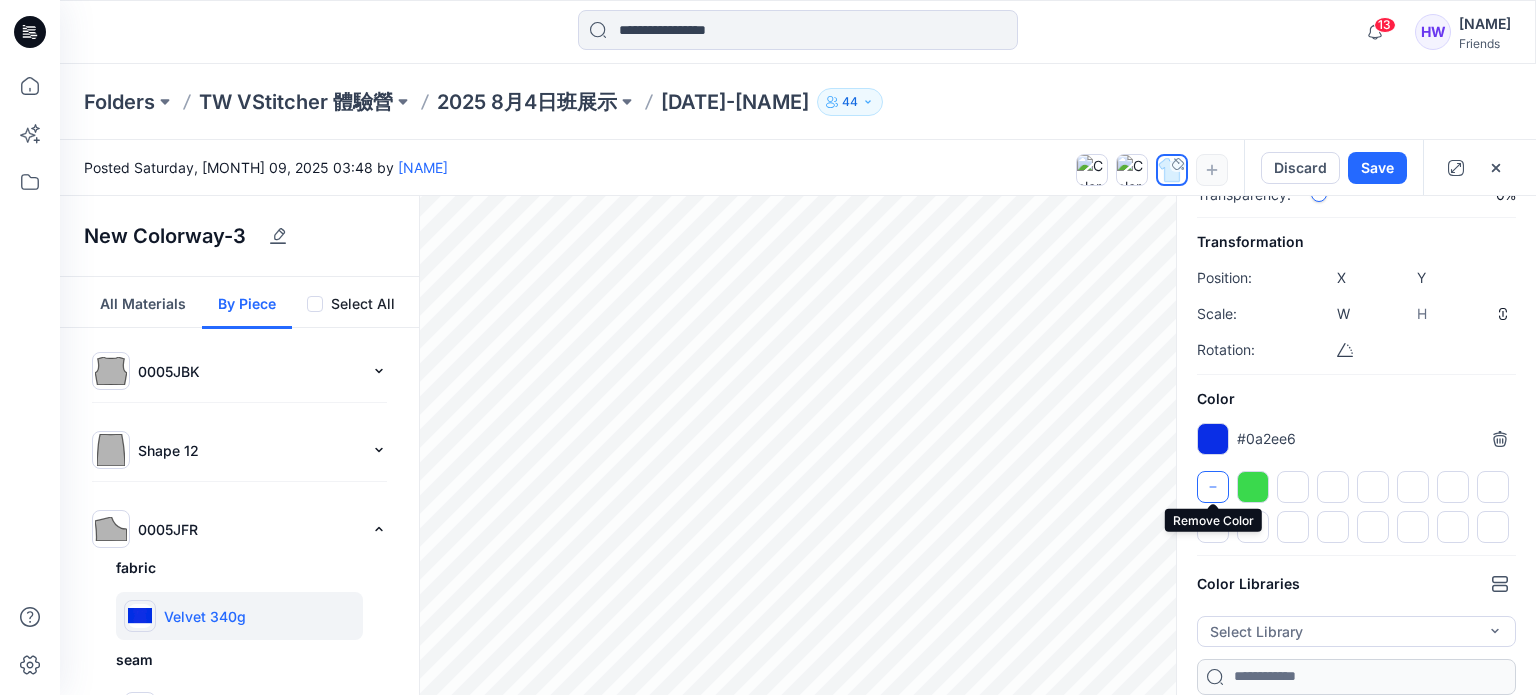 click 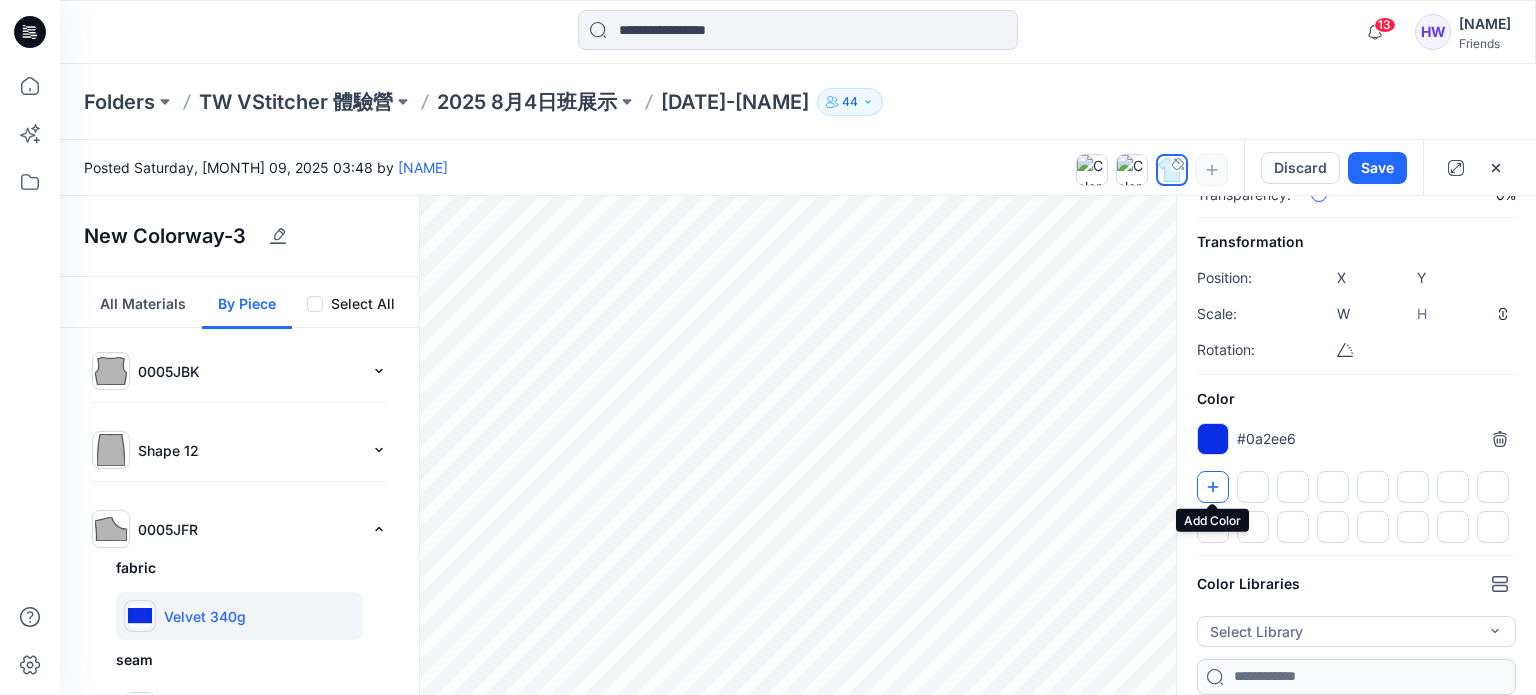 click 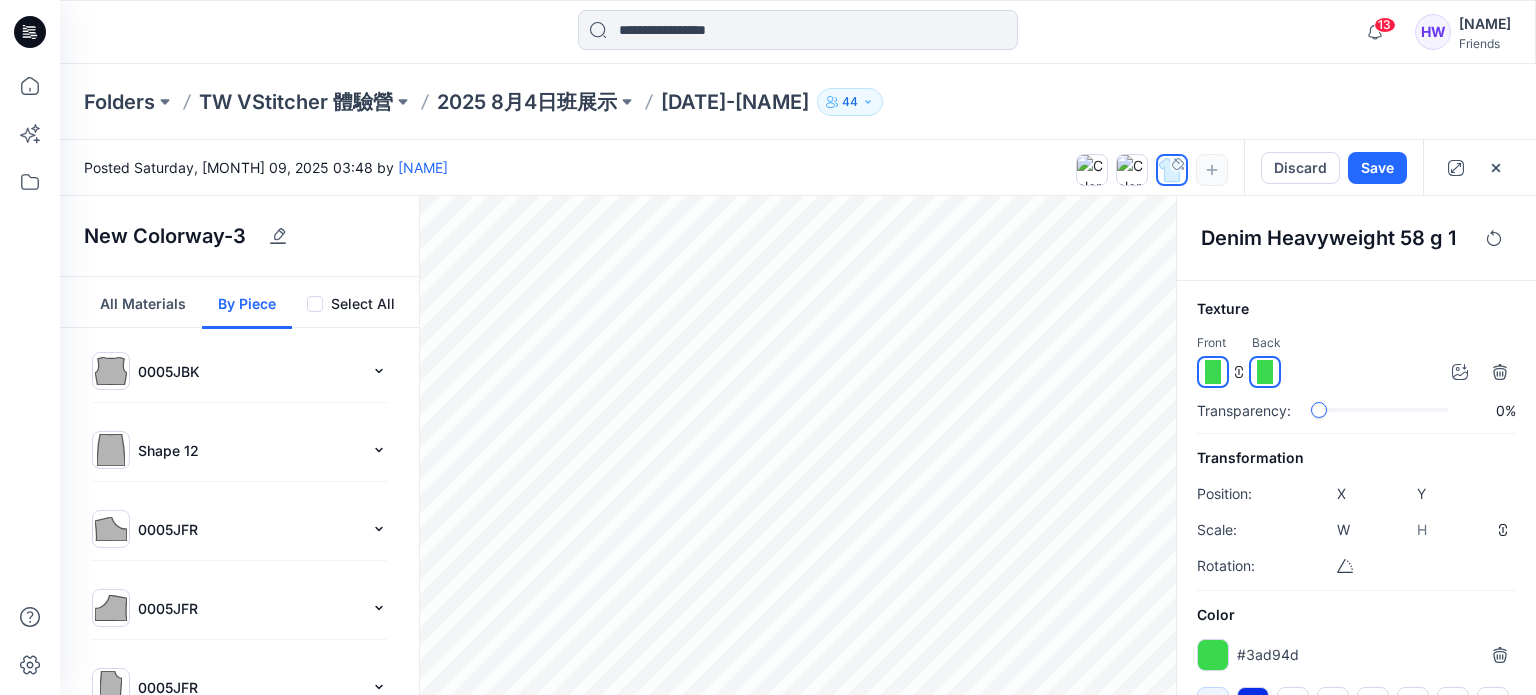 scroll, scrollTop: 217, scrollLeft: 0, axis: vertical 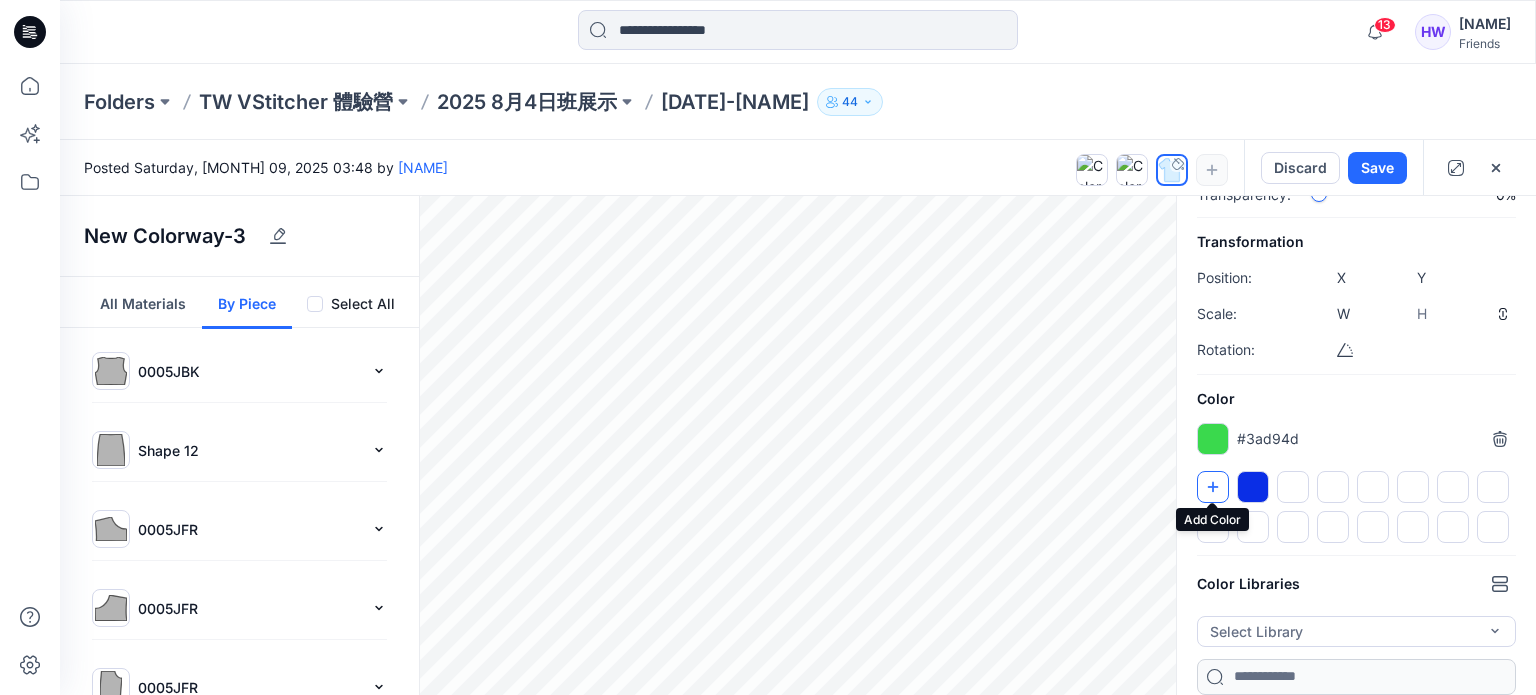 click 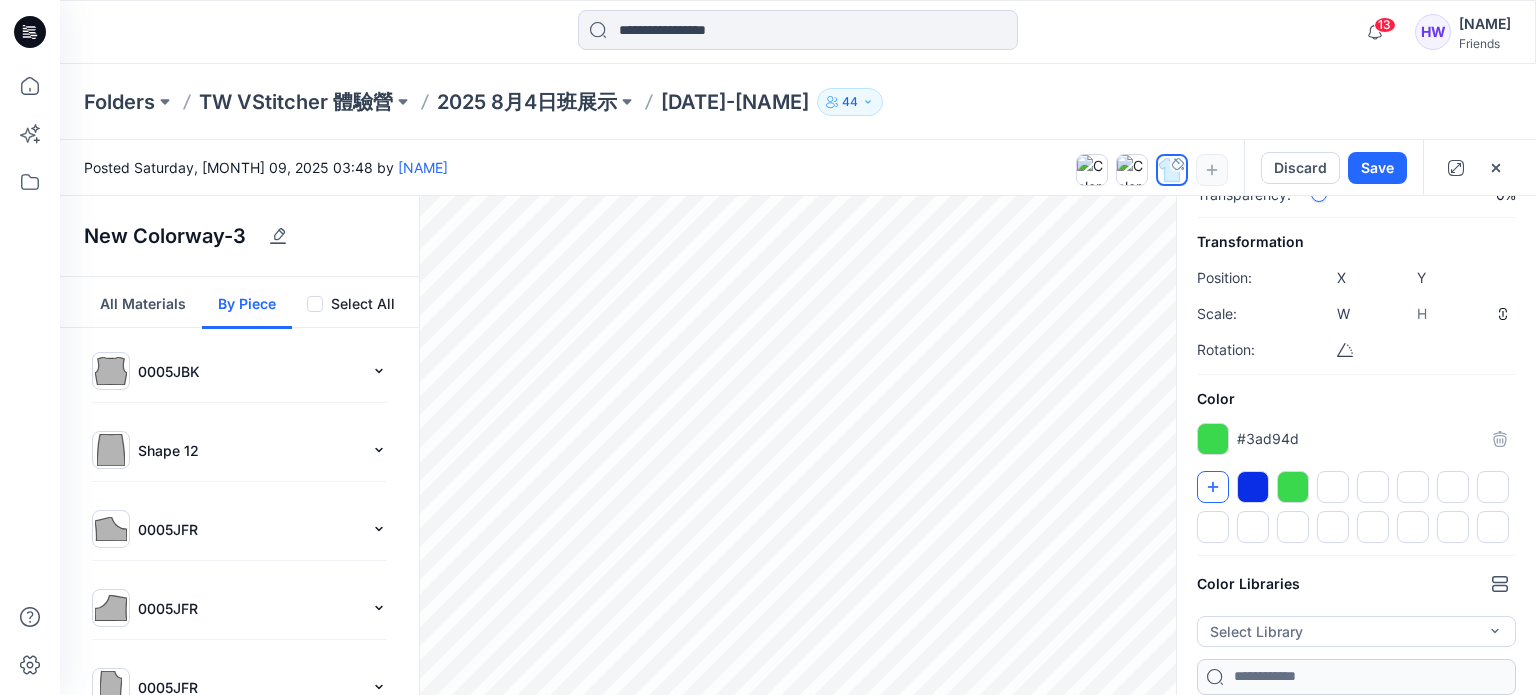 scroll, scrollTop: 216, scrollLeft: 0, axis: vertical 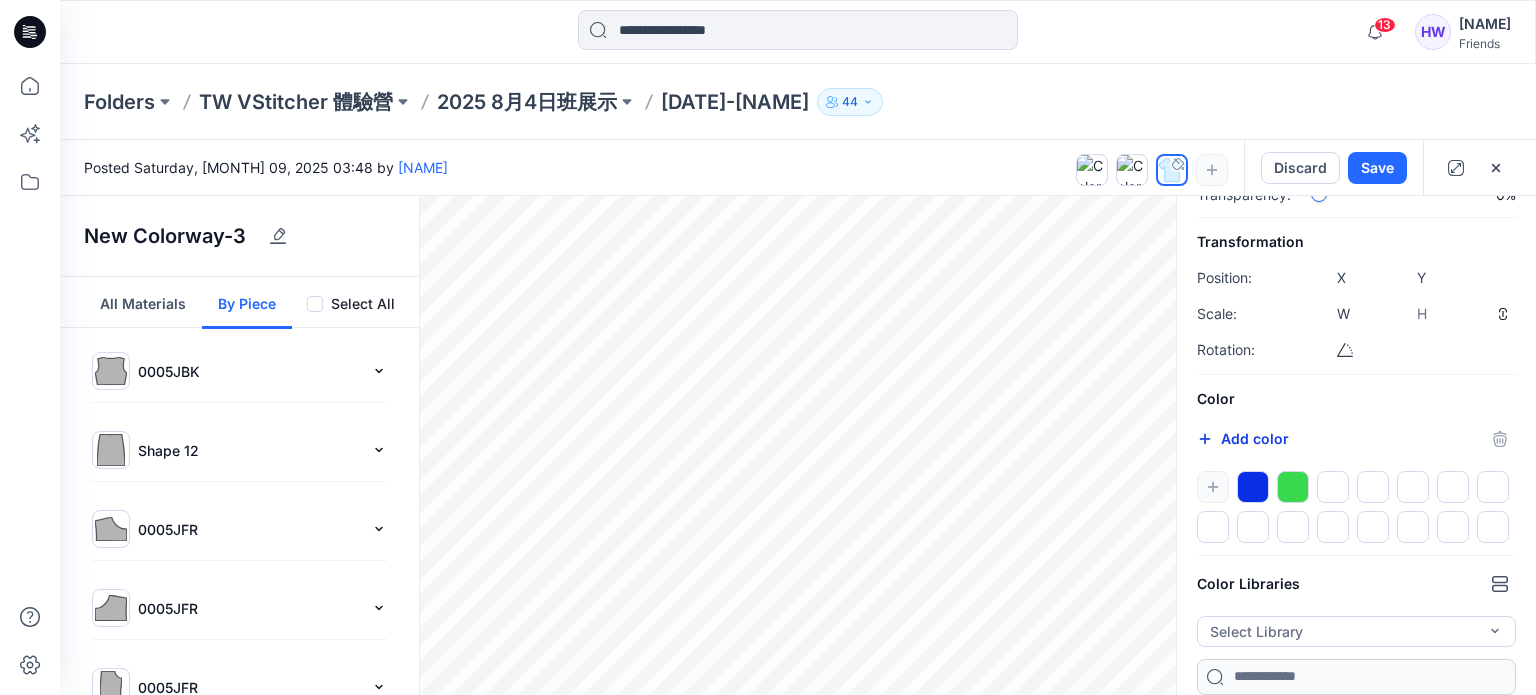 click on "Add color" at bounding box center [1243, 439] 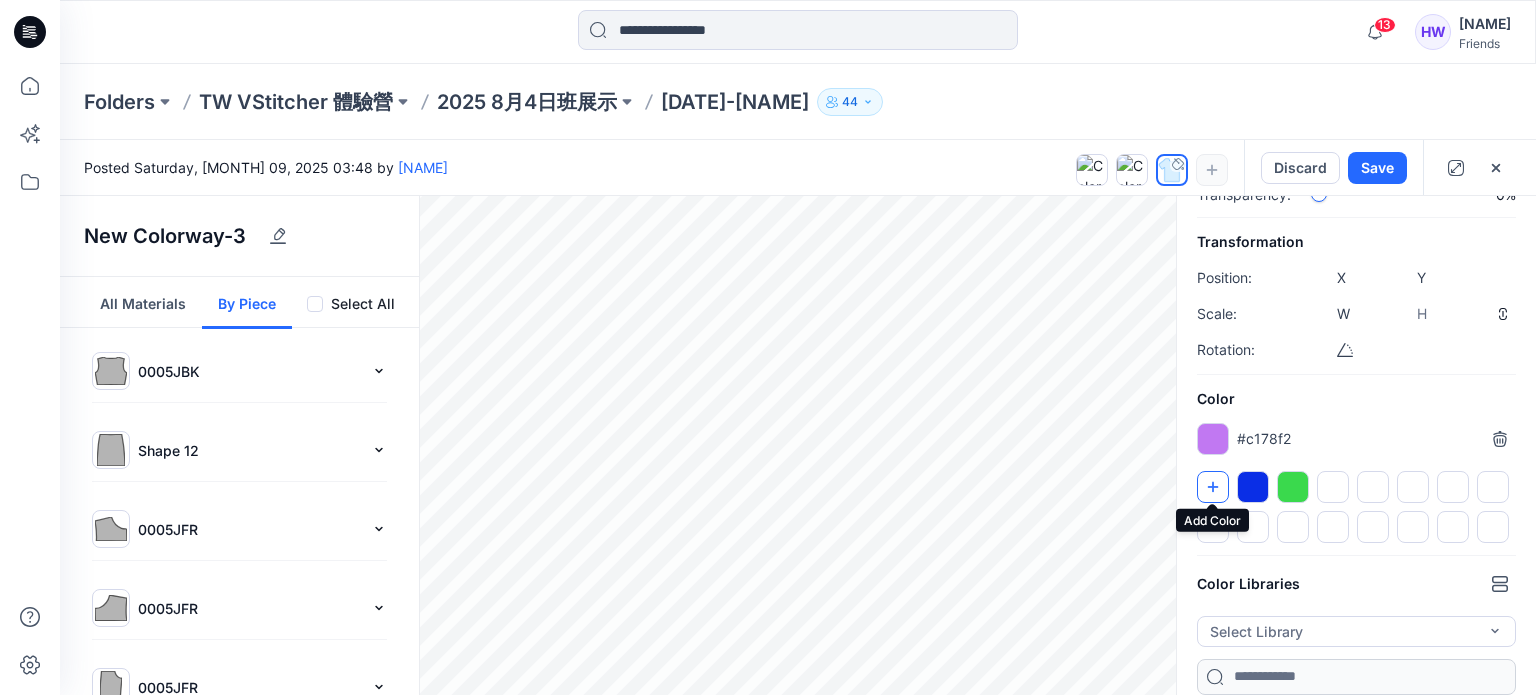 click 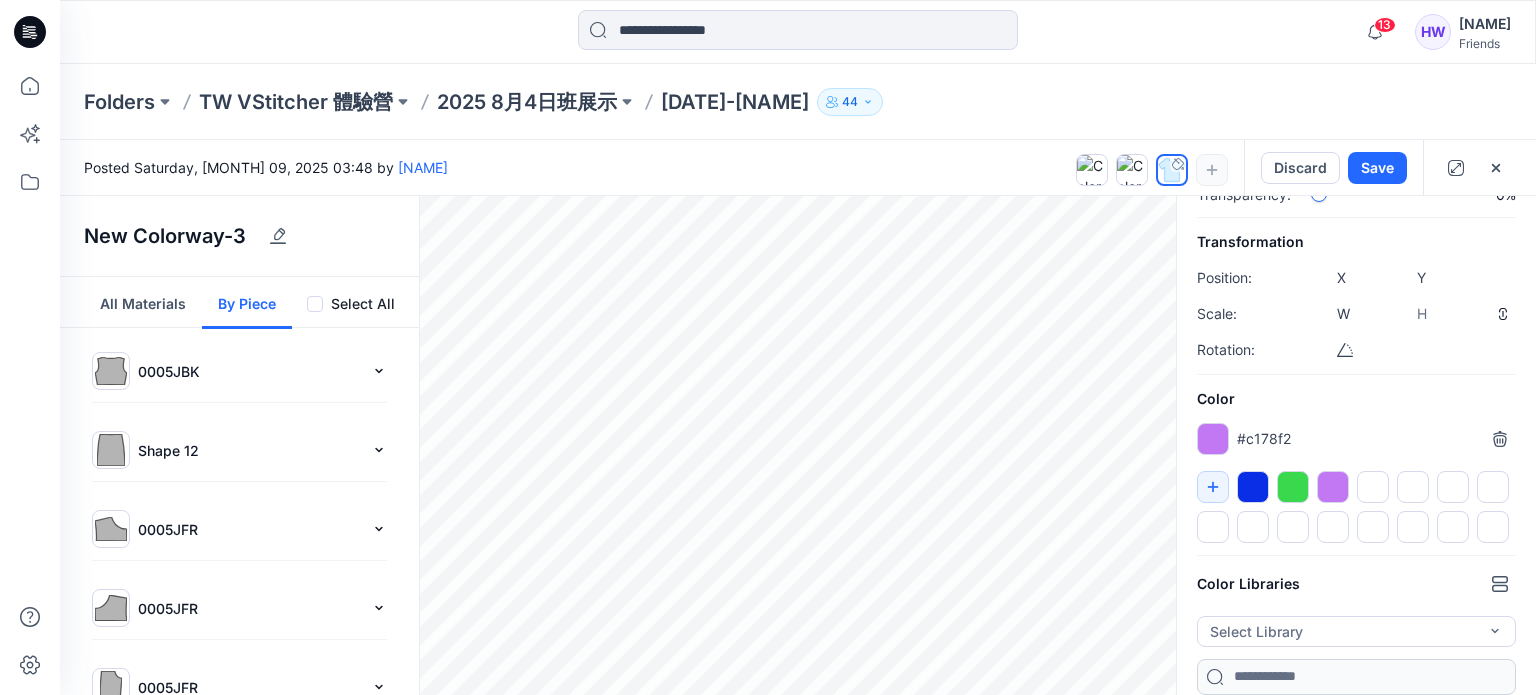 click at bounding box center [1213, 439] 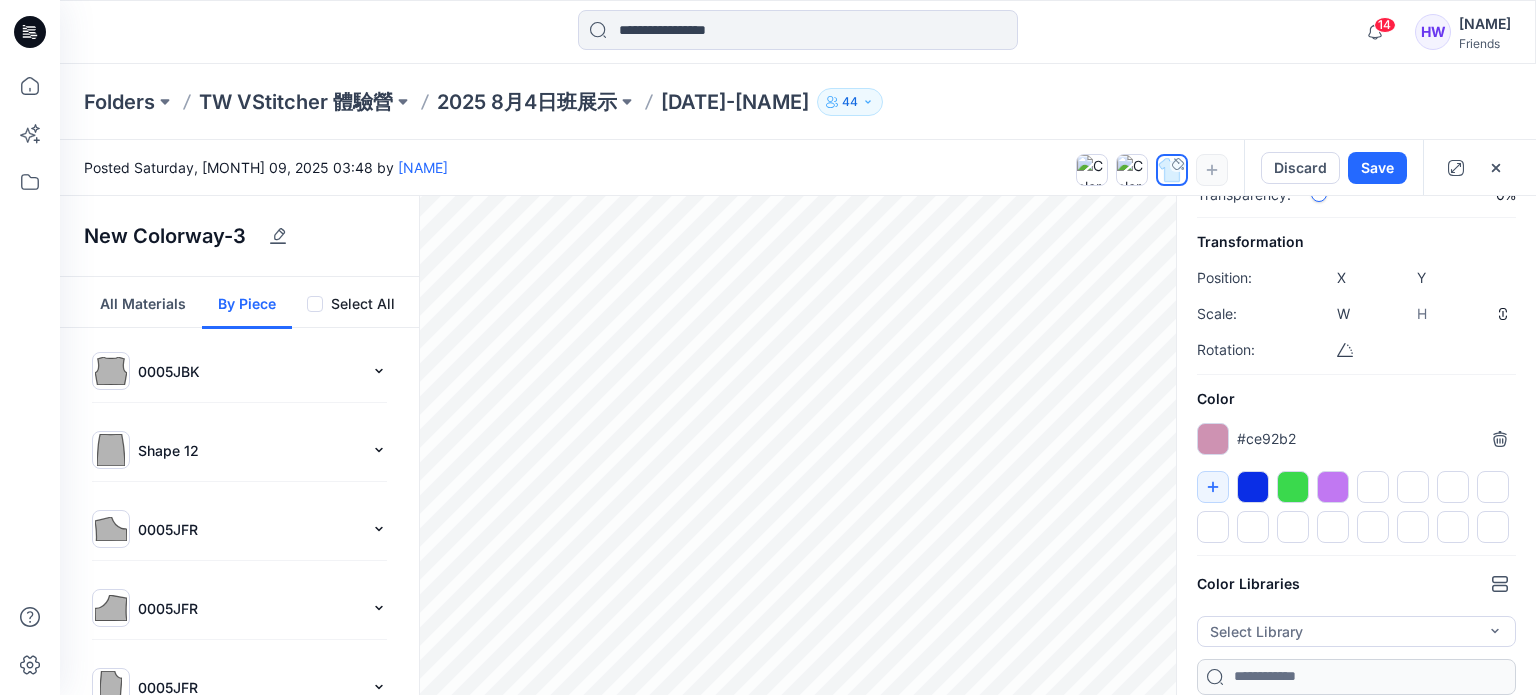 drag, startPoint x: 1215, startPoint y: 434, endPoint x: 1220, endPoint y: 423, distance: 12.083046 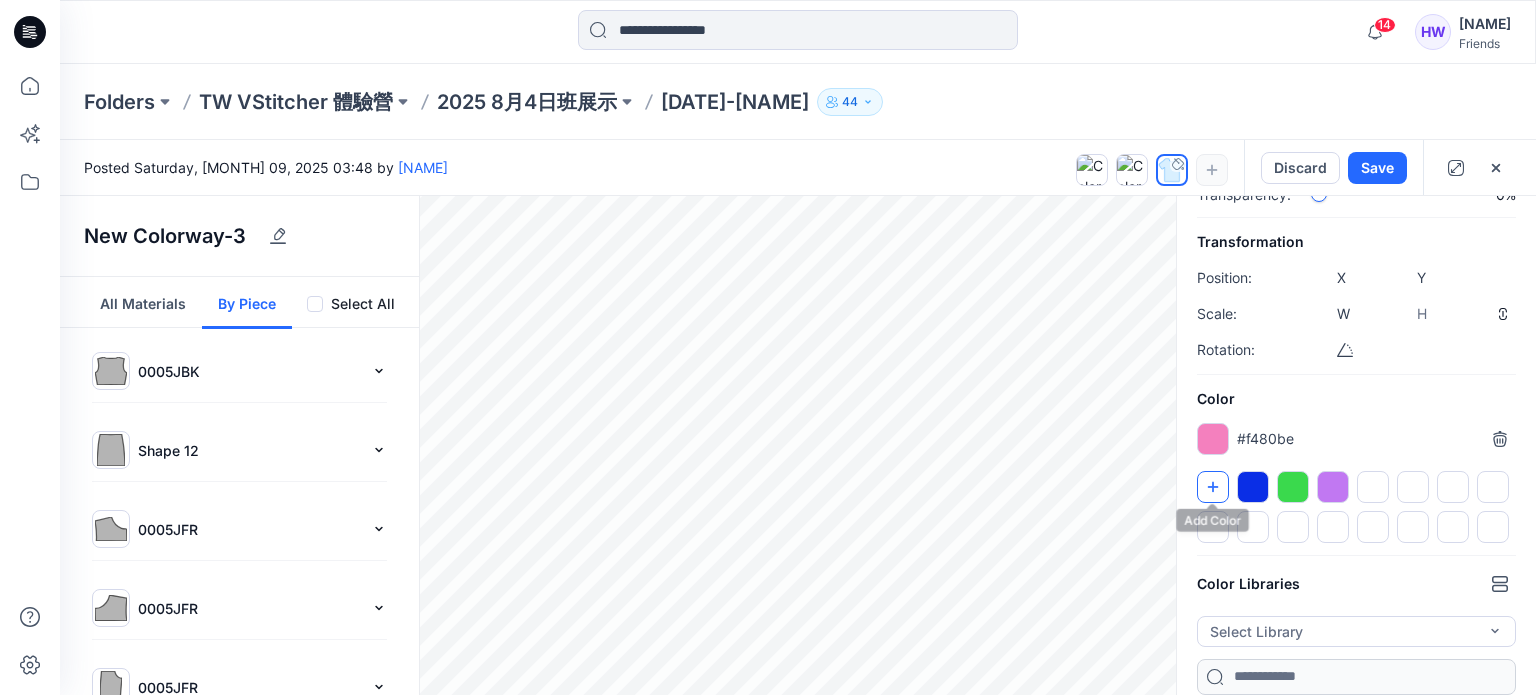 type on "*******" 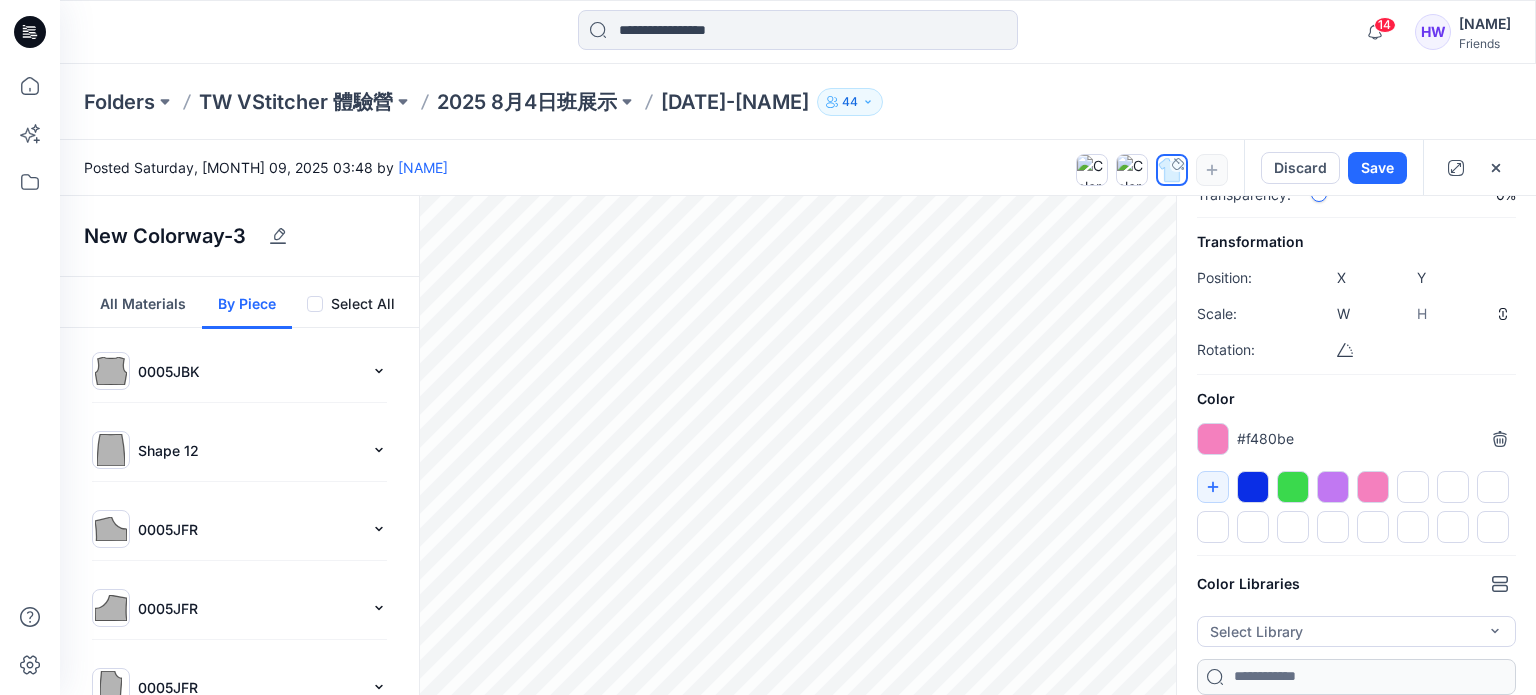 click on "All Materials" at bounding box center [143, 303] 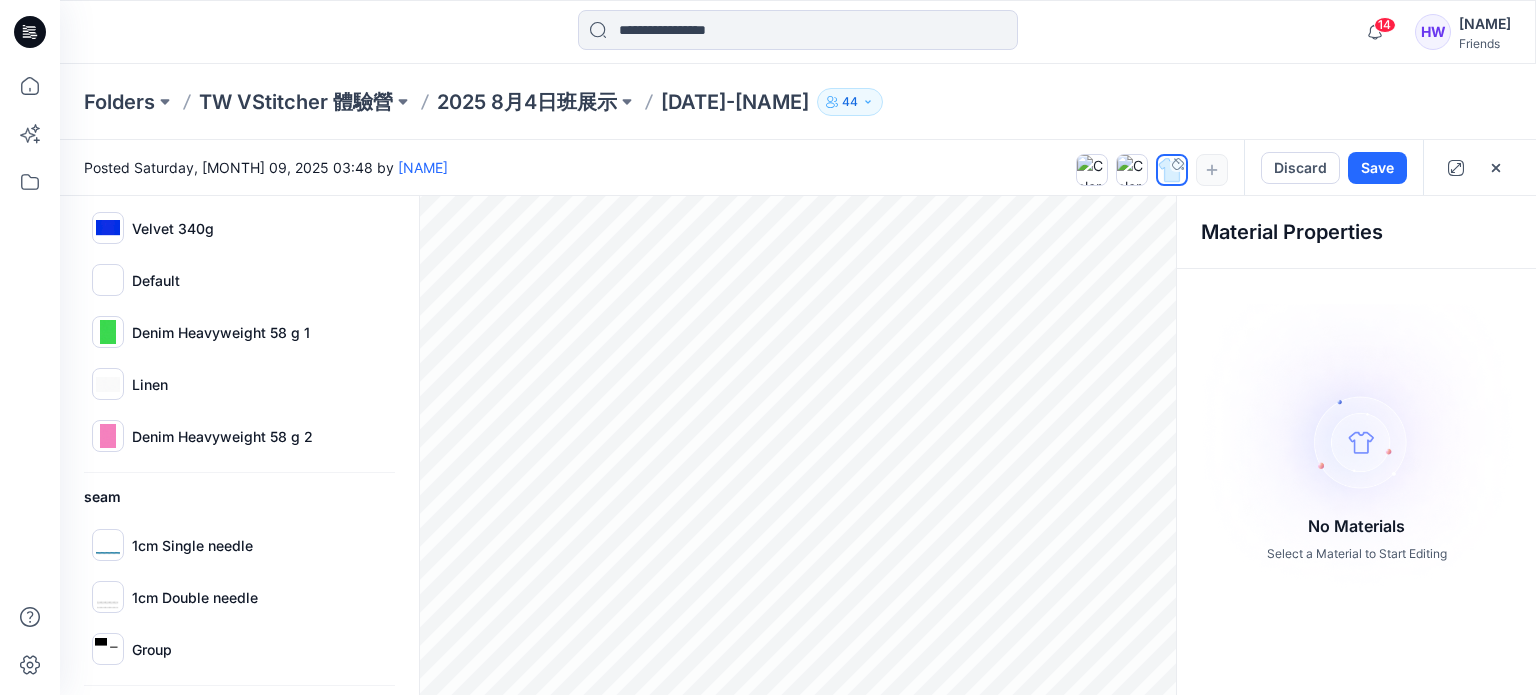 scroll, scrollTop: 0, scrollLeft: 0, axis: both 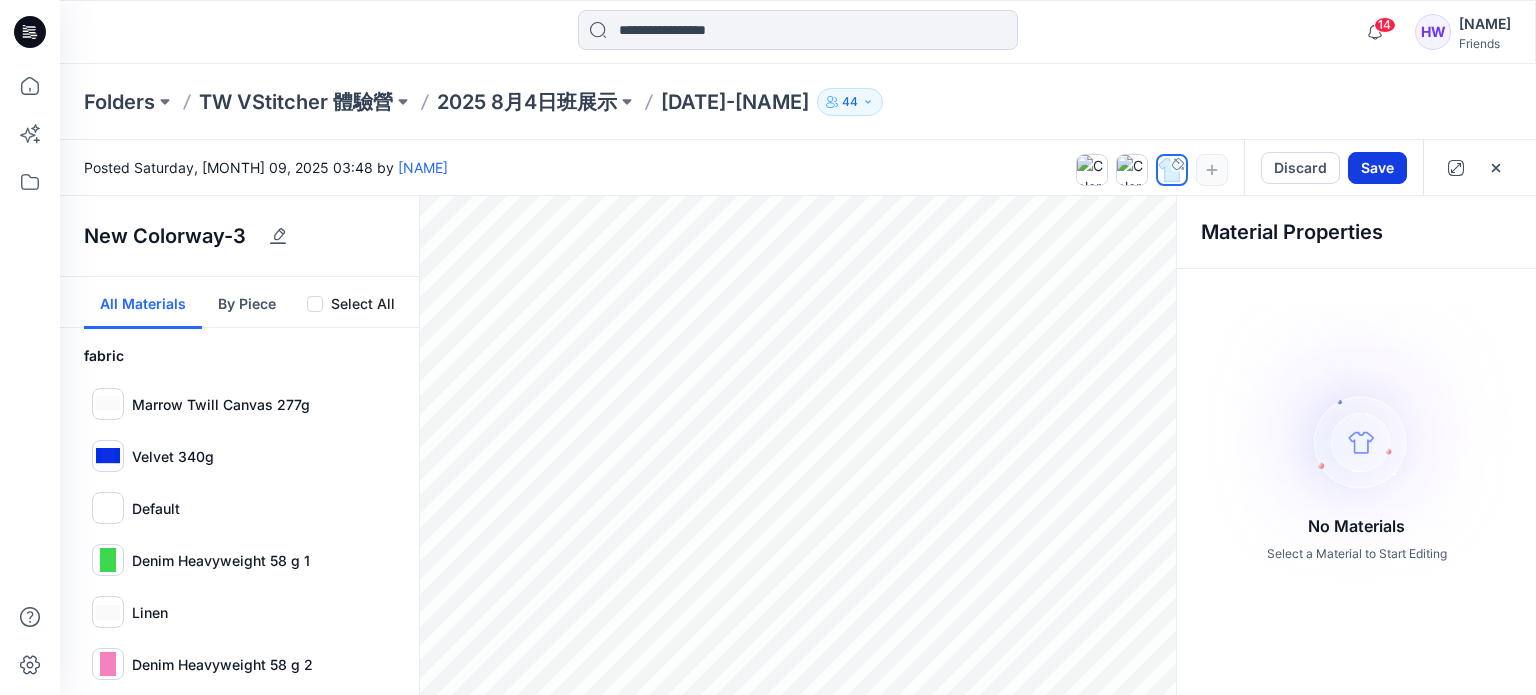 click on "Save" at bounding box center [1377, 168] 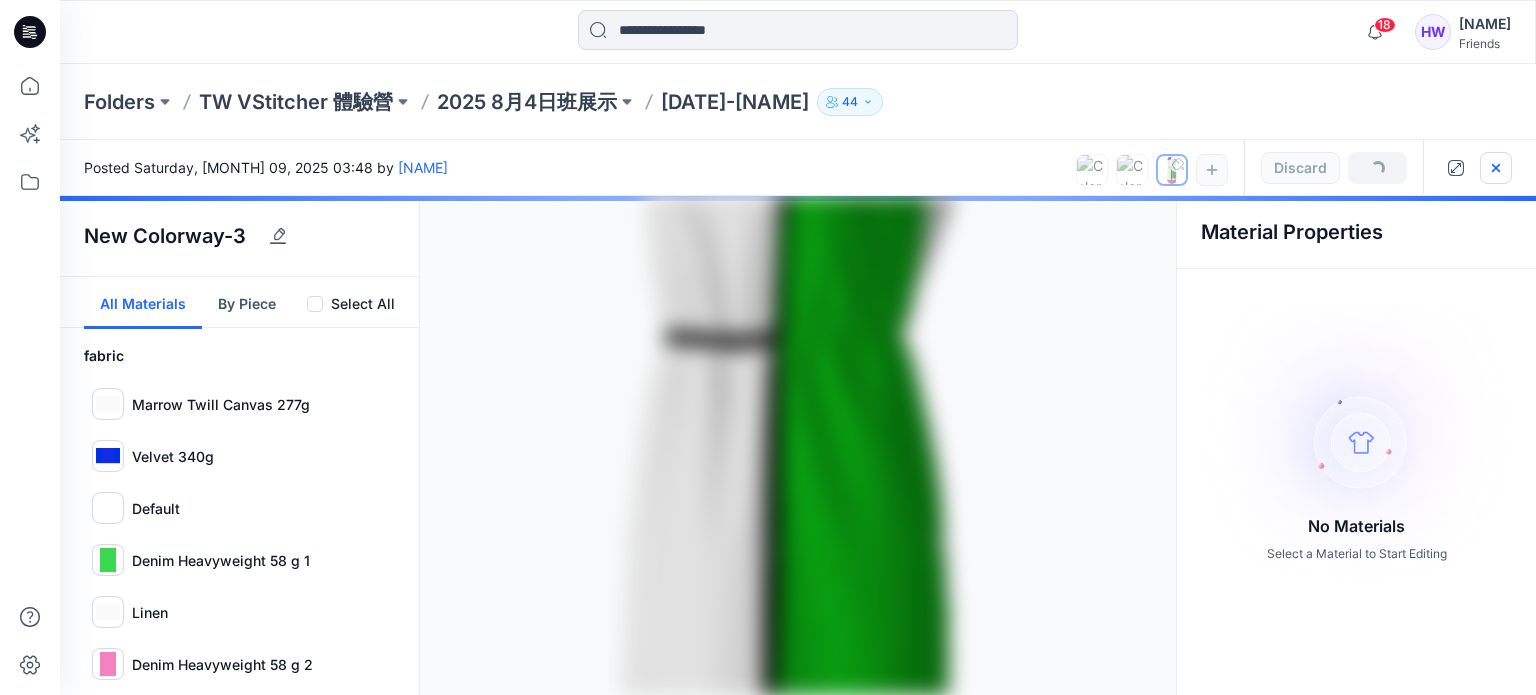 click at bounding box center (1496, 168) 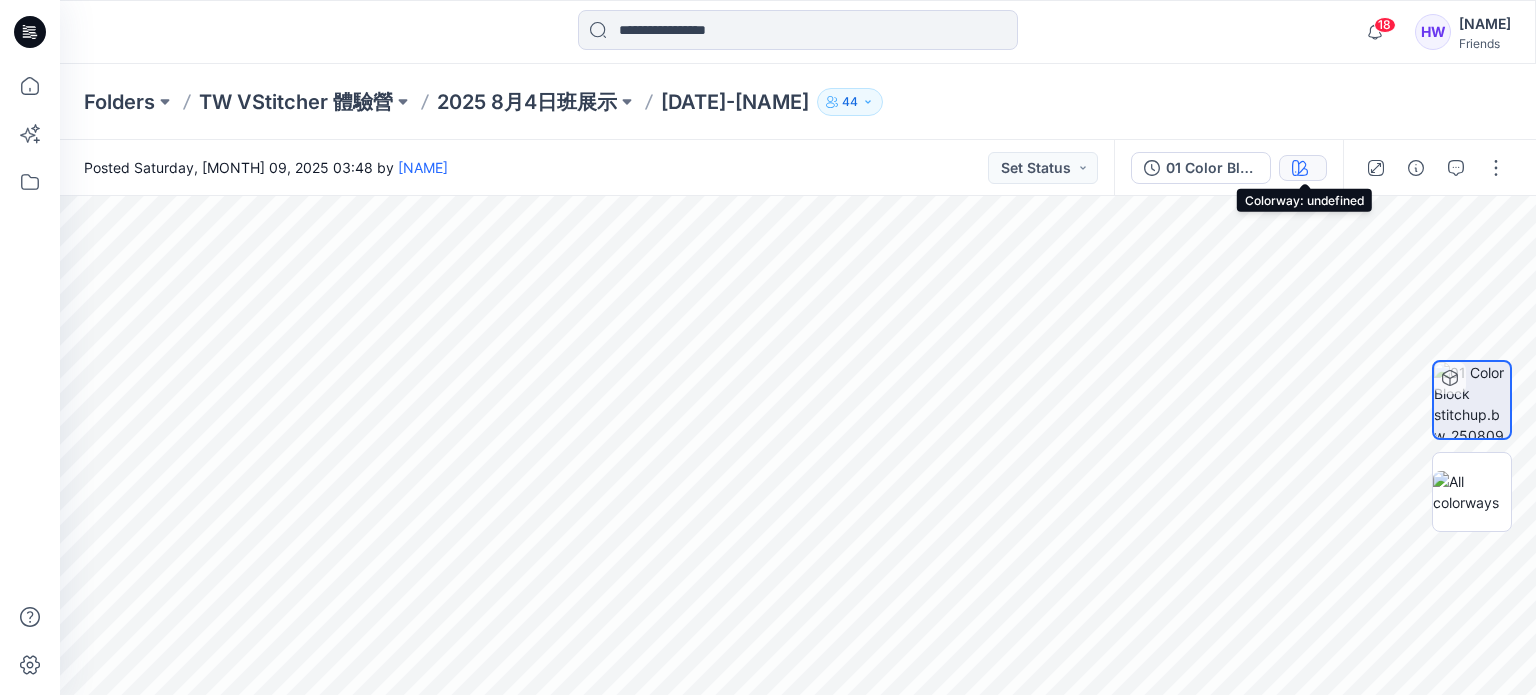 click at bounding box center (1303, 168) 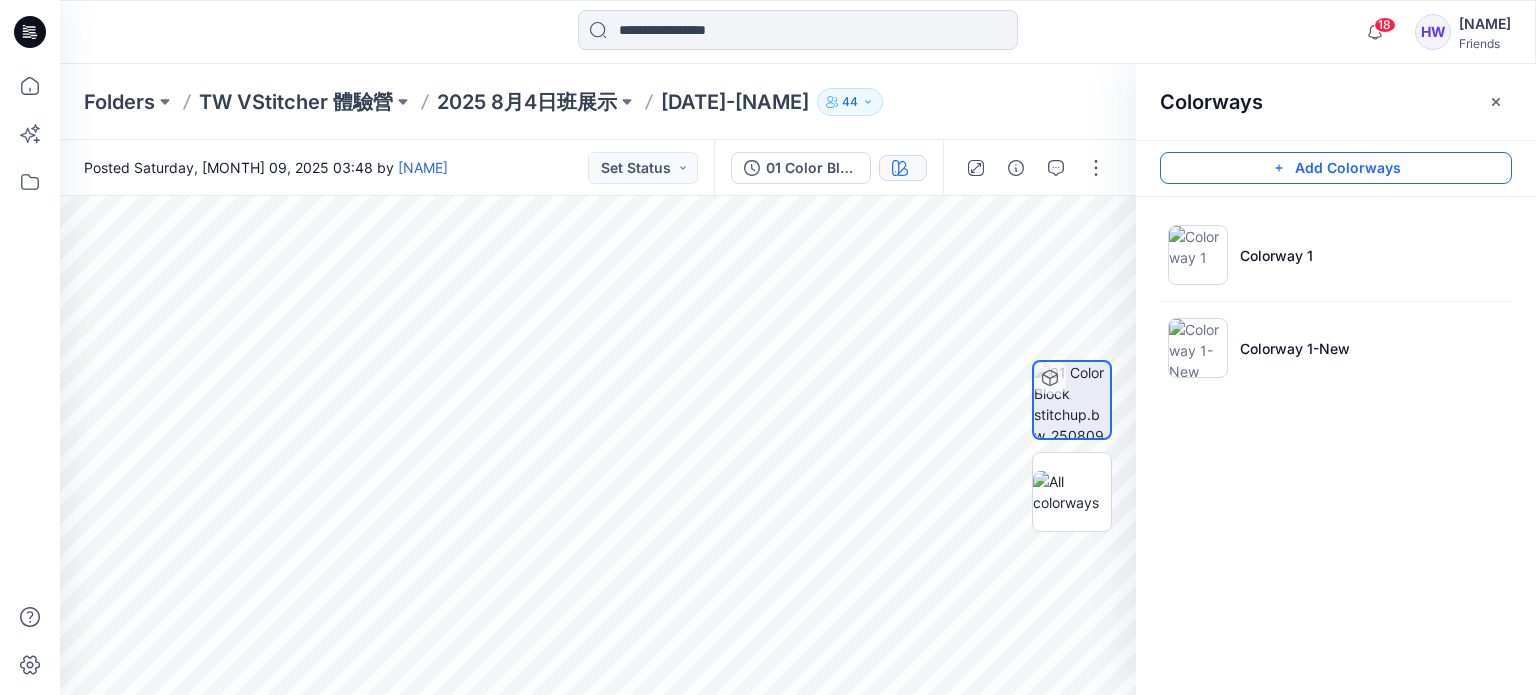 click on "Add Colorways" at bounding box center [1336, 168] 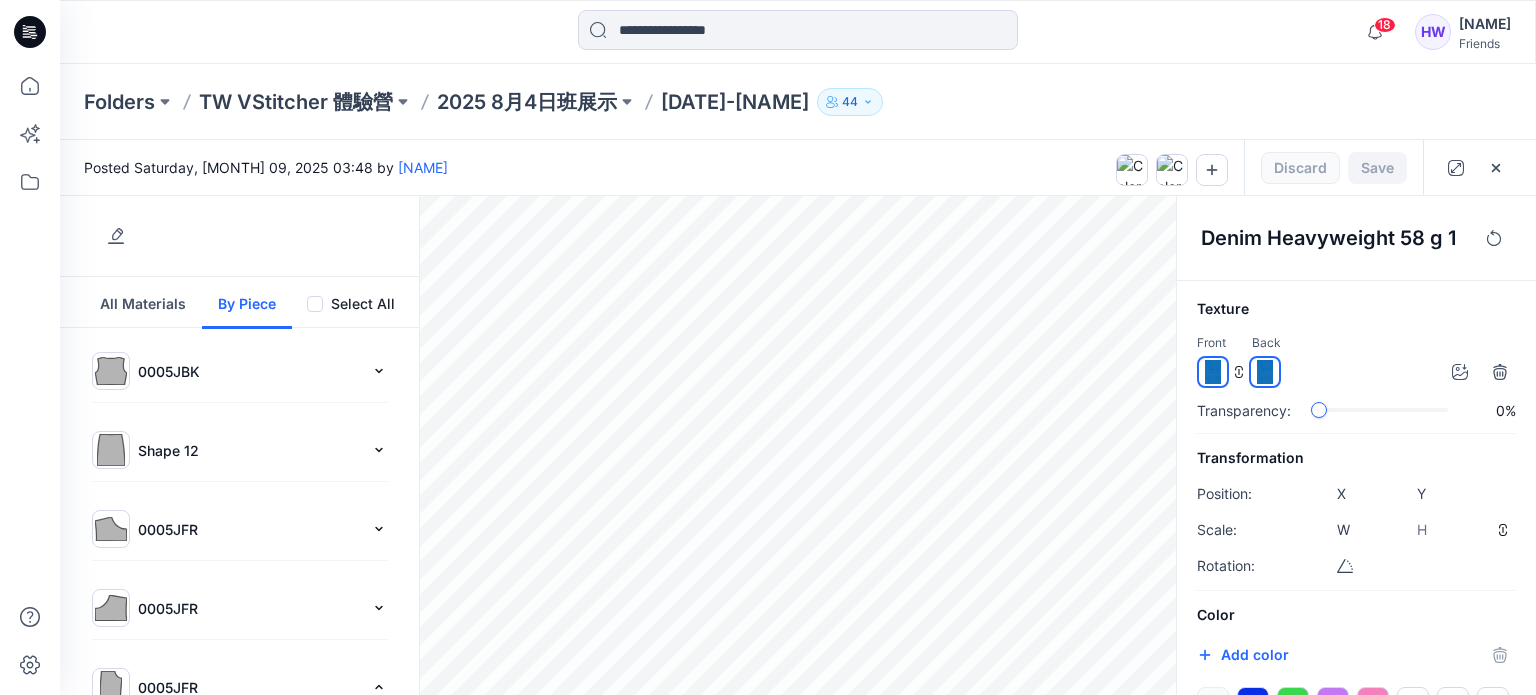scroll, scrollTop: 216, scrollLeft: 0, axis: vertical 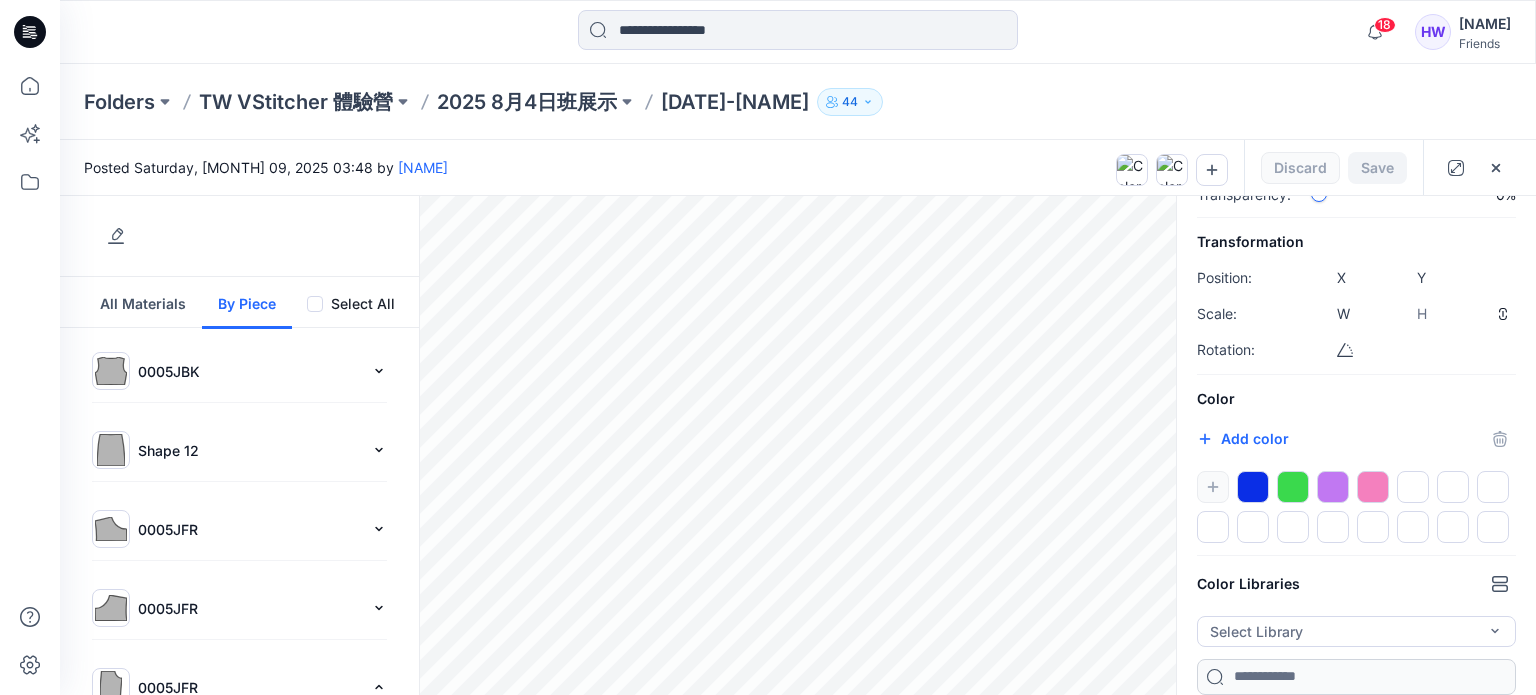 click at bounding box center [1293, 487] 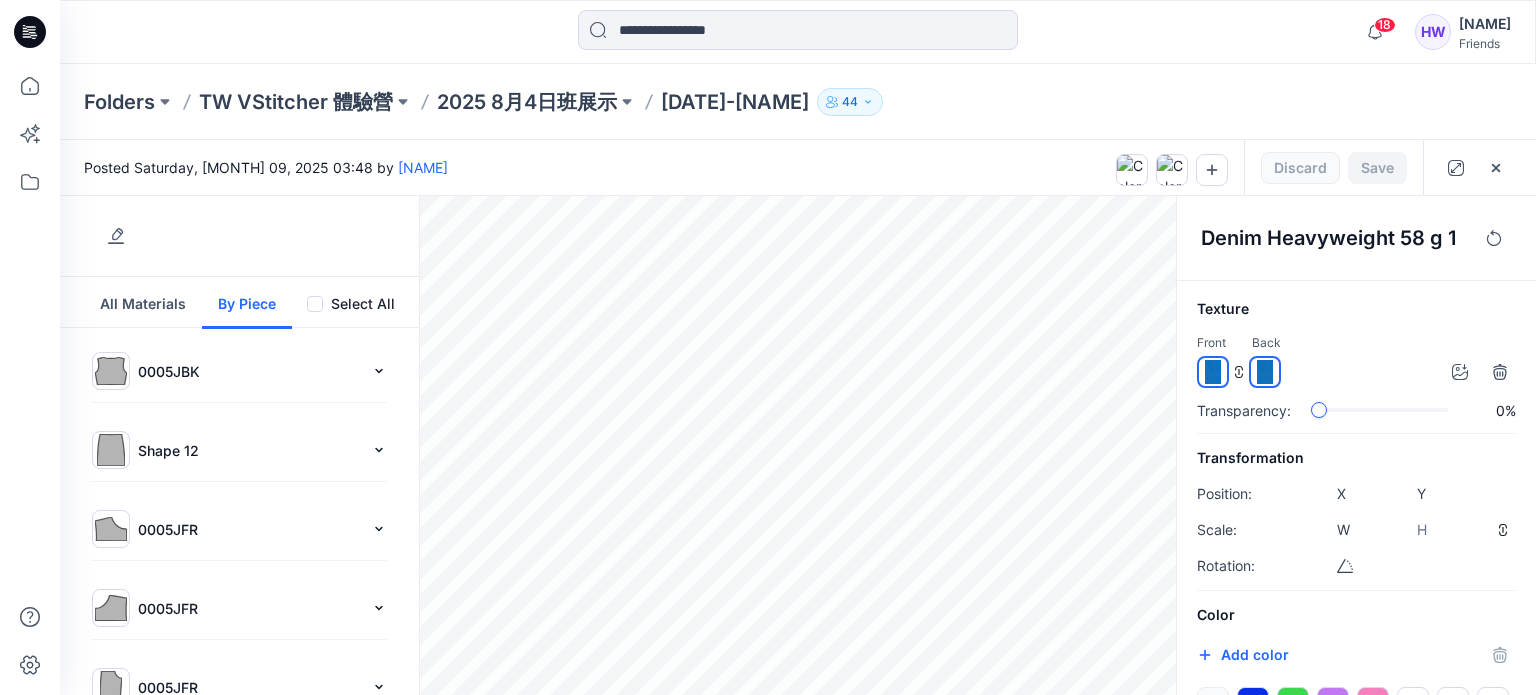 scroll, scrollTop: 216, scrollLeft: 0, axis: vertical 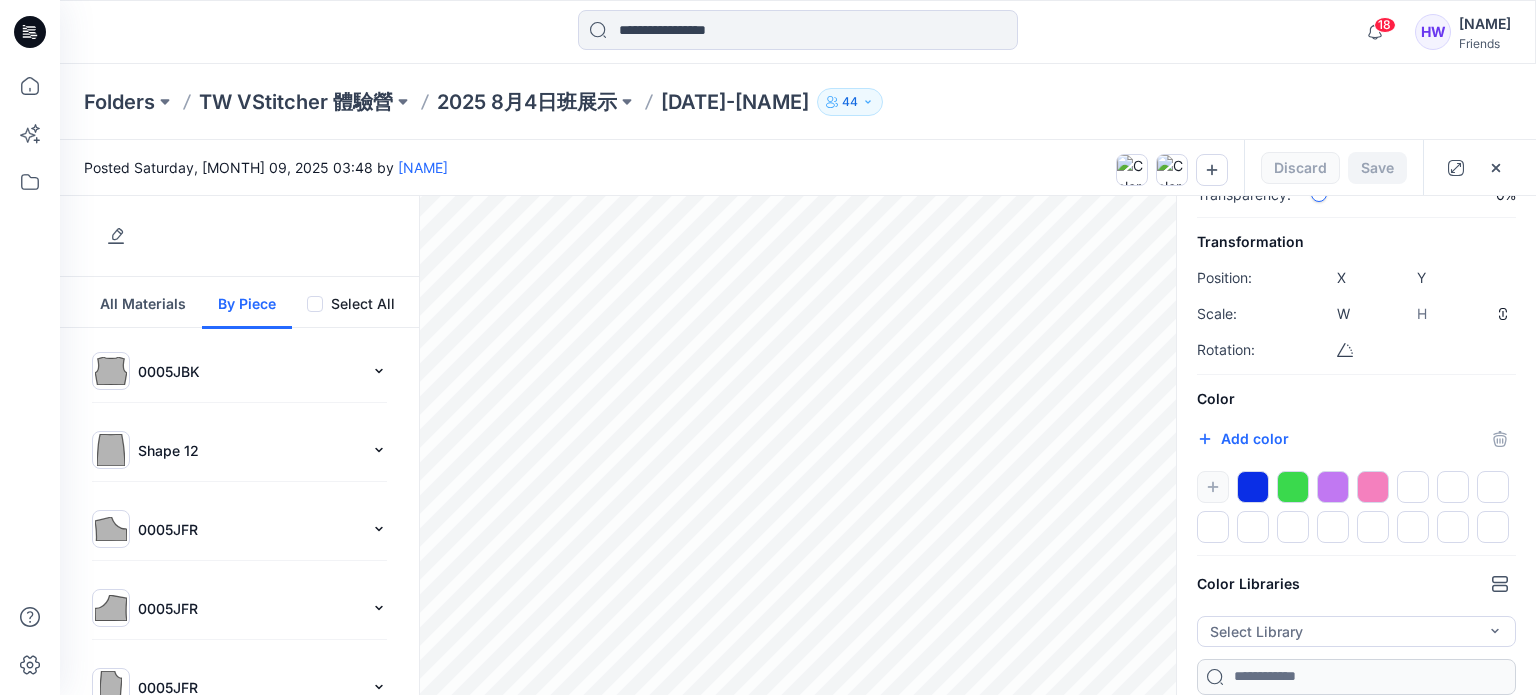 click at bounding box center [1293, 487] 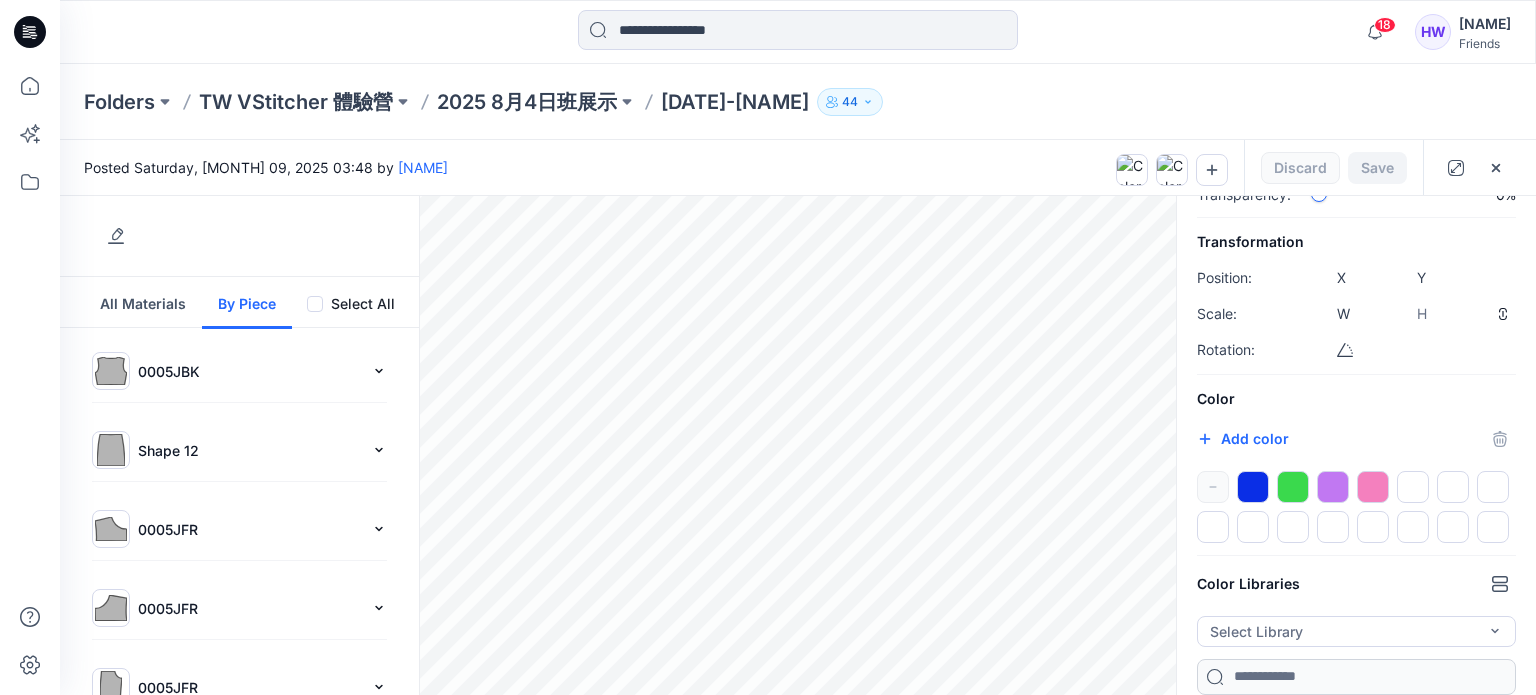click at bounding box center (1373, 487) 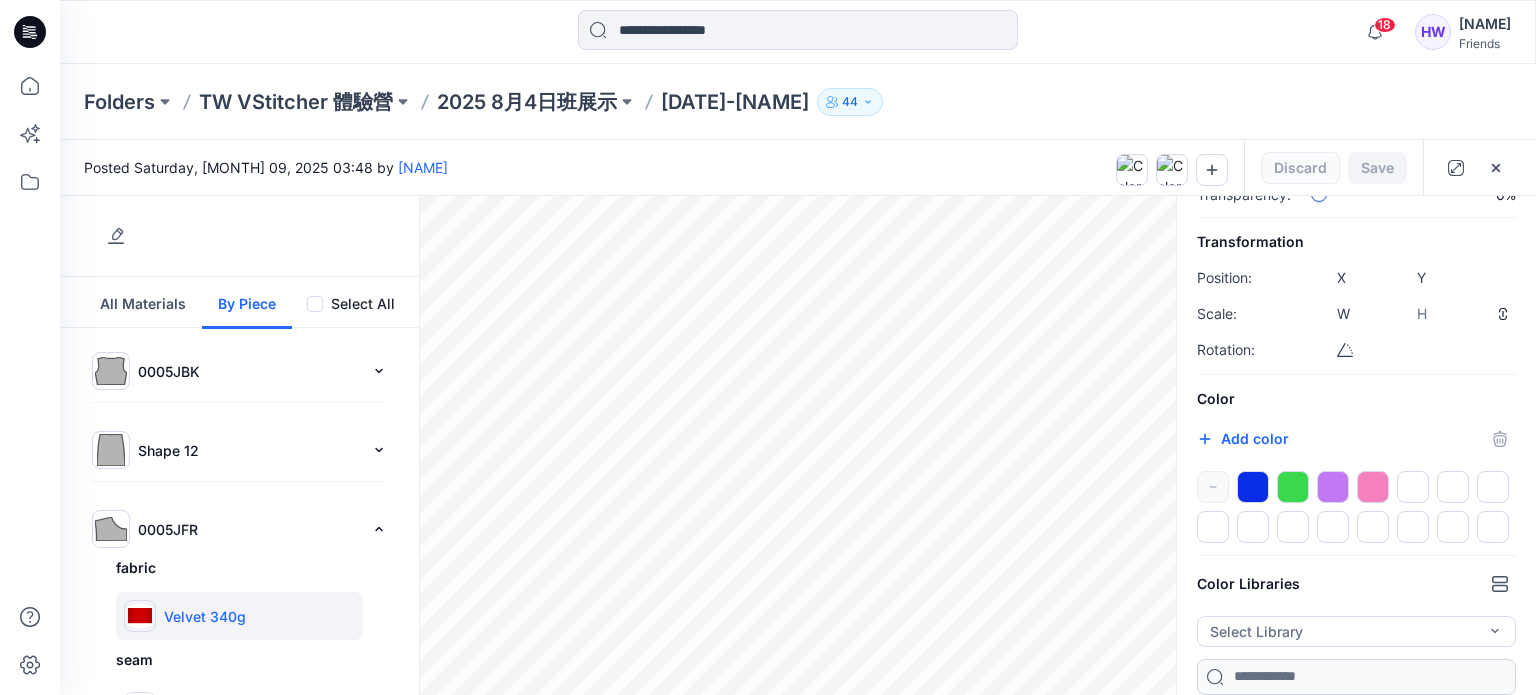 type on "****" 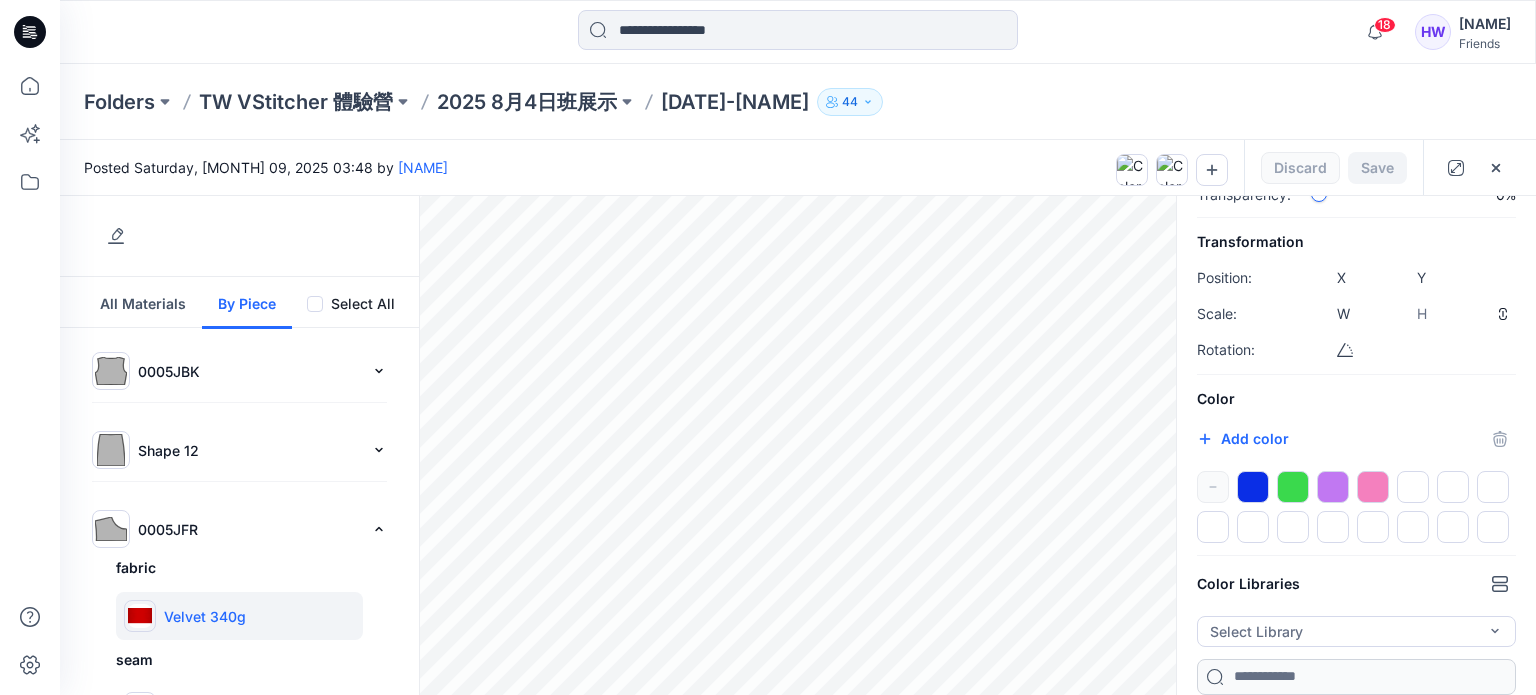 click at bounding box center (1253, 487) 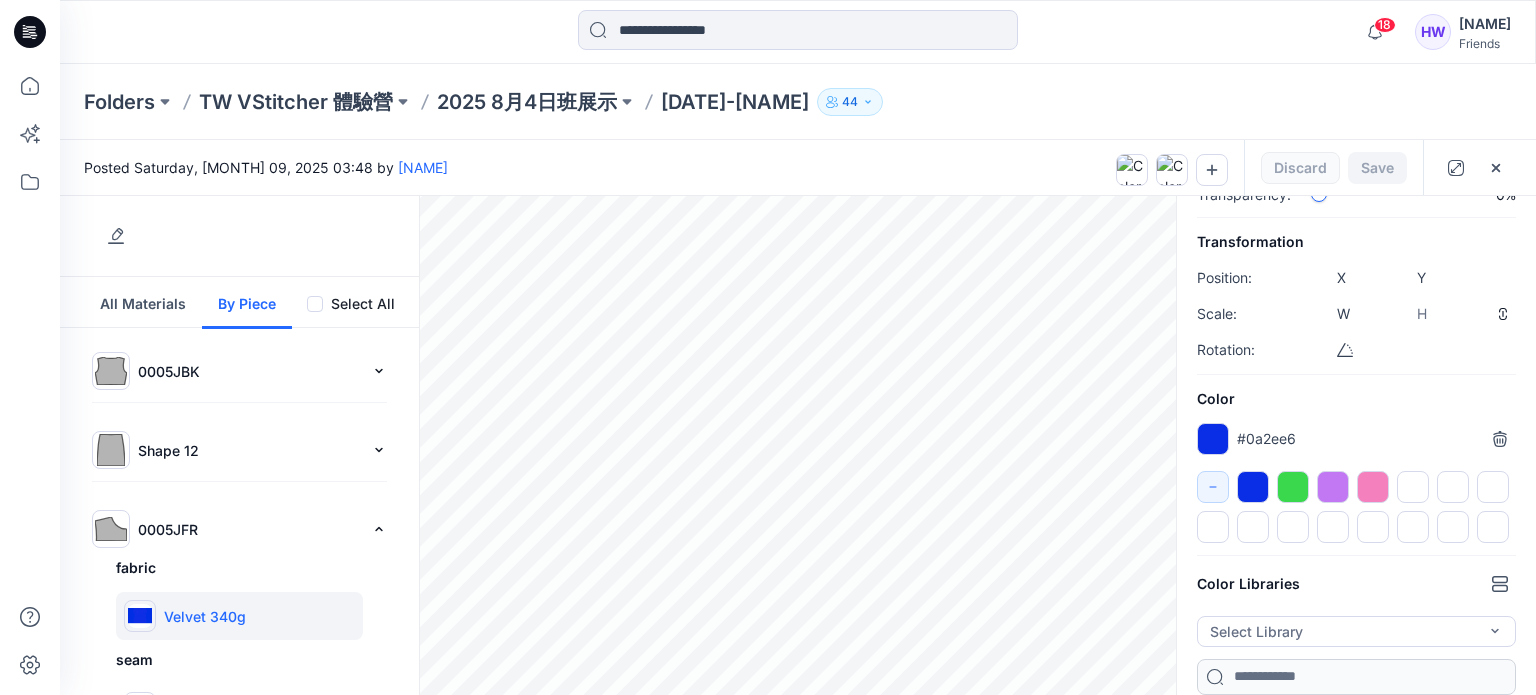 click on "Save Discard" at bounding box center (1333, 167) 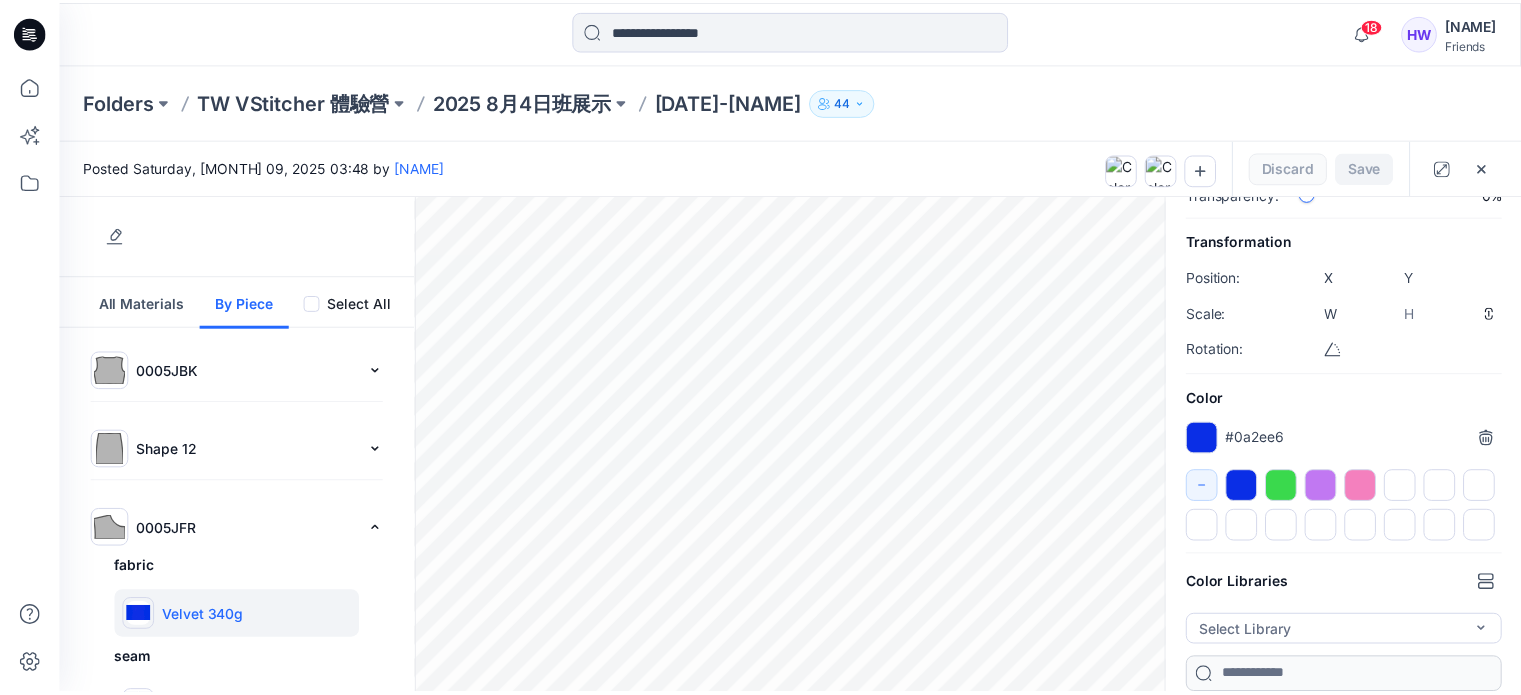scroll, scrollTop: 0, scrollLeft: 0, axis: both 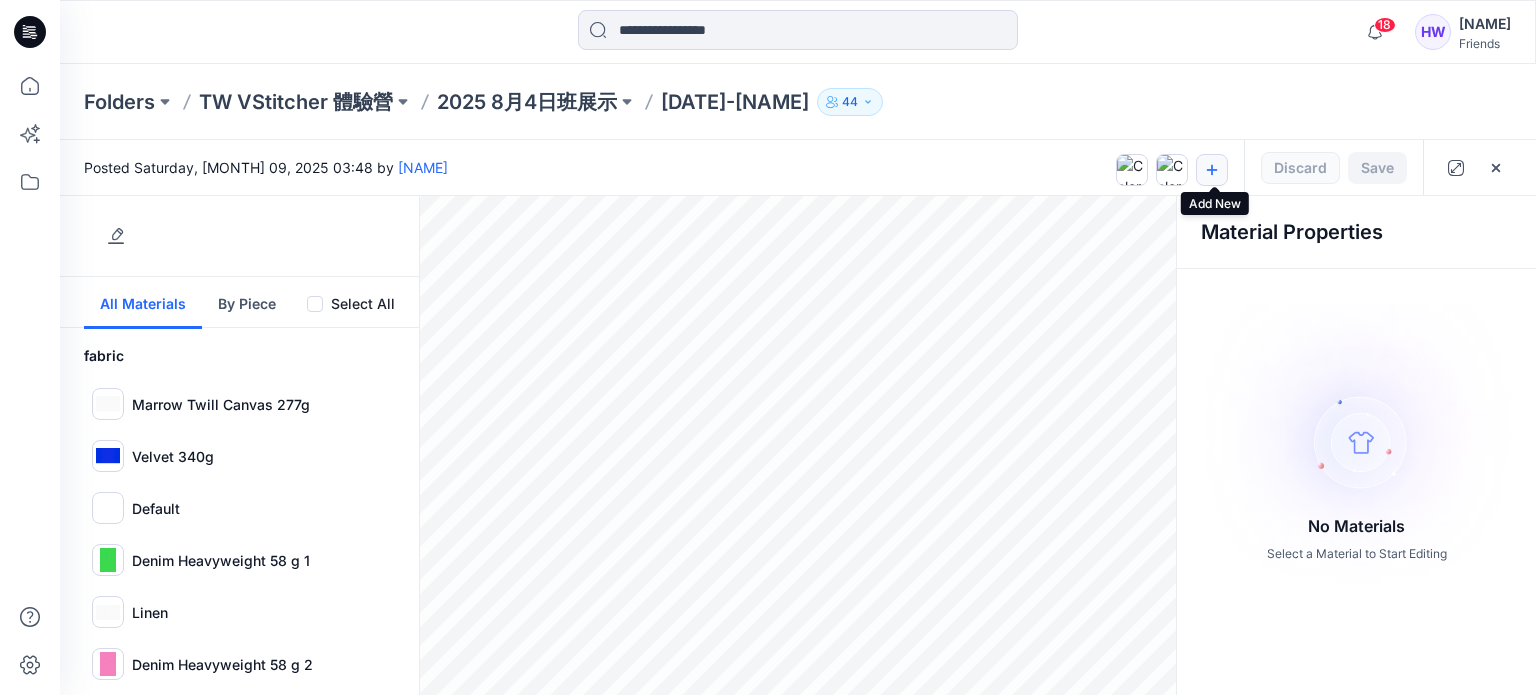 click 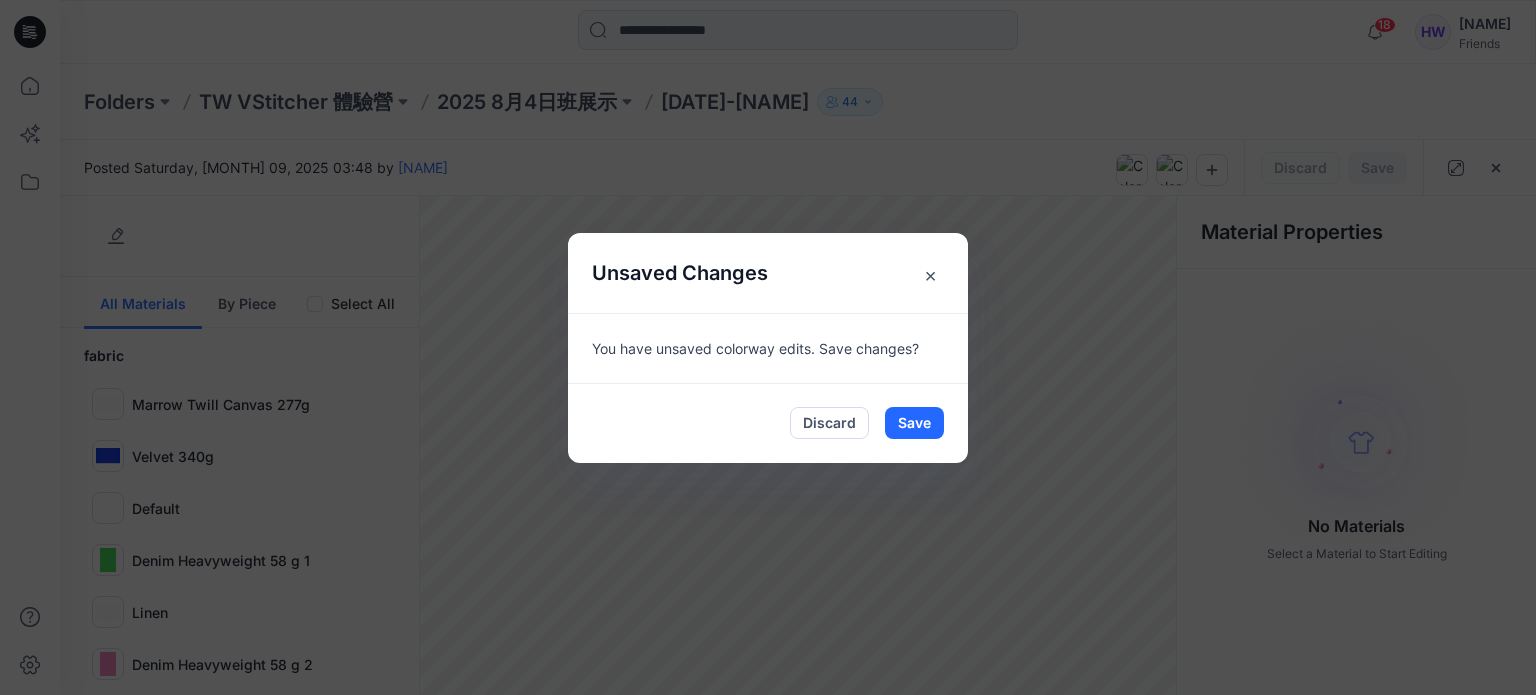 click on "×" at bounding box center [930, 275] 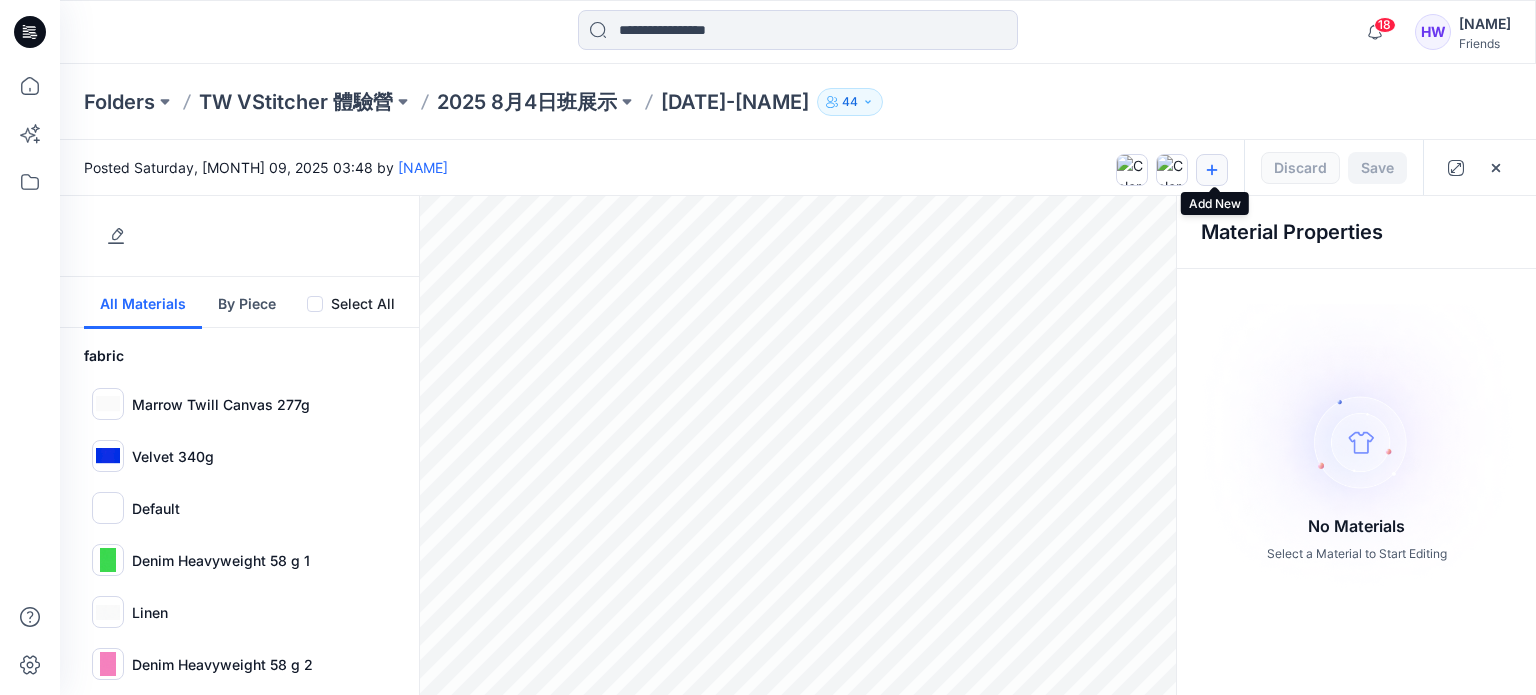 click at bounding box center (1212, 170) 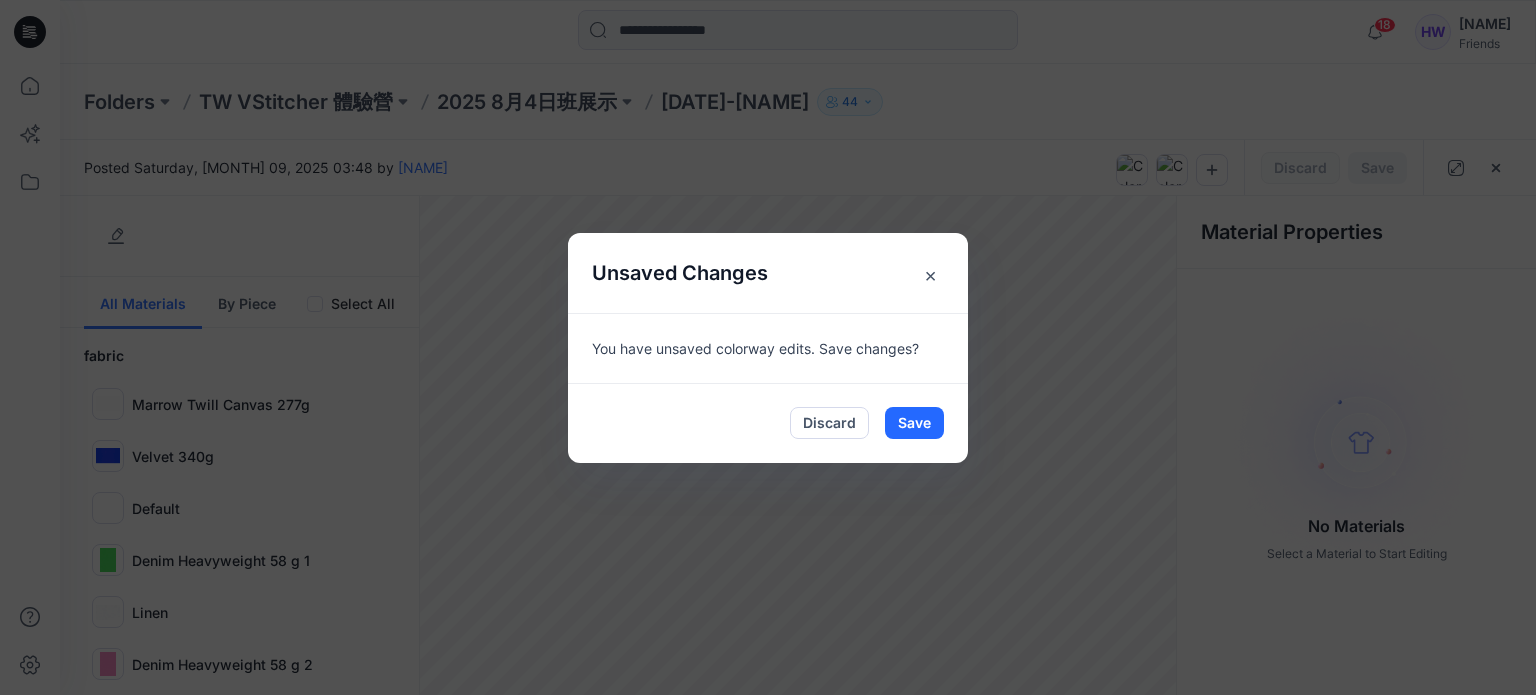 click on "×" at bounding box center (930, 275) 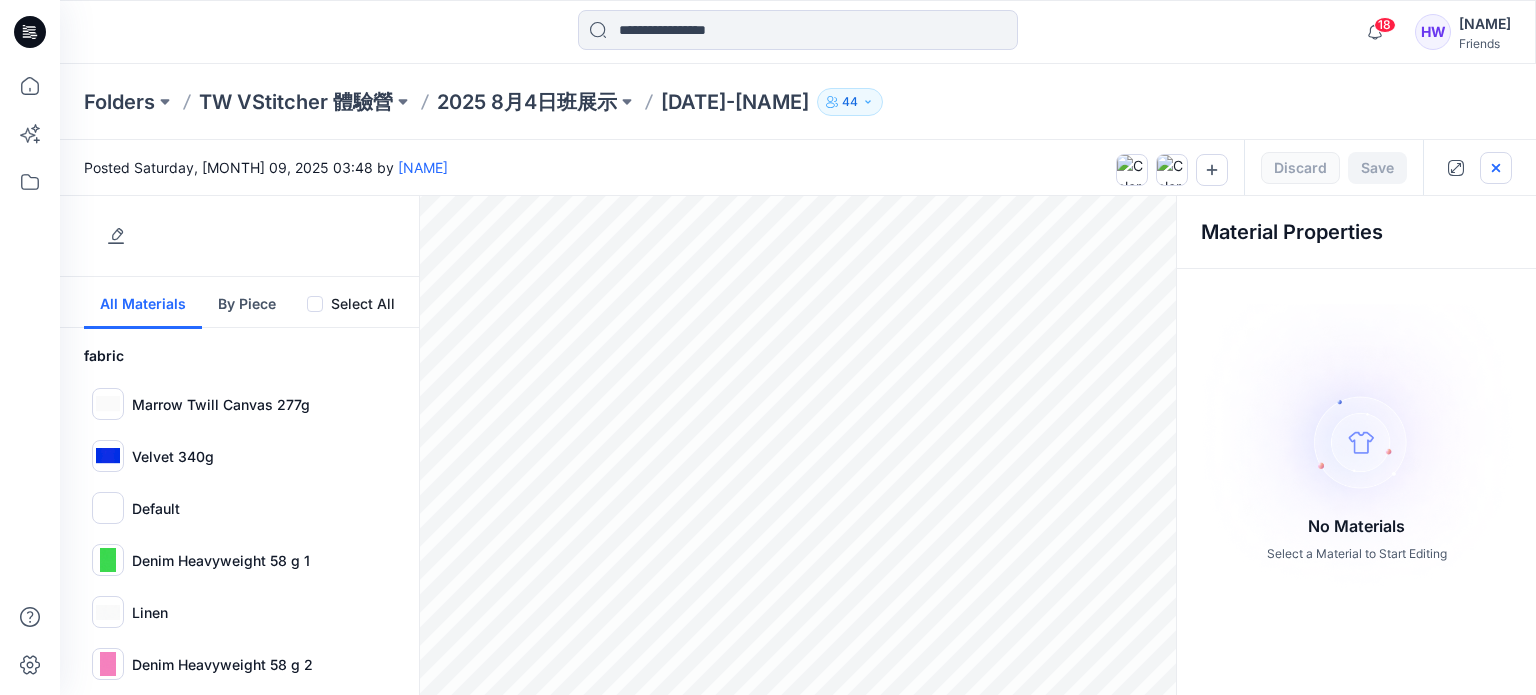 click 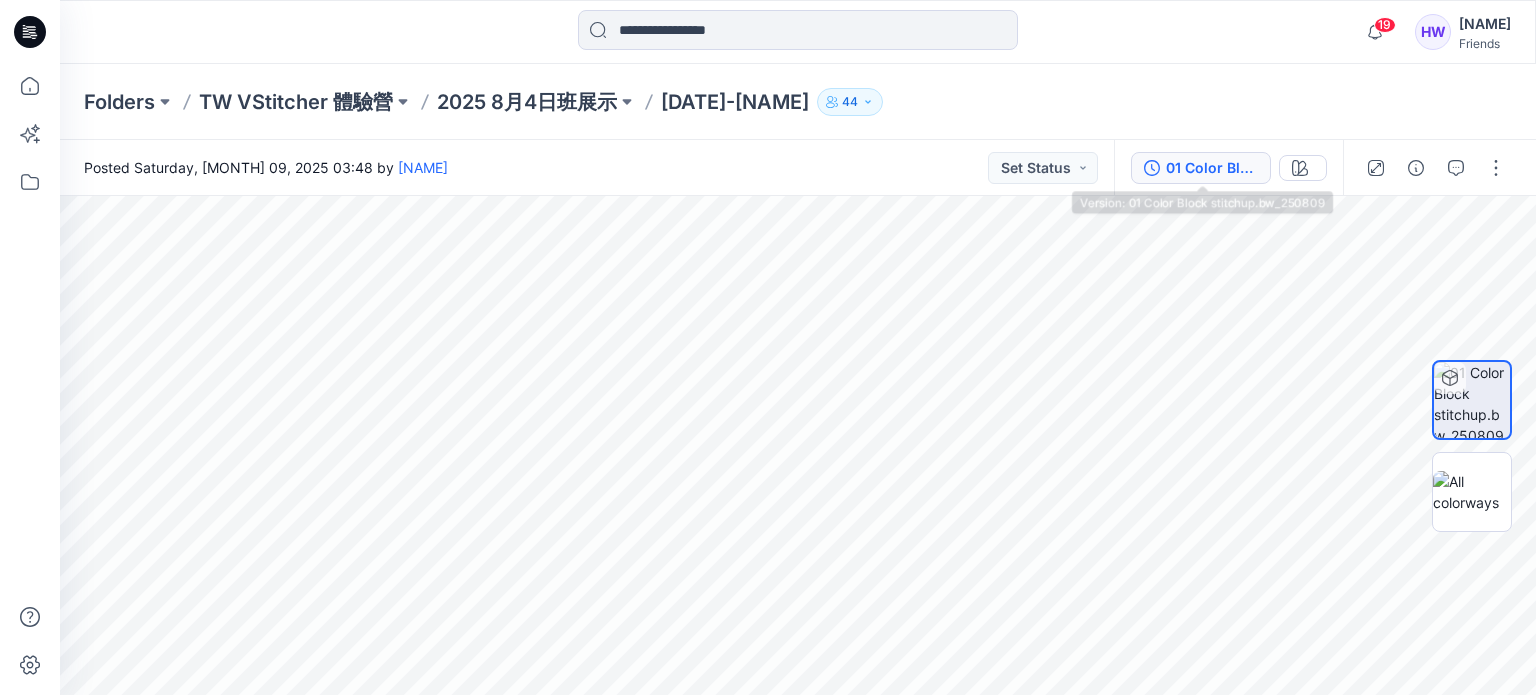 click on "01 Color Block stitchup.bw_250809" at bounding box center (1212, 168) 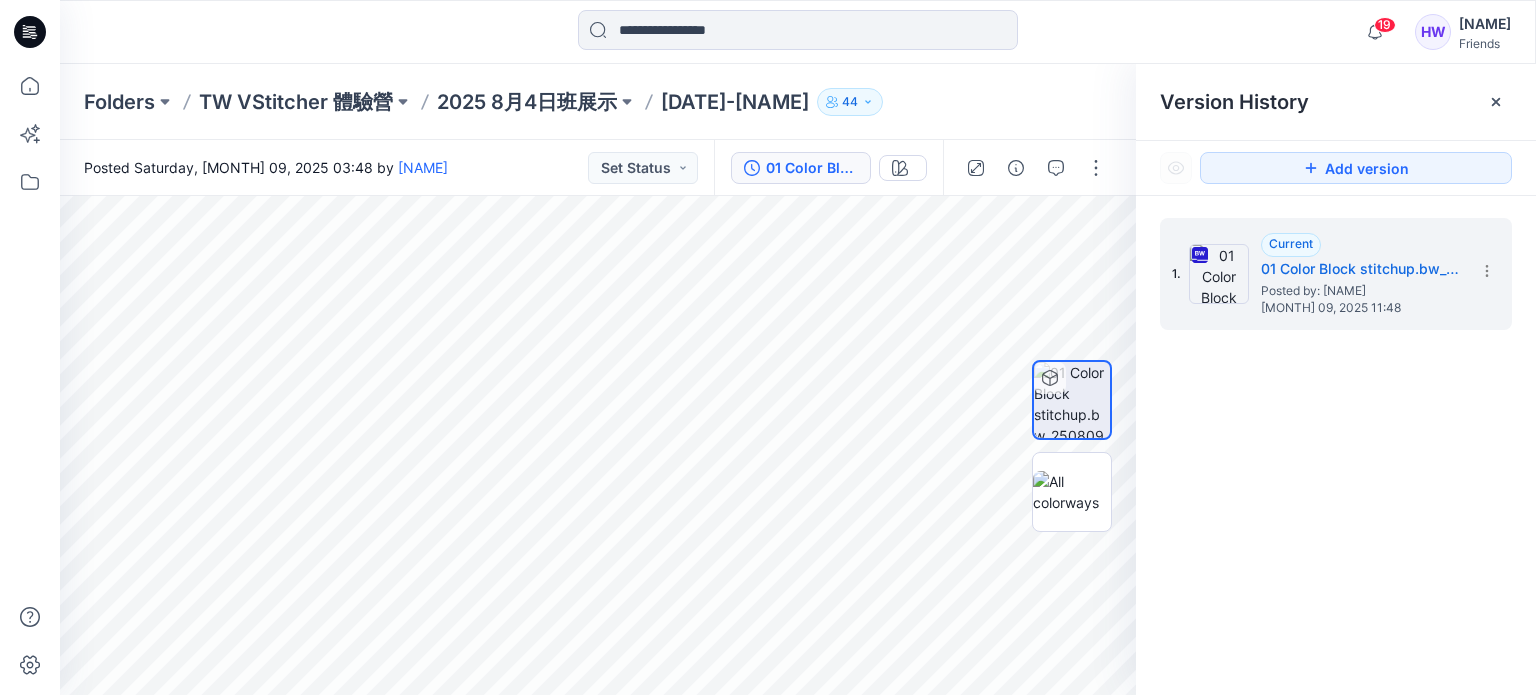 click on "250809_許雯雅" at bounding box center [735, 102] 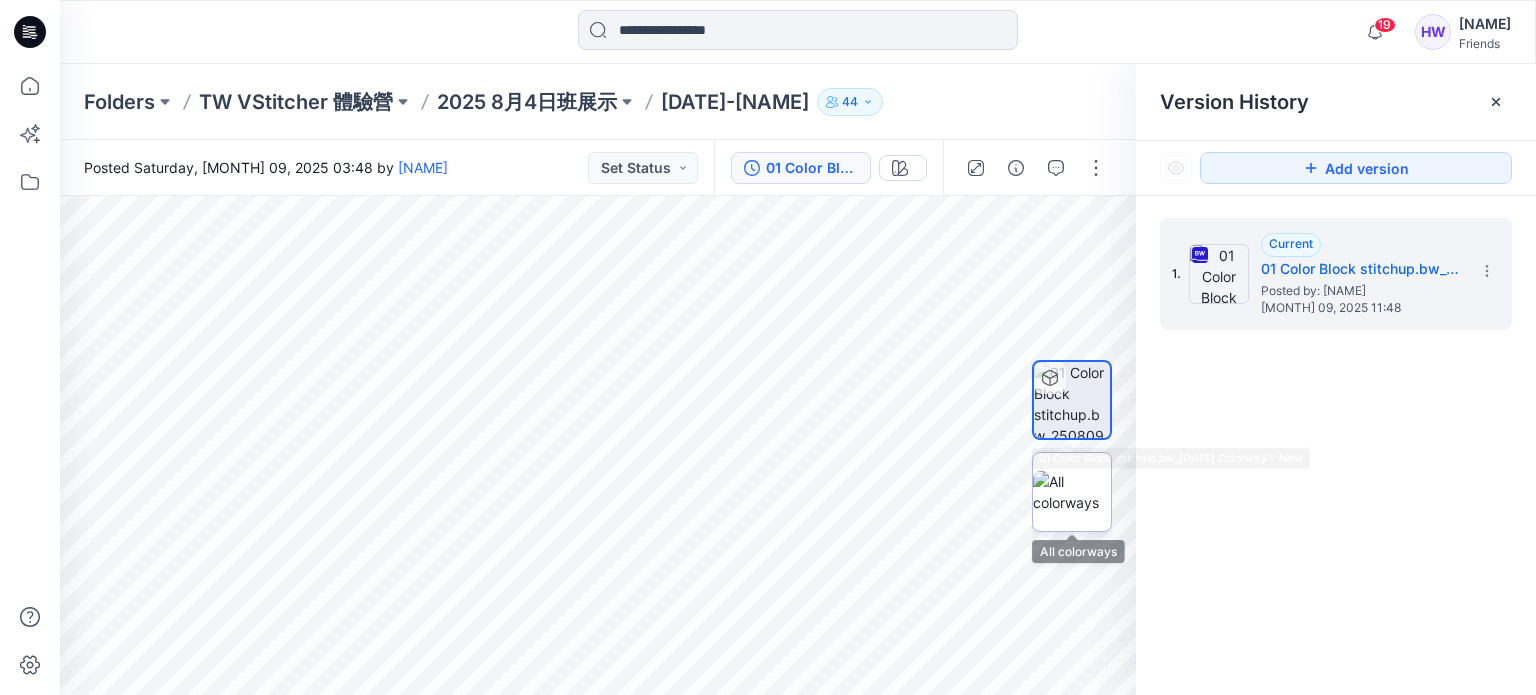 click at bounding box center [1072, 492] 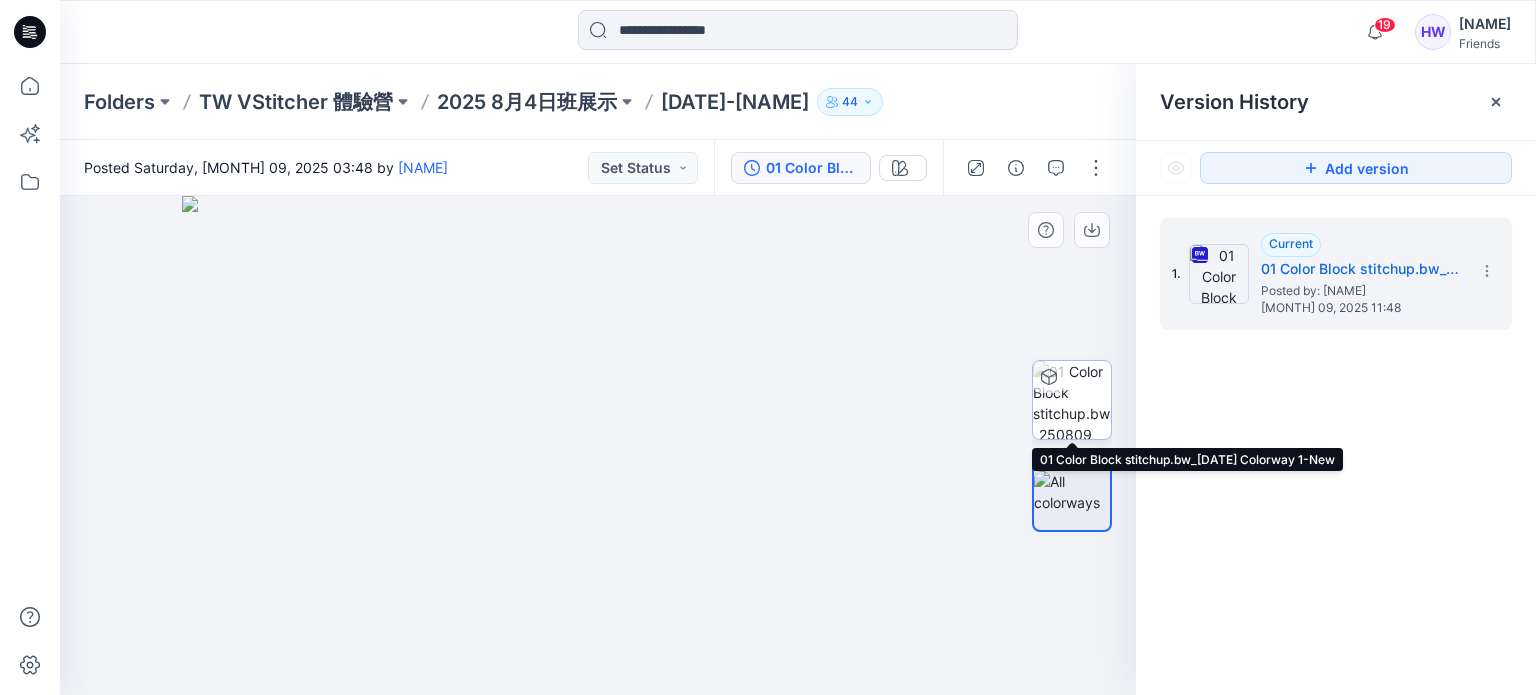 click at bounding box center (1049, 377) 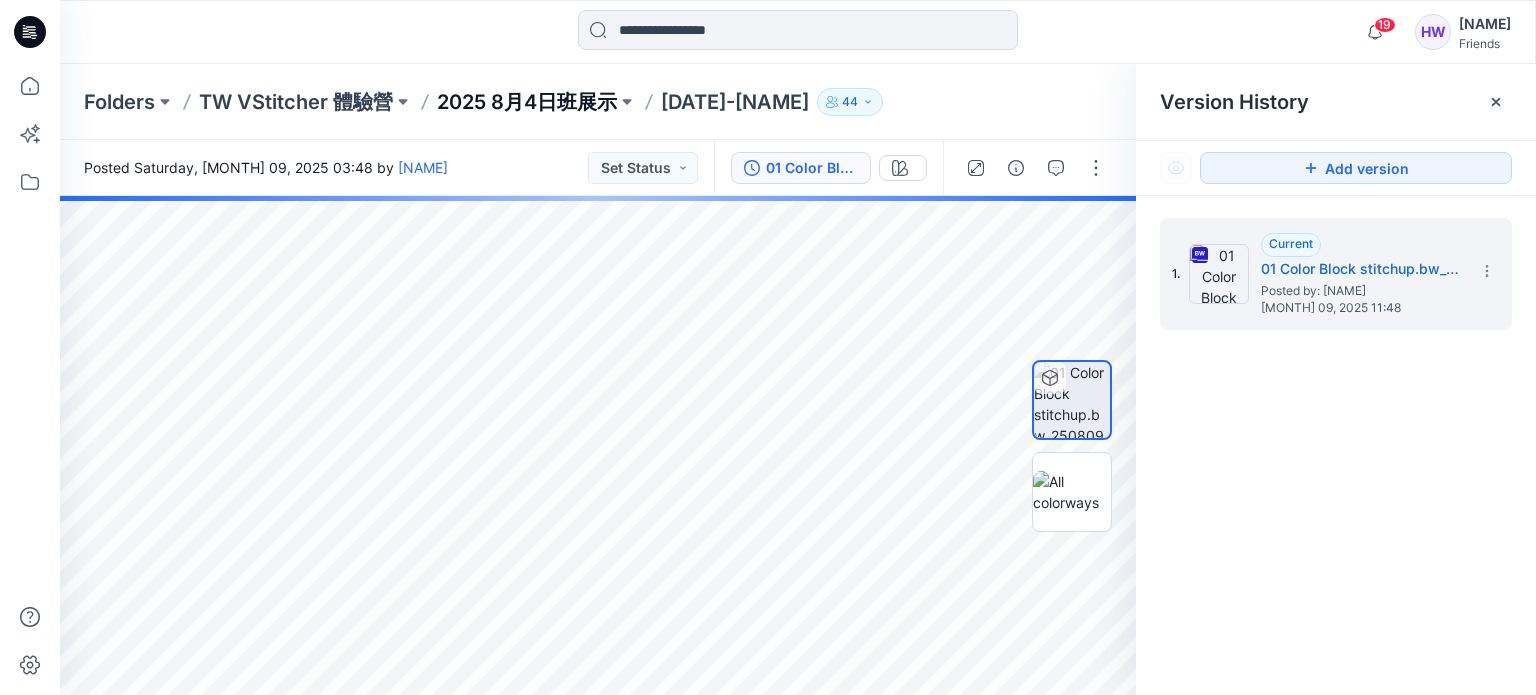 drag, startPoint x: 718, startPoint y: 108, endPoint x: 601, endPoint y: 95, distance: 117.72001 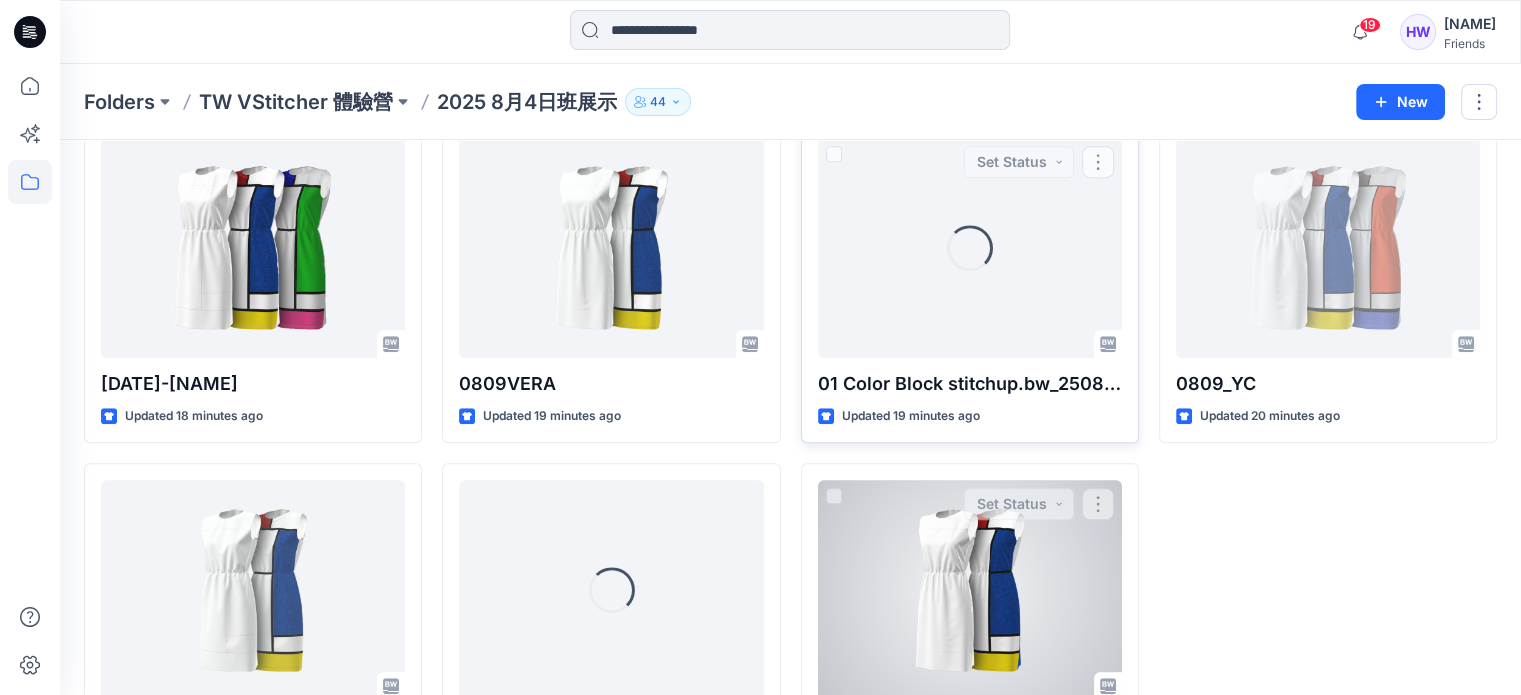 scroll, scrollTop: 1231, scrollLeft: 0, axis: vertical 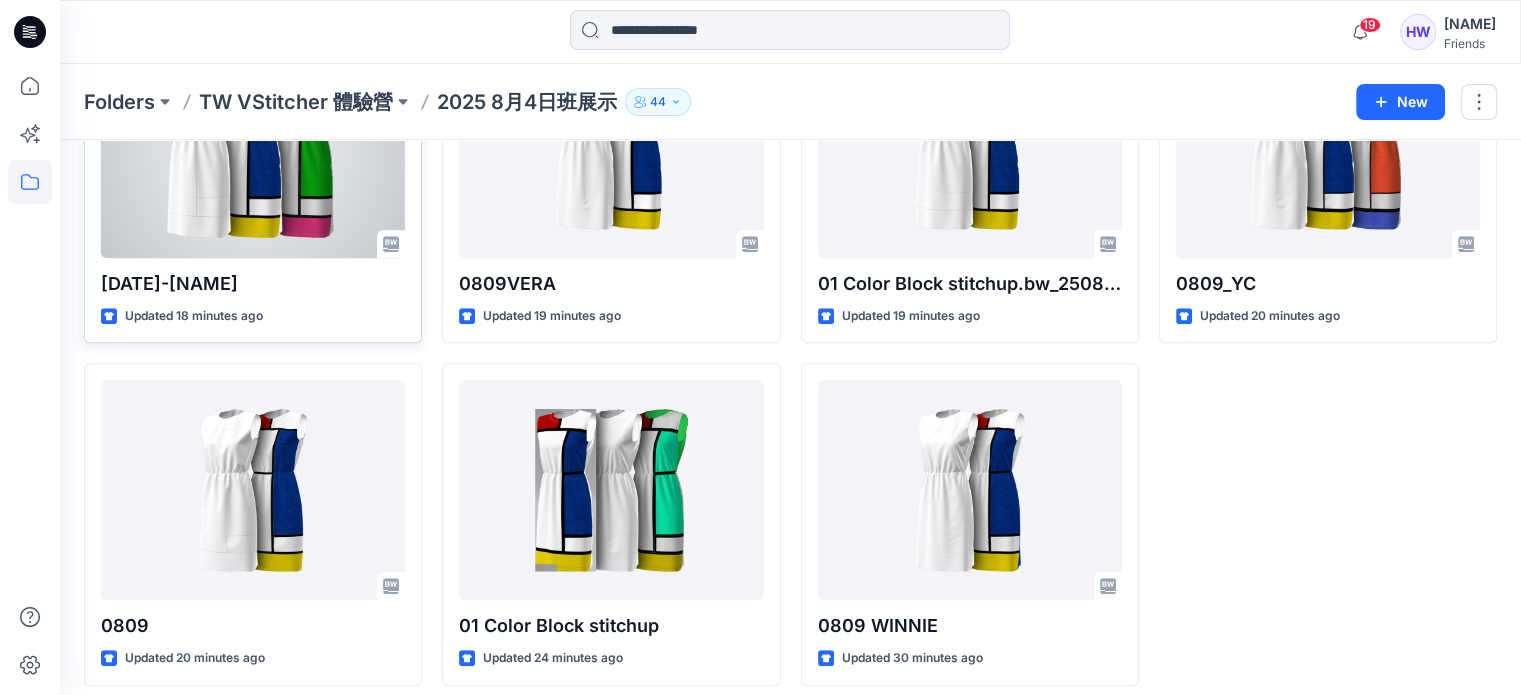 click at bounding box center (253, 148) 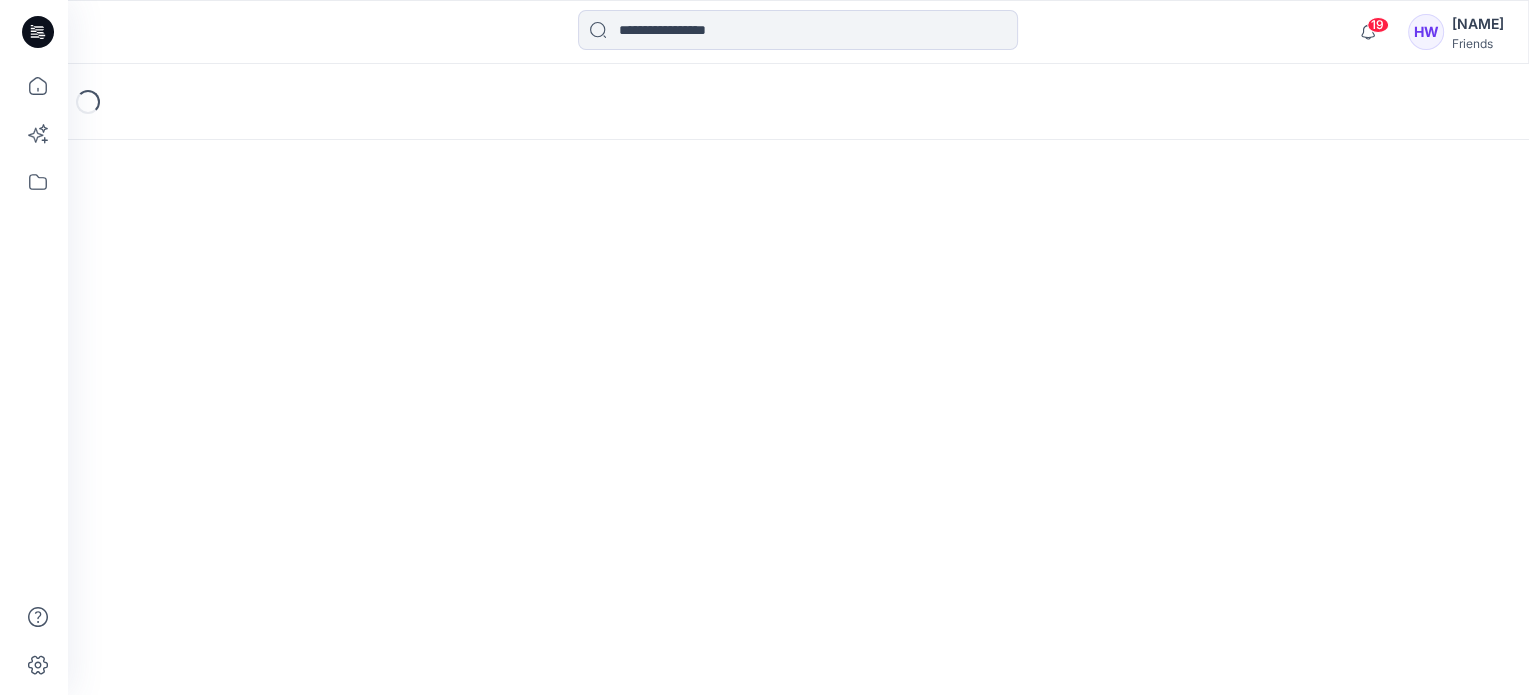 scroll, scrollTop: 0, scrollLeft: 0, axis: both 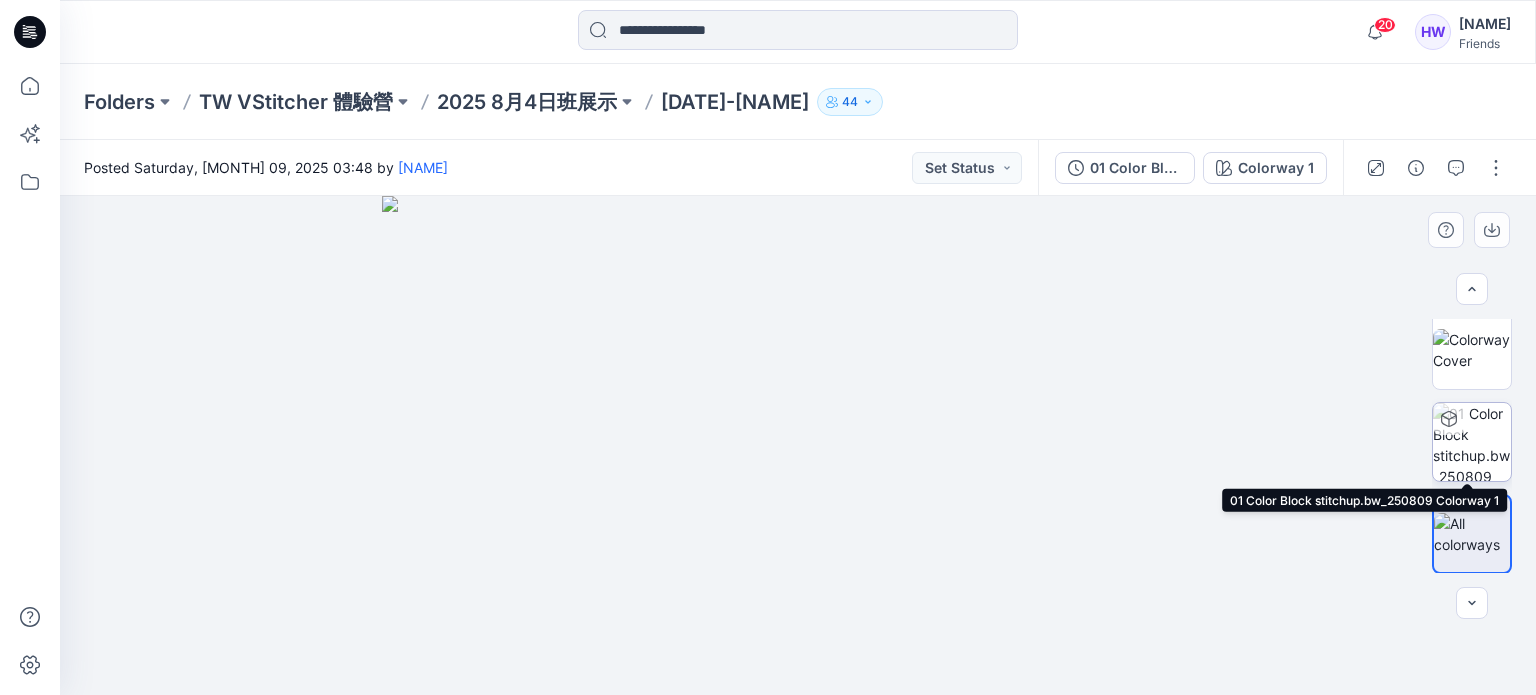 click at bounding box center (1472, 442) 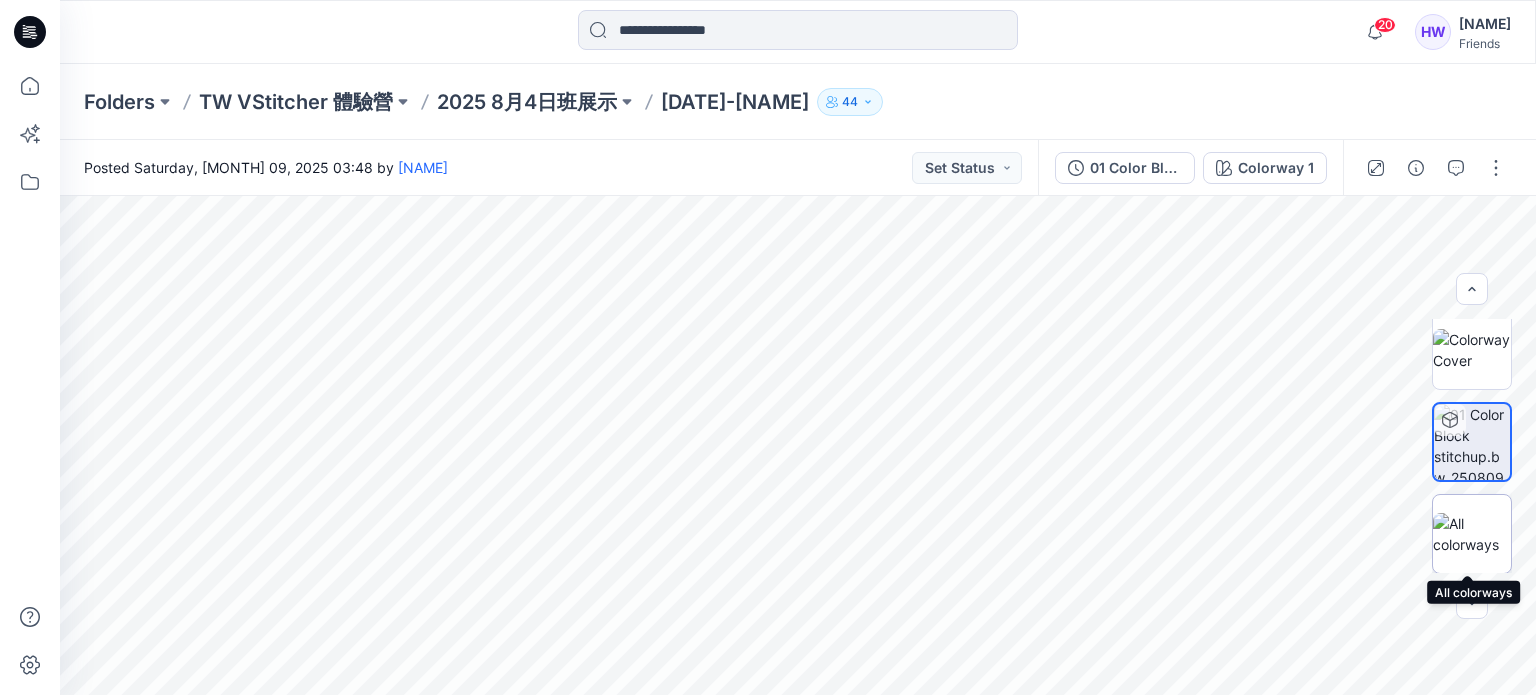 click at bounding box center (1472, 534) 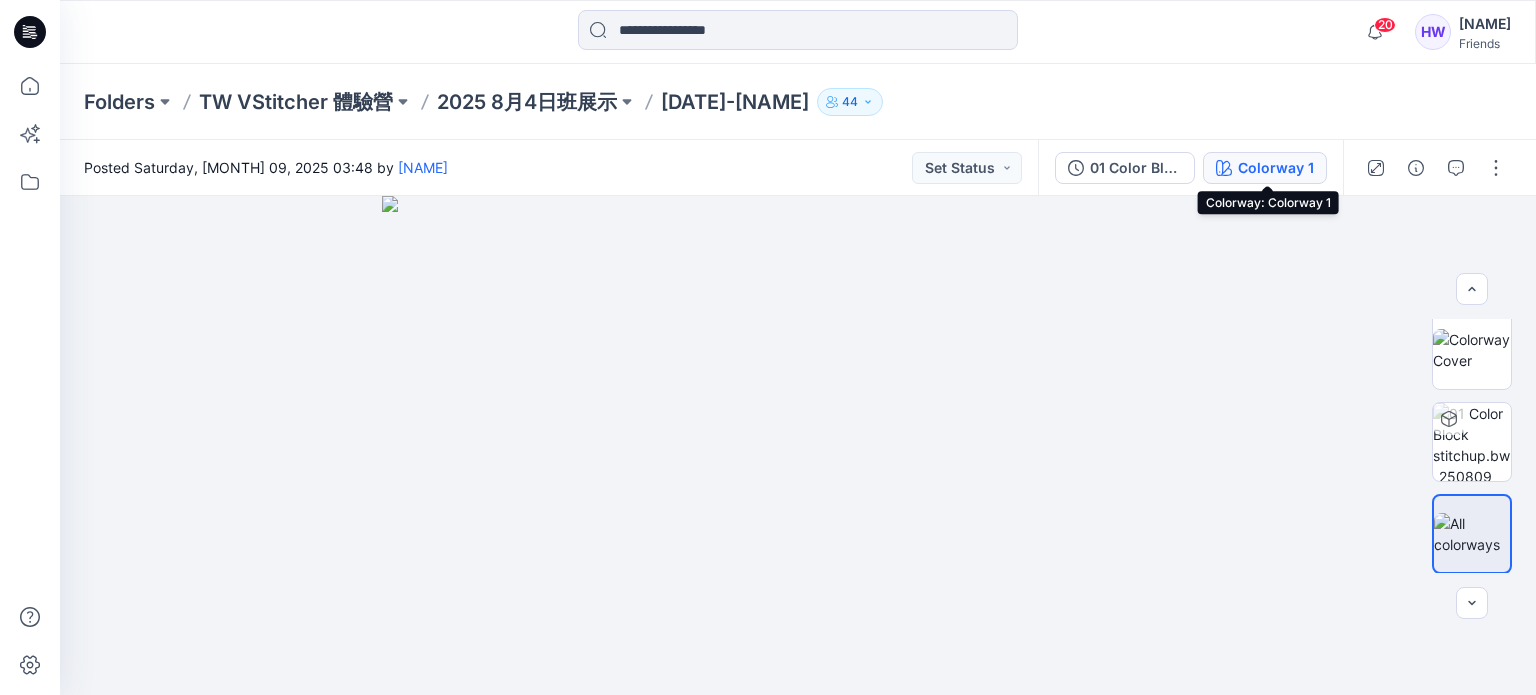 click on "Colorway 1" at bounding box center (1276, 168) 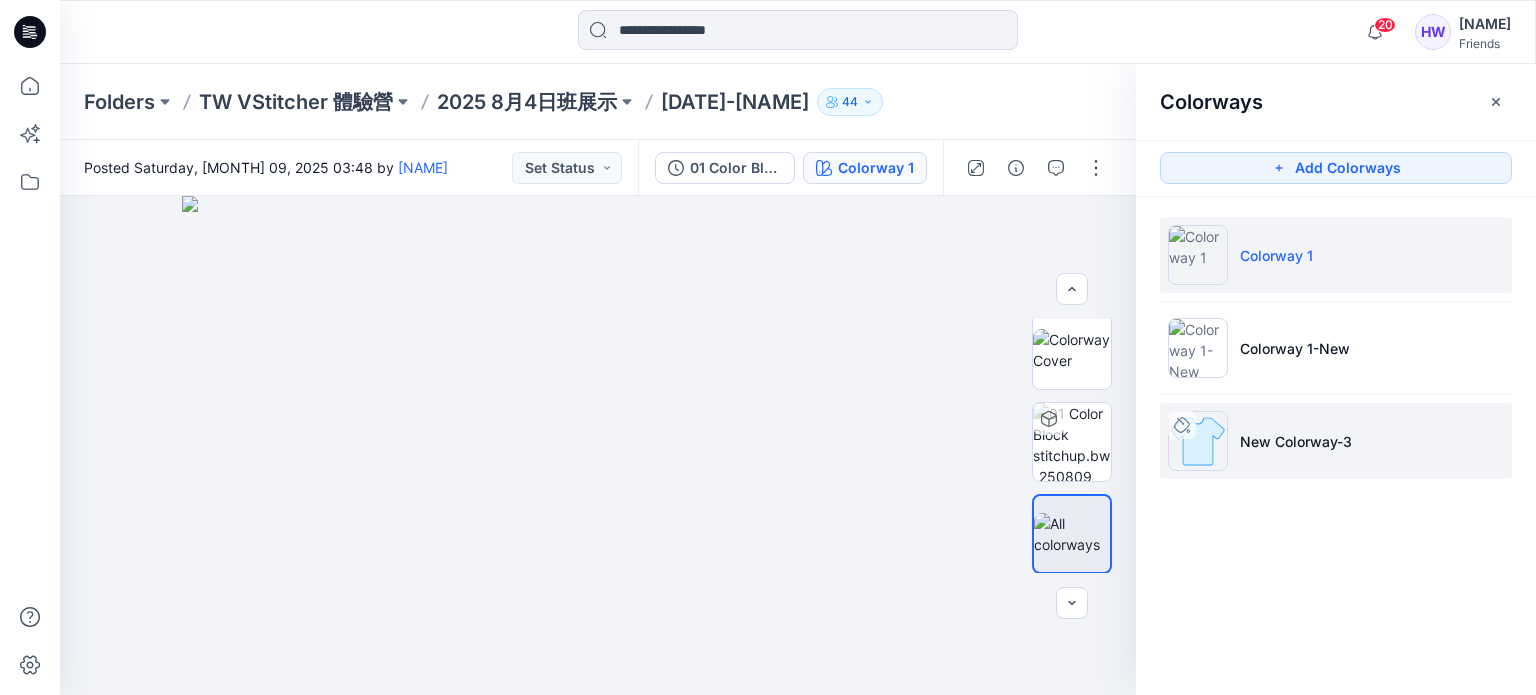click on "New Colorway-3" at bounding box center [1296, 441] 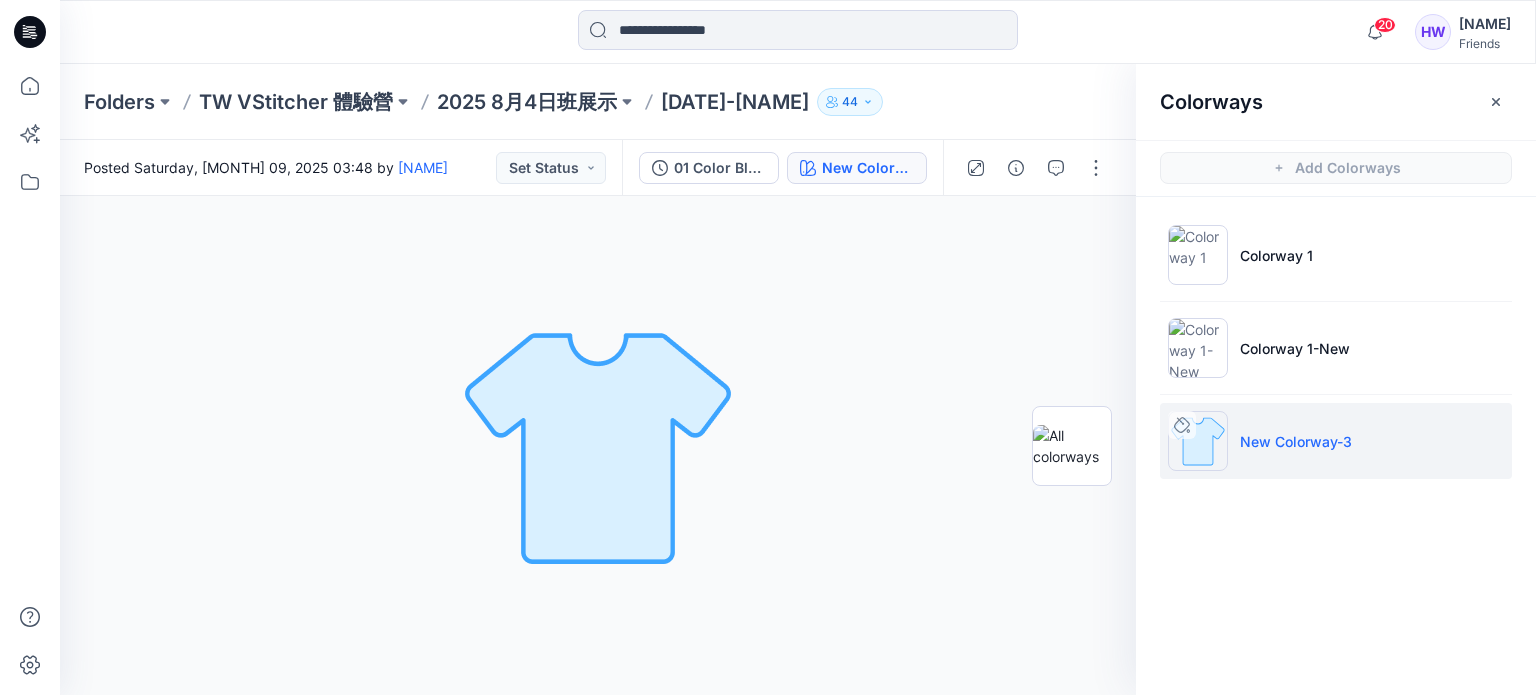 scroll, scrollTop: 0, scrollLeft: 0, axis: both 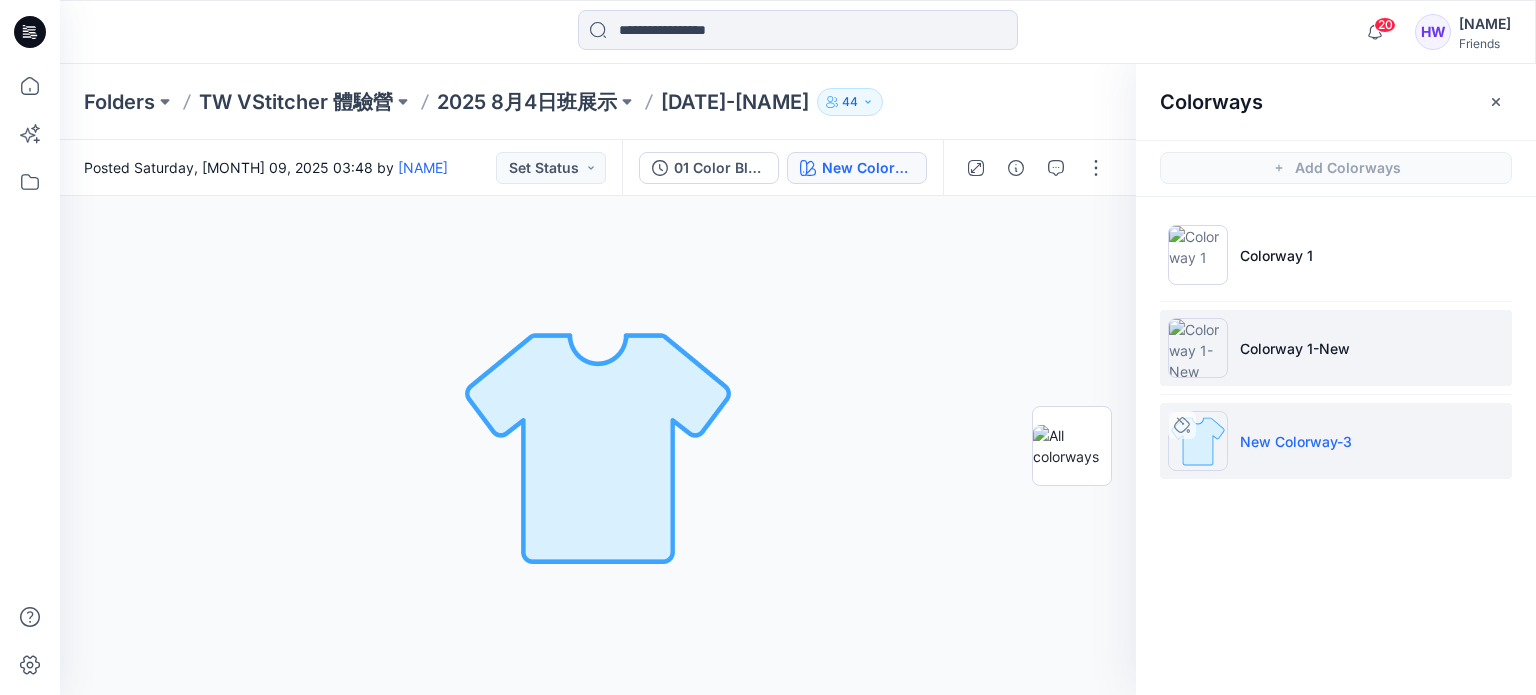 click on "Colorway 1-New" at bounding box center [1295, 348] 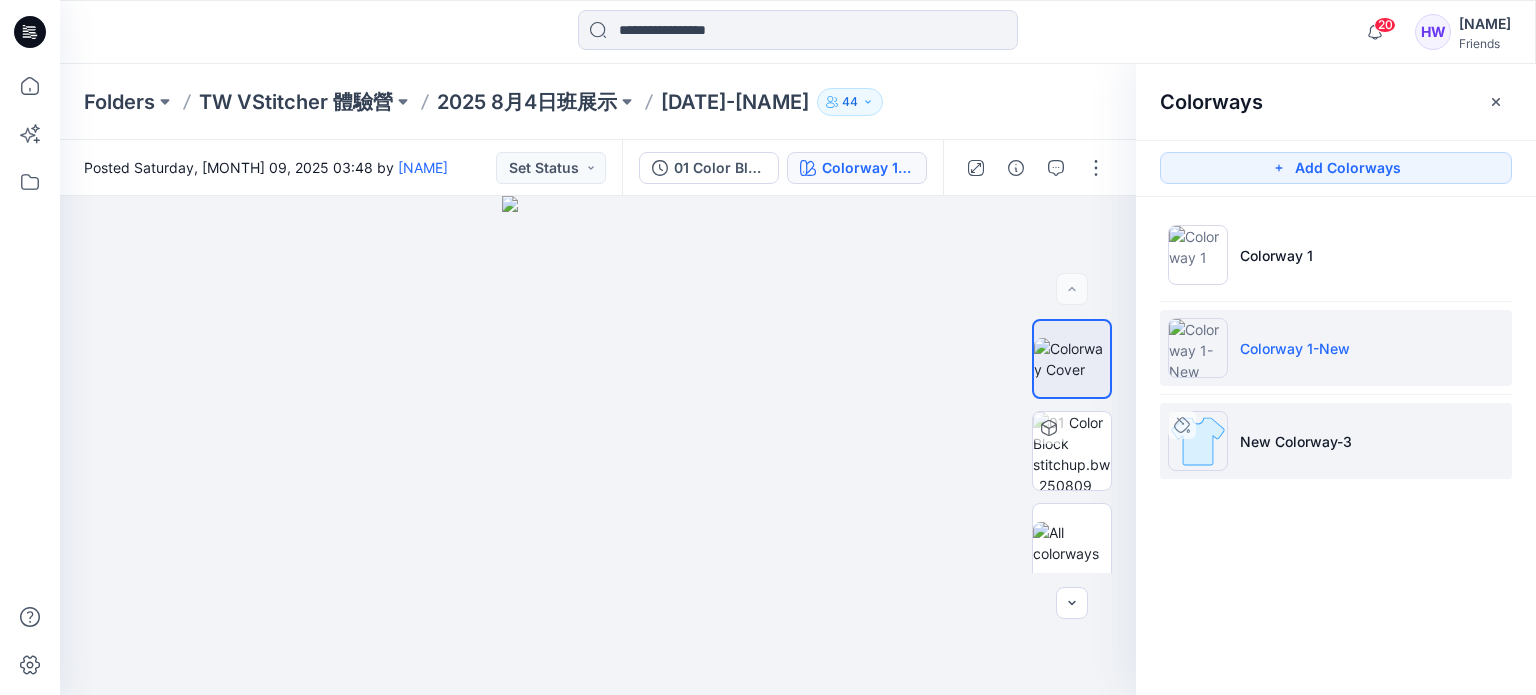 click on "New Colorway-3" at bounding box center (1336, 441) 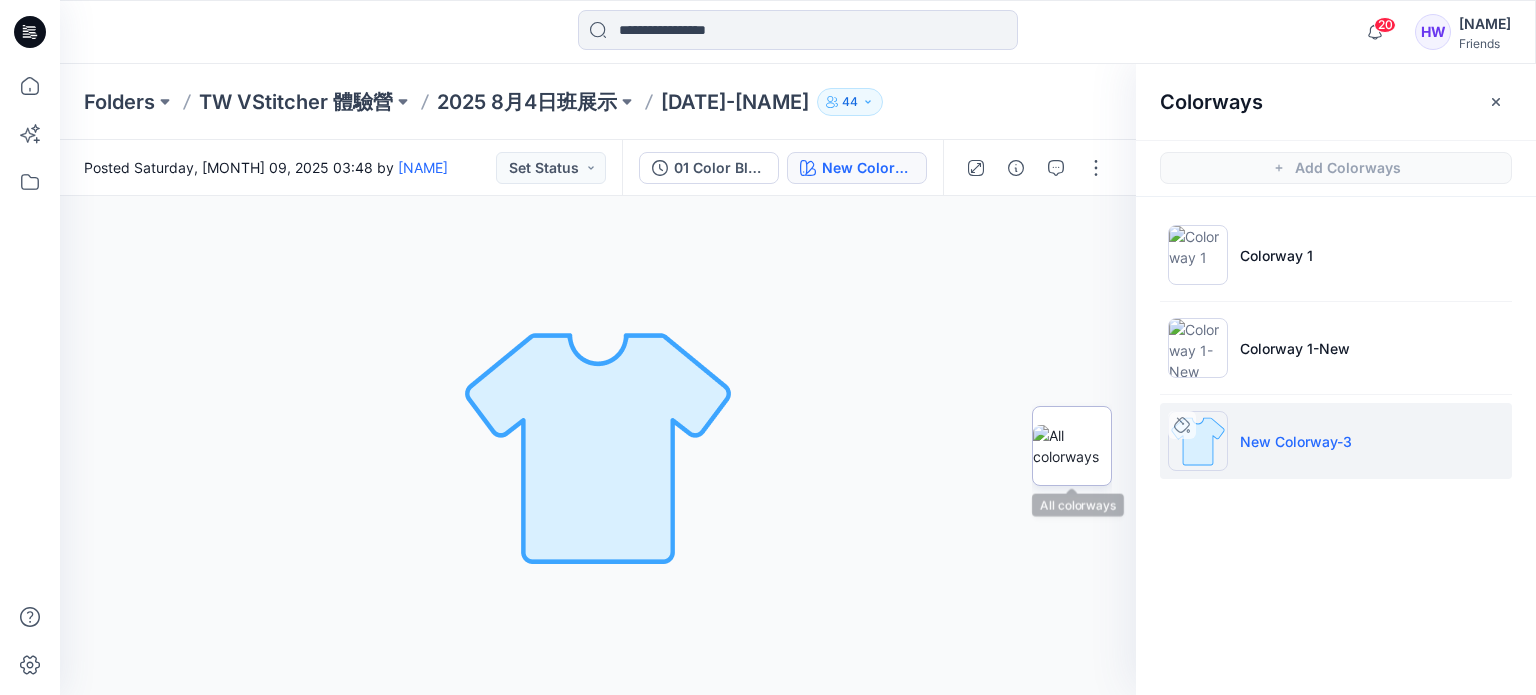 click at bounding box center (1072, 446) 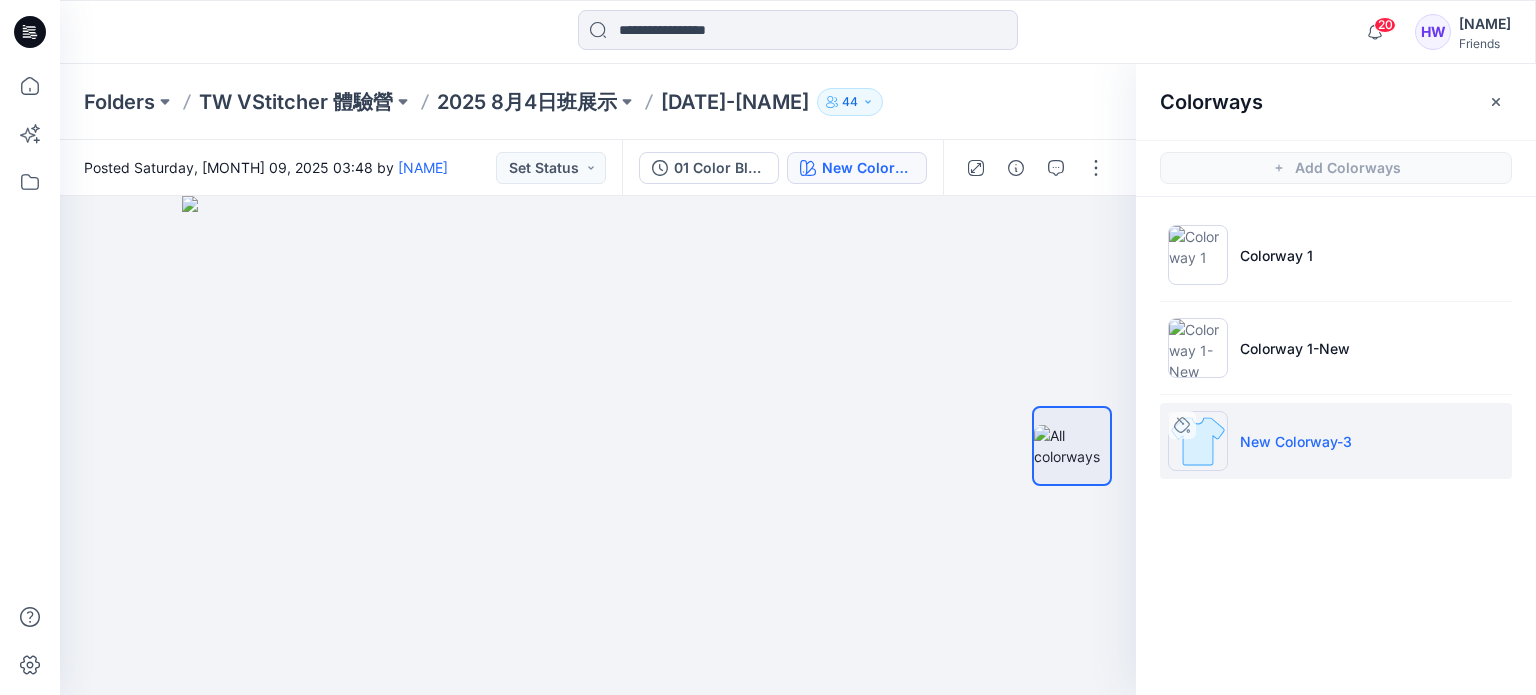 click at bounding box center (1198, 441) 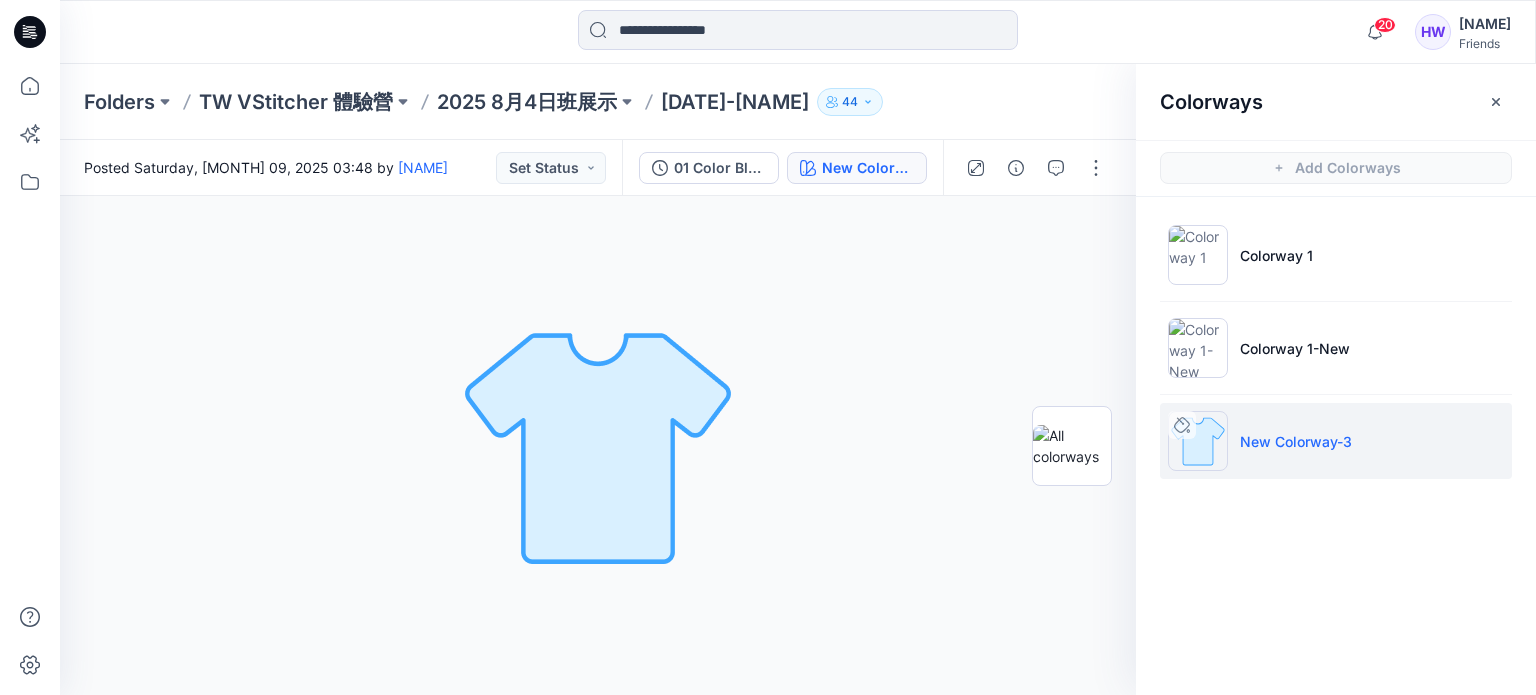 click on "Colorways Add Colorways Colorway 1 Colorway 1-New New Colorway-3" at bounding box center (1336, 379) 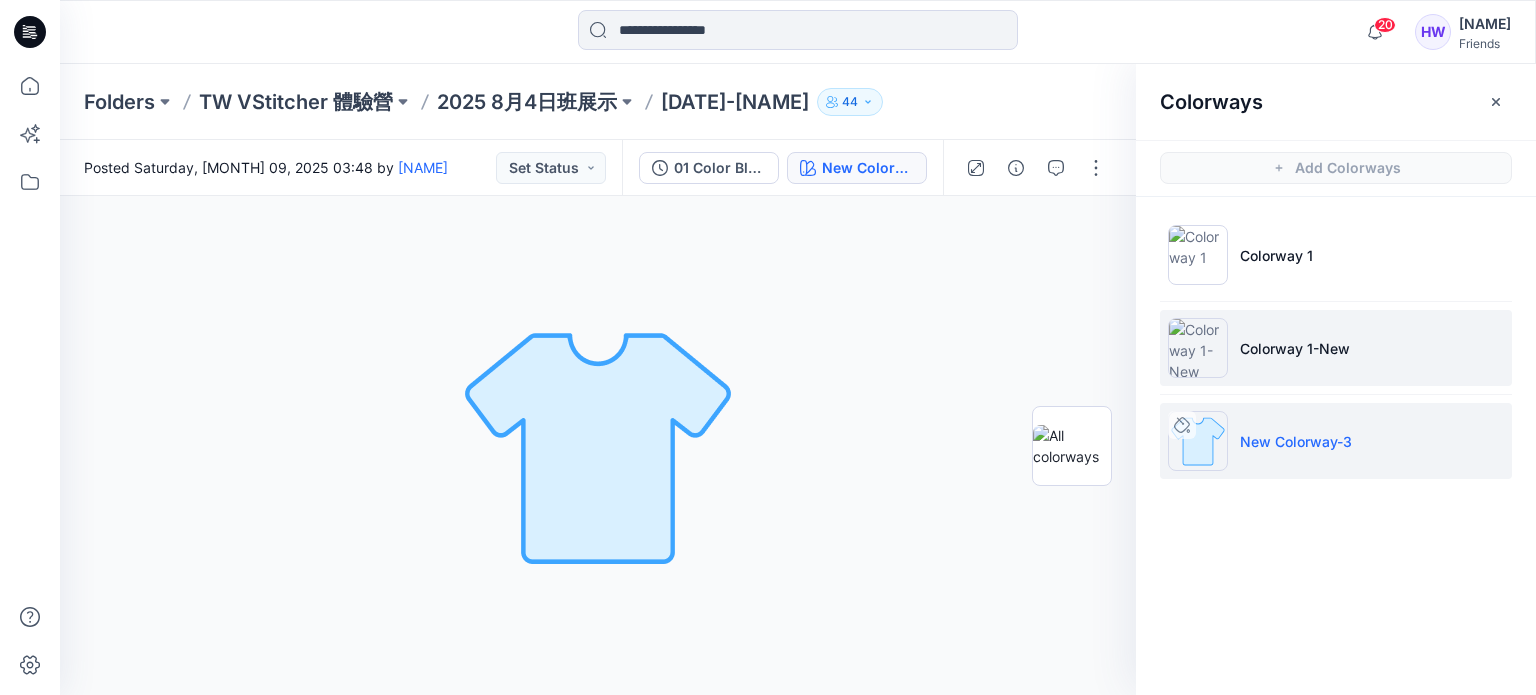 click on "Colorway 1-New" at bounding box center (1295, 348) 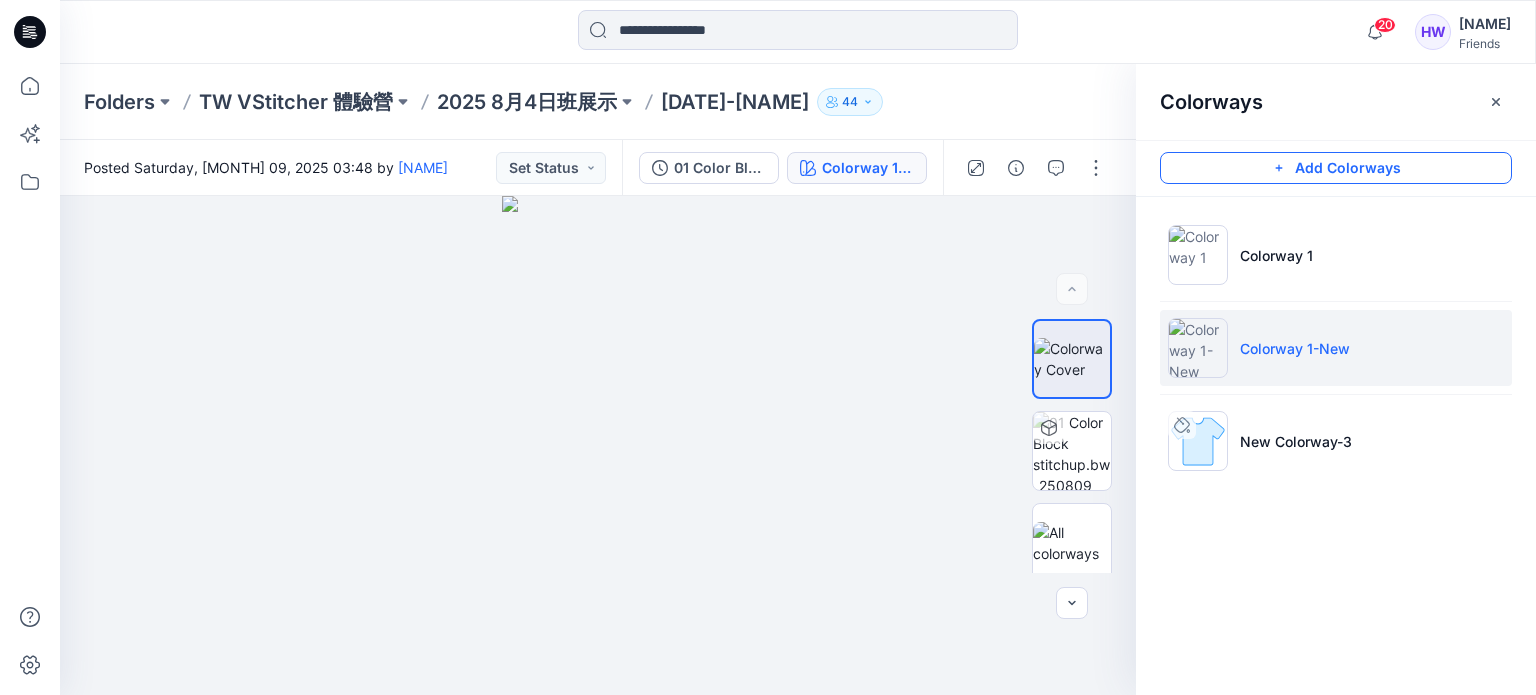 click on "Add Colorways" at bounding box center [1336, 168] 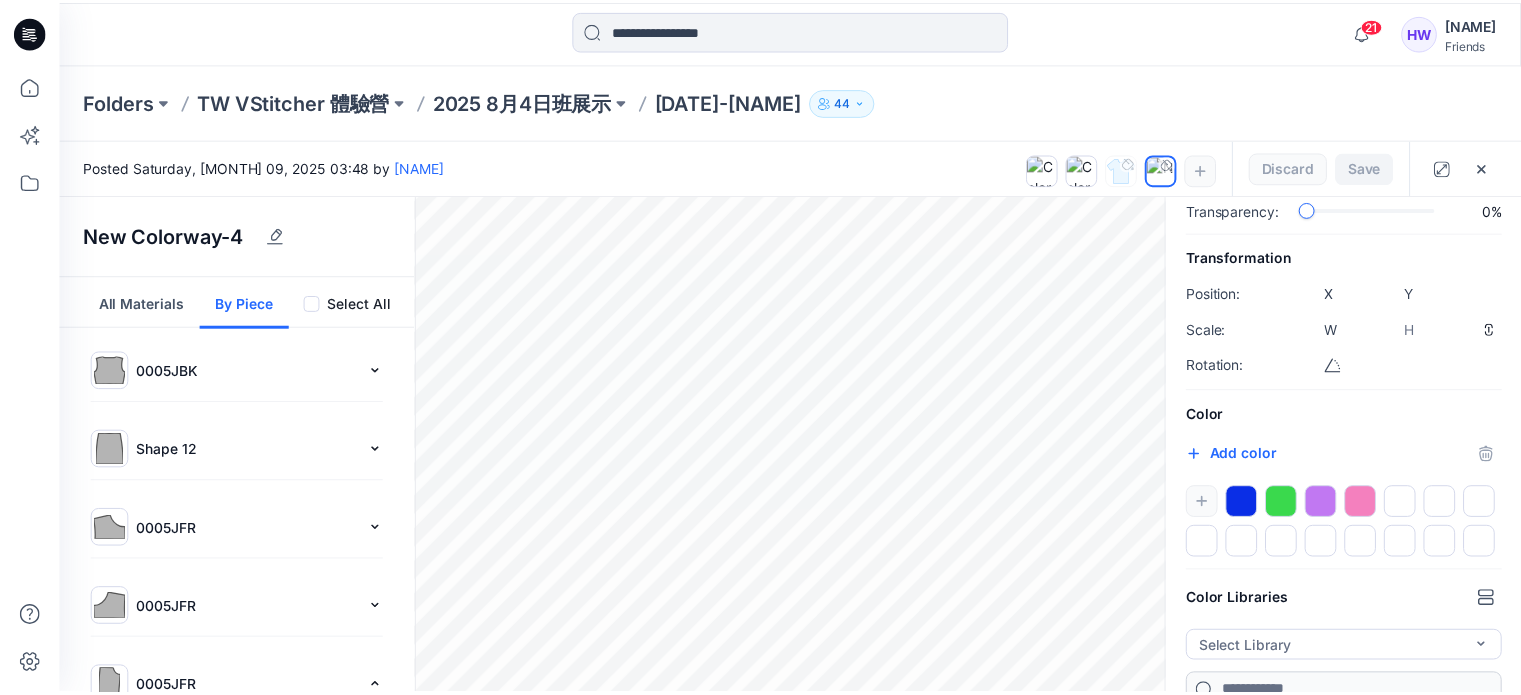 scroll, scrollTop: 216, scrollLeft: 0, axis: vertical 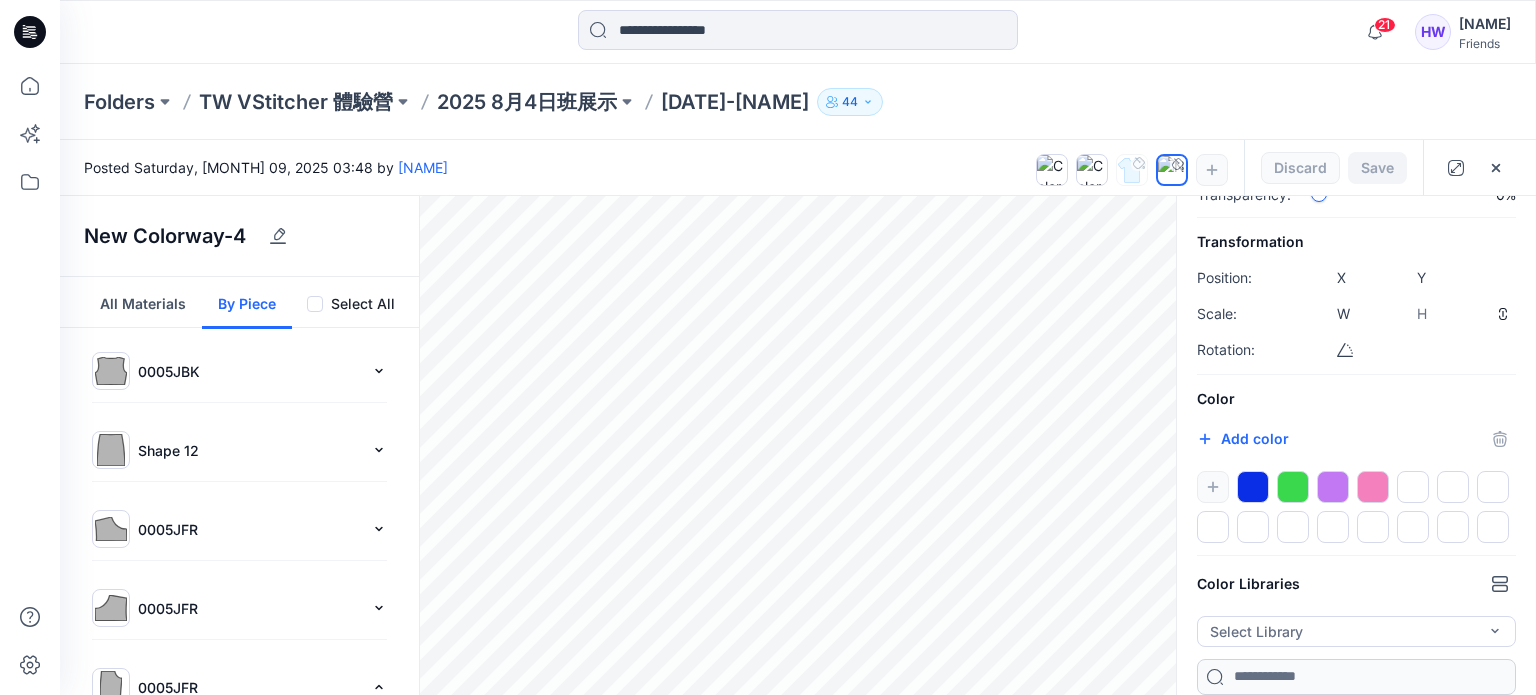 click at bounding box center (1293, 487) 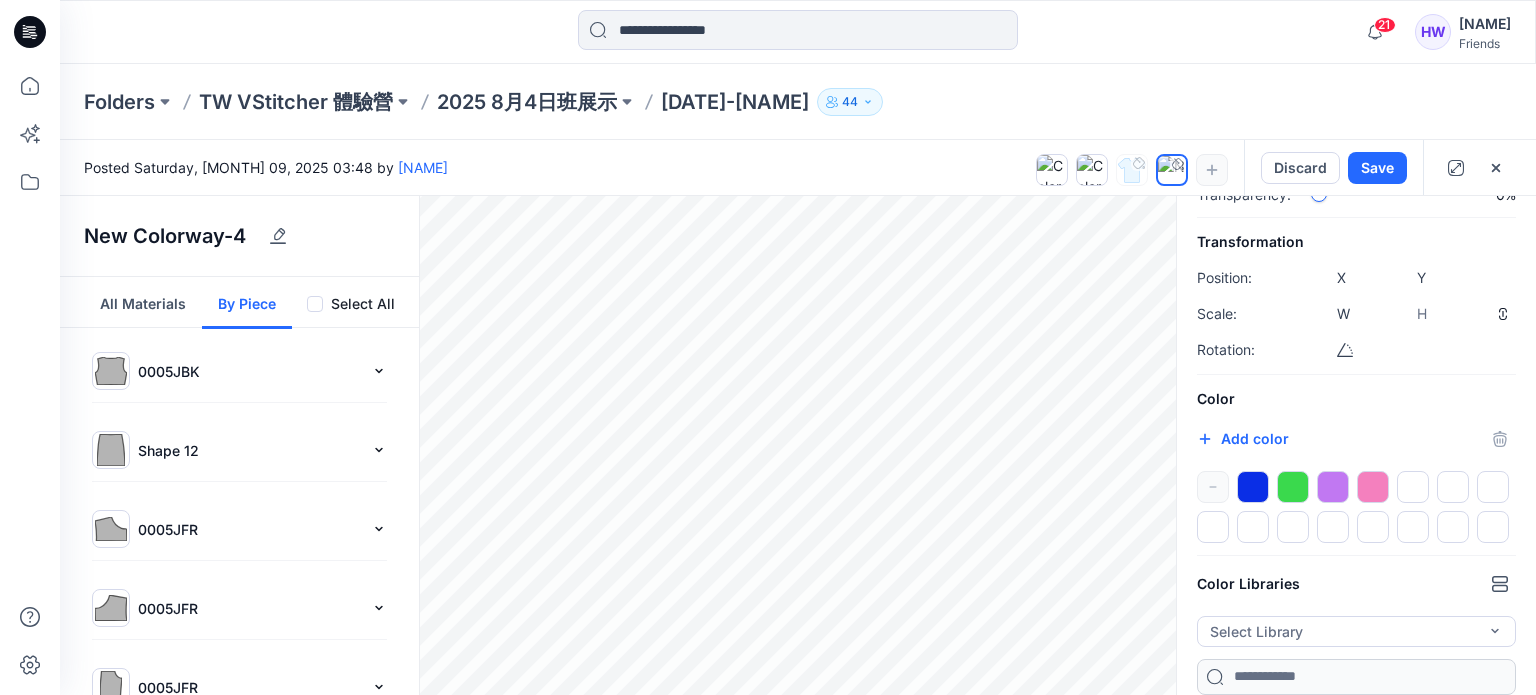 click at bounding box center [1293, 487] 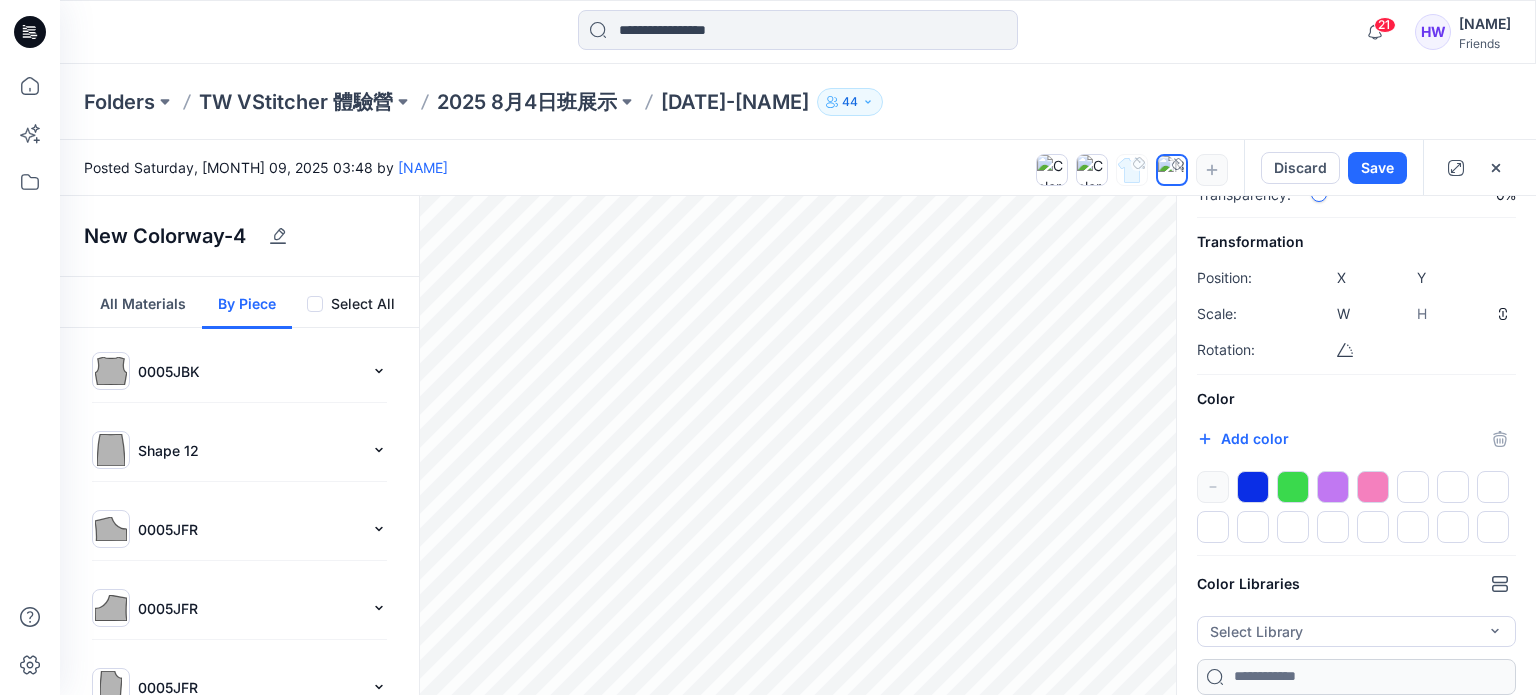 click at bounding box center [1373, 487] 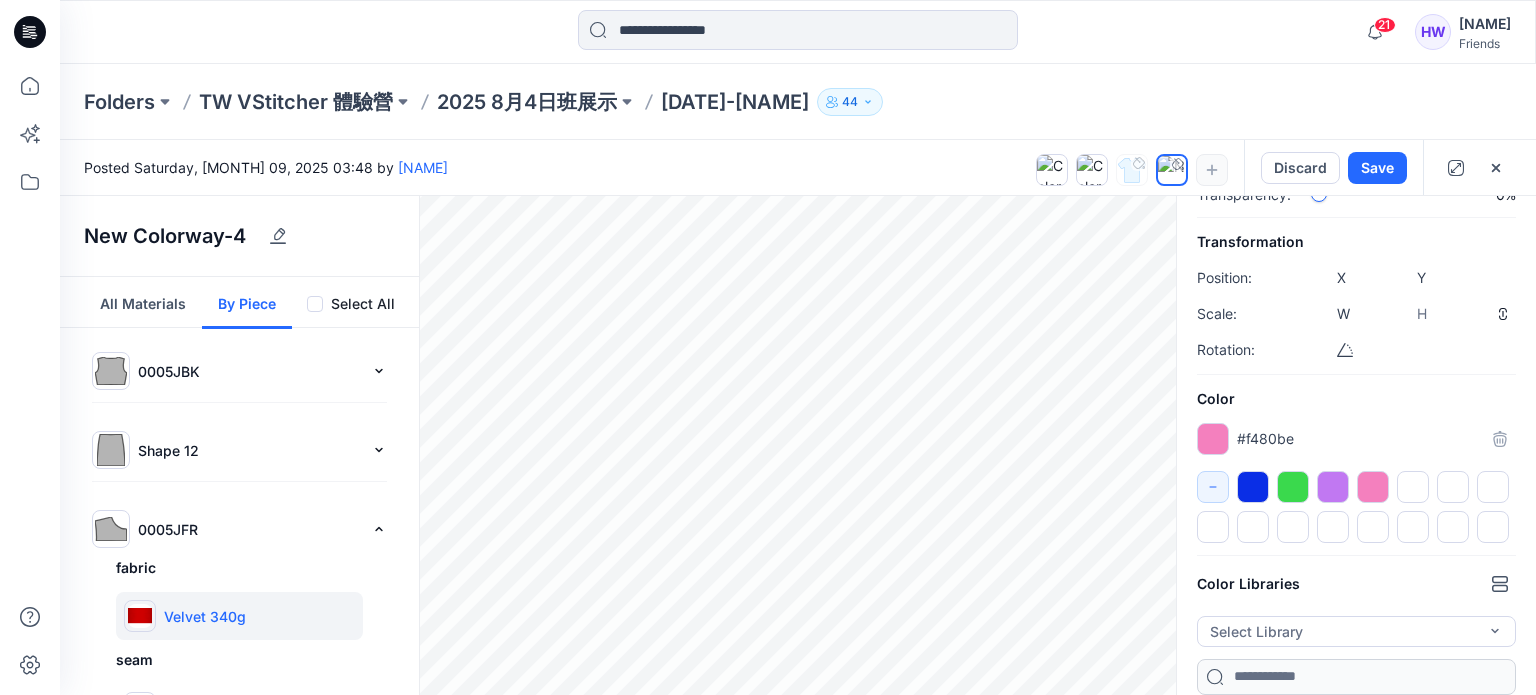 type on "****" 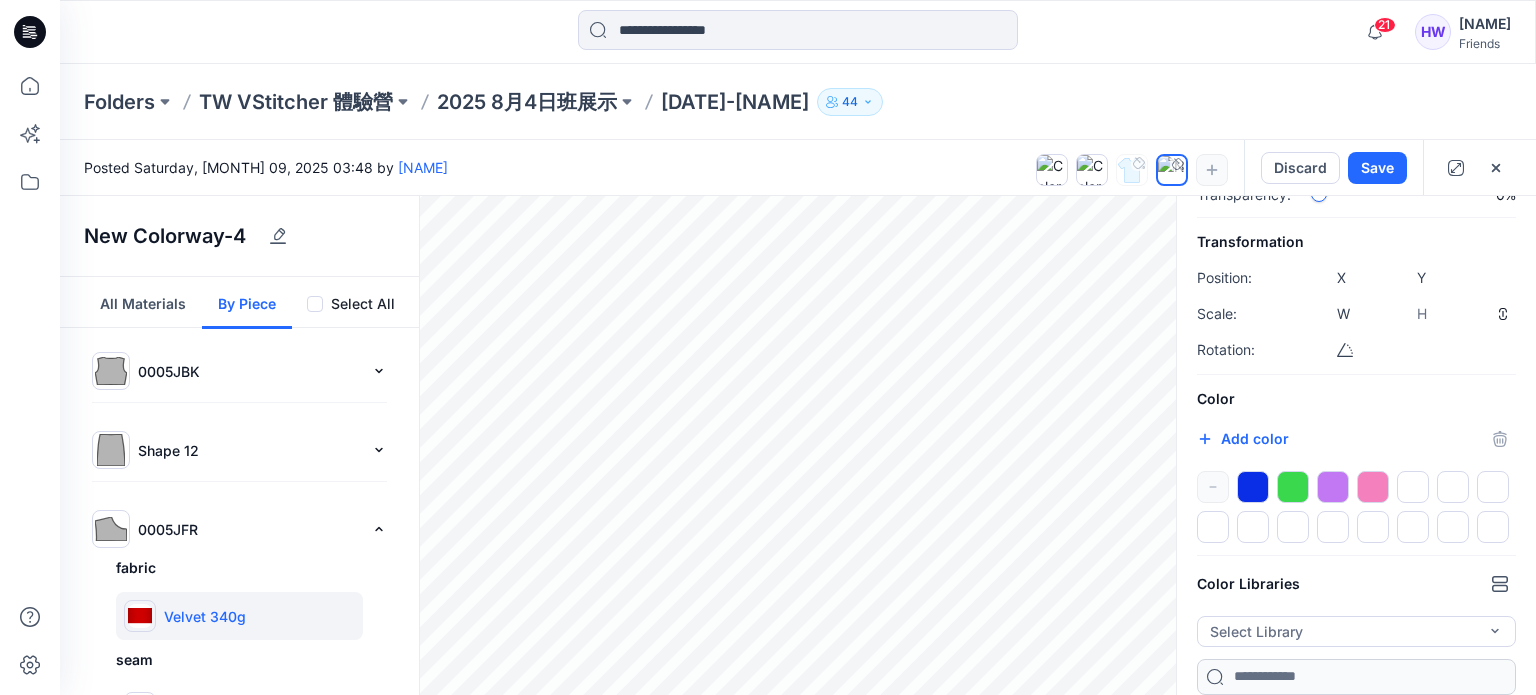 click at bounding box center (1253, 487) 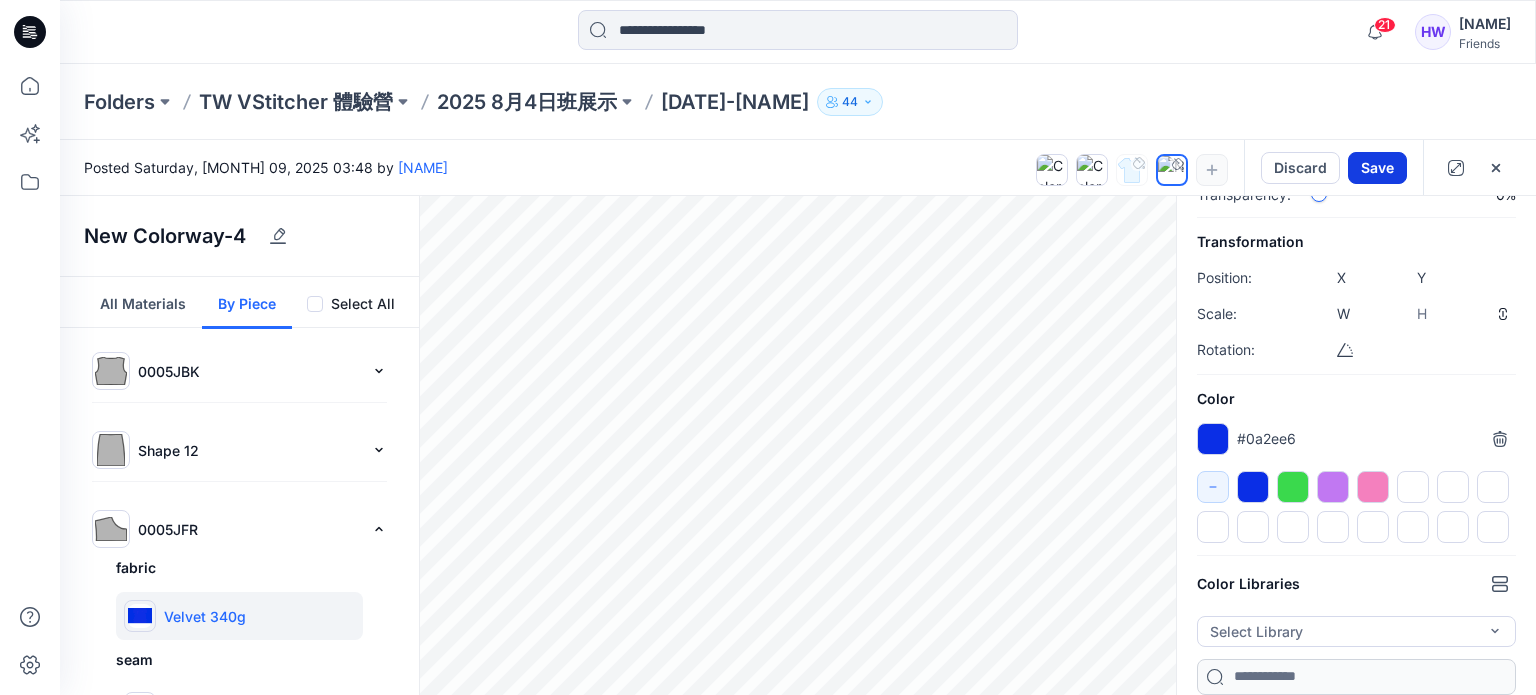 click on "Save" at bounding box center (1377, 168) 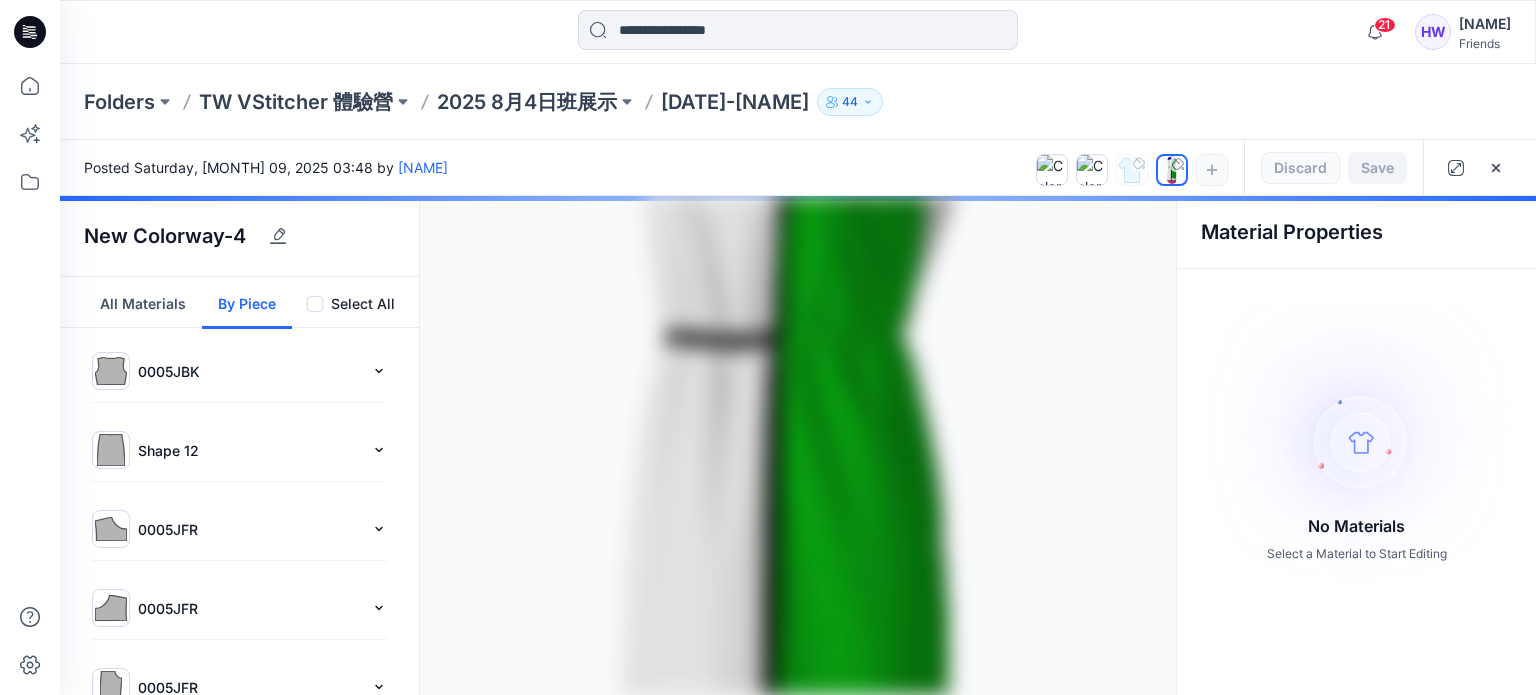 click on "Folders TW VStitcher 體驗營 2025 8月4日班展示 250809_許雯雅 44" at bounding box center [798, 102] 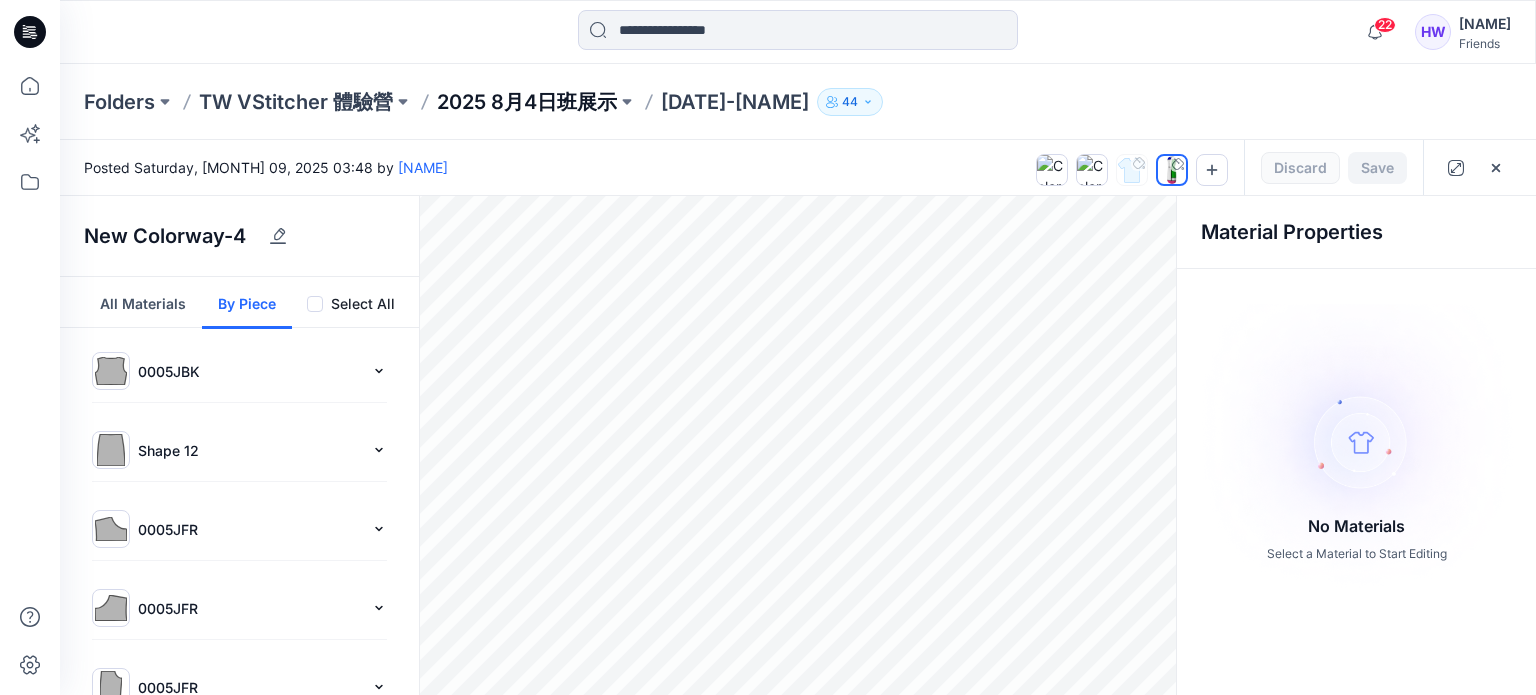 click on "2025 8月4日班展示" at bounding box center [527, 102] 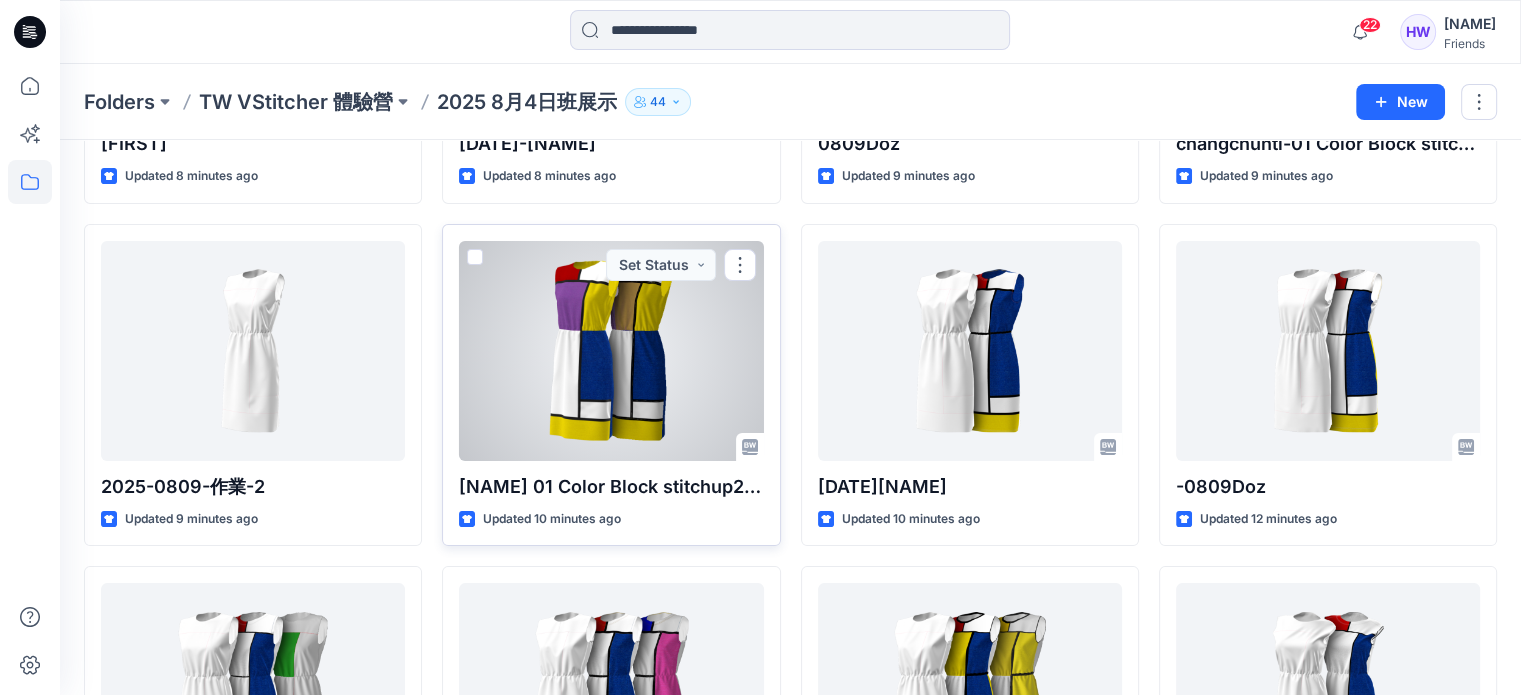 scroll, scrollTop: 143, scrollLeft: 0, axis: vertical 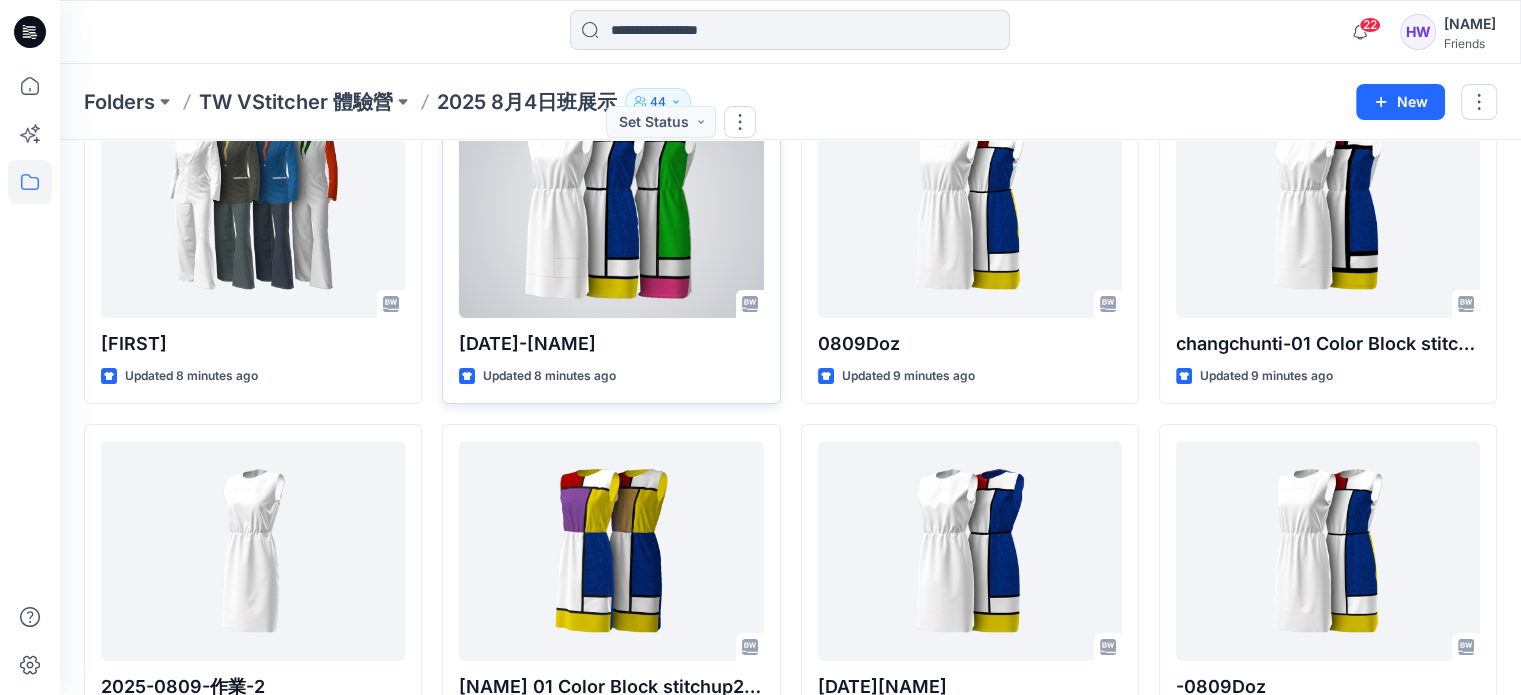 click at bounding box center (611, 208) 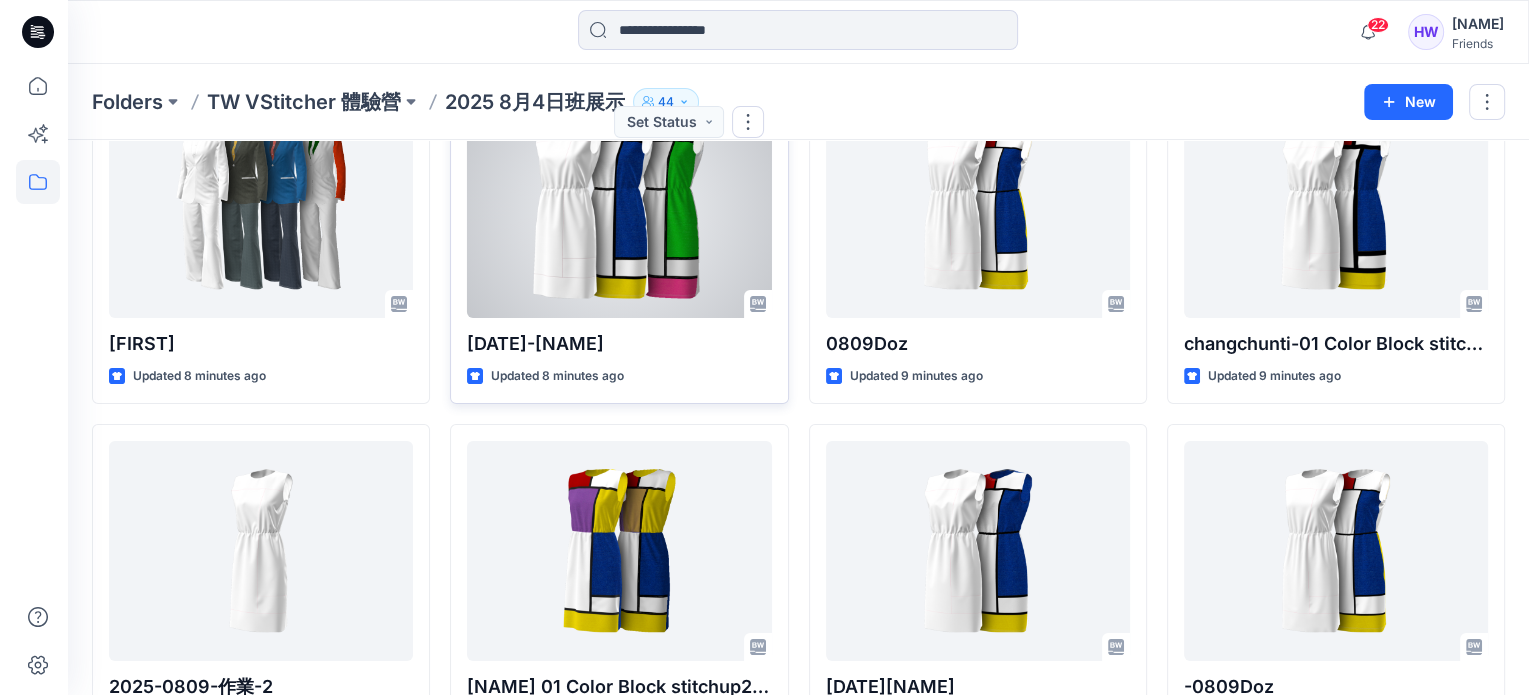 scroll, scrollTop: 0, scrollLeft: 0, axis: both 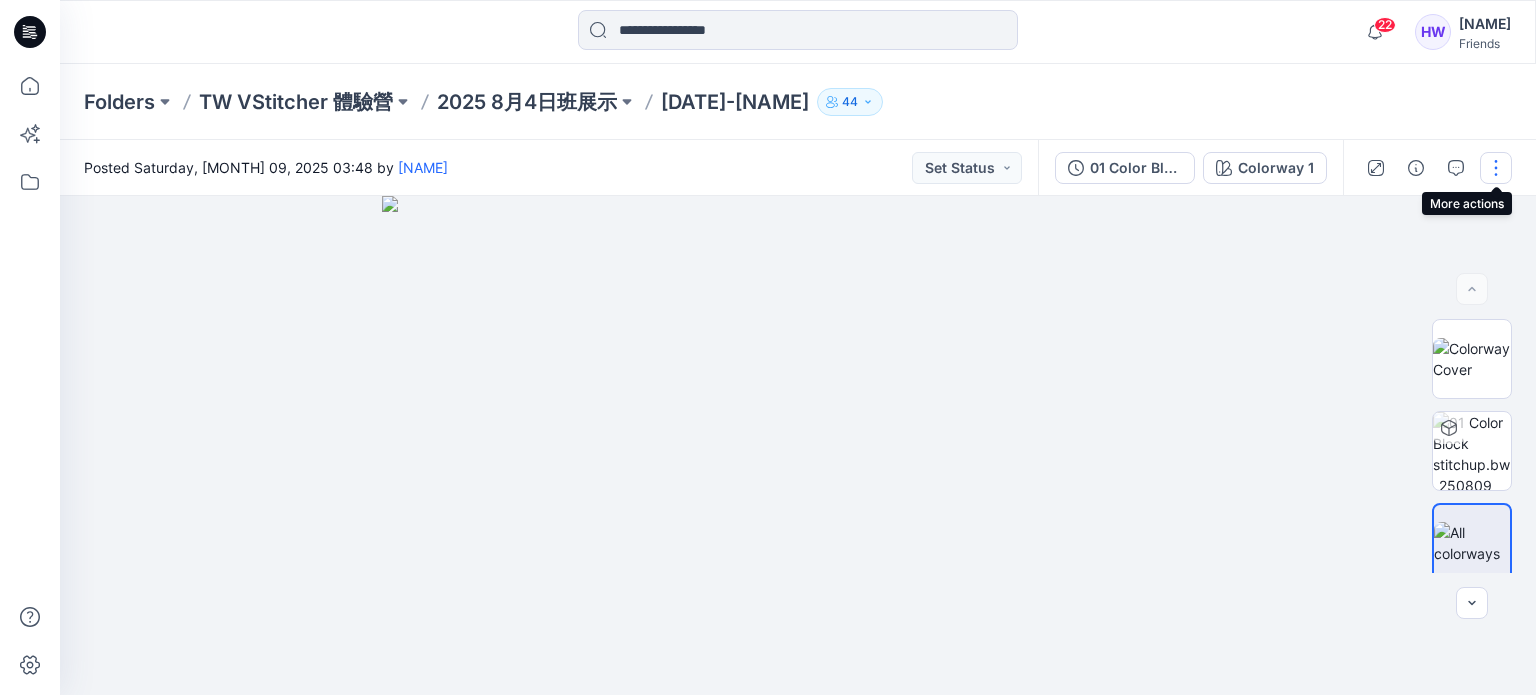click at bounding box center [1496, 168] 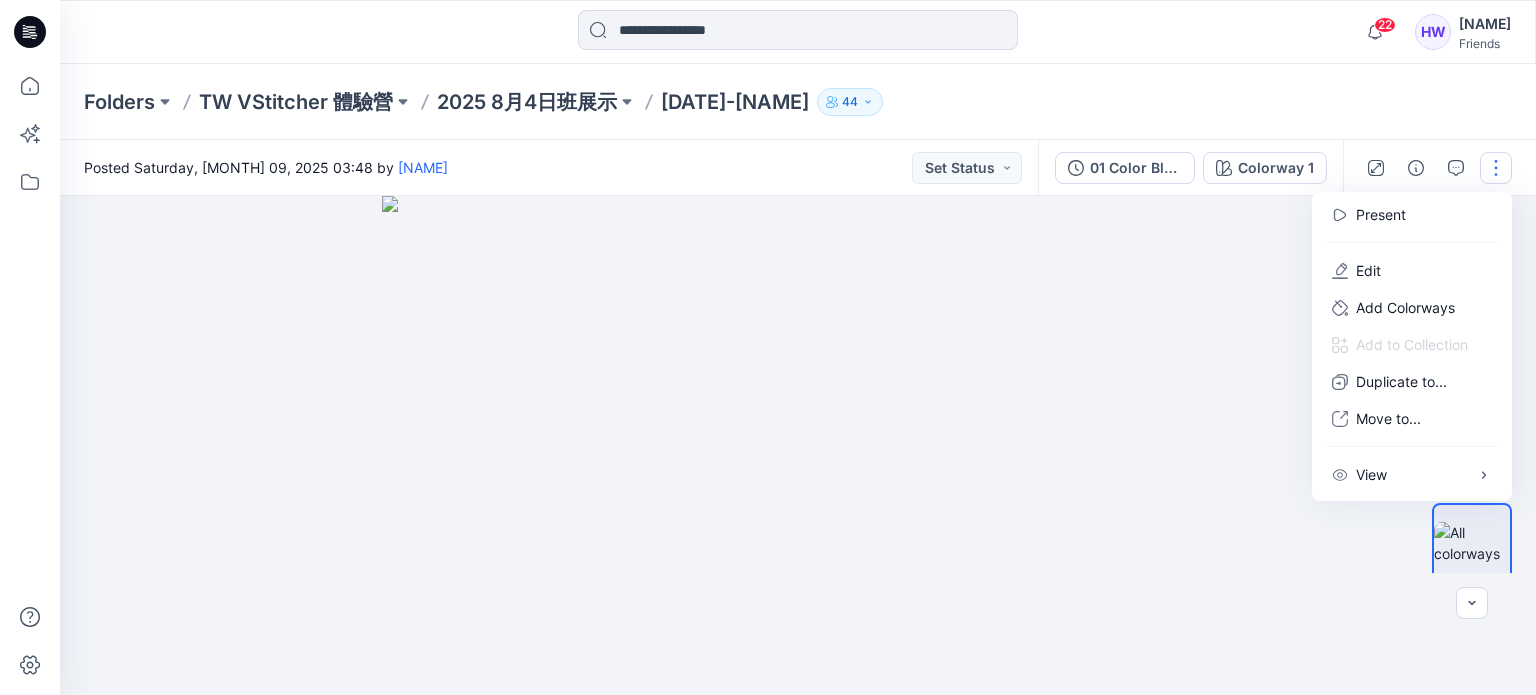 click at bounding box center [798, 445] 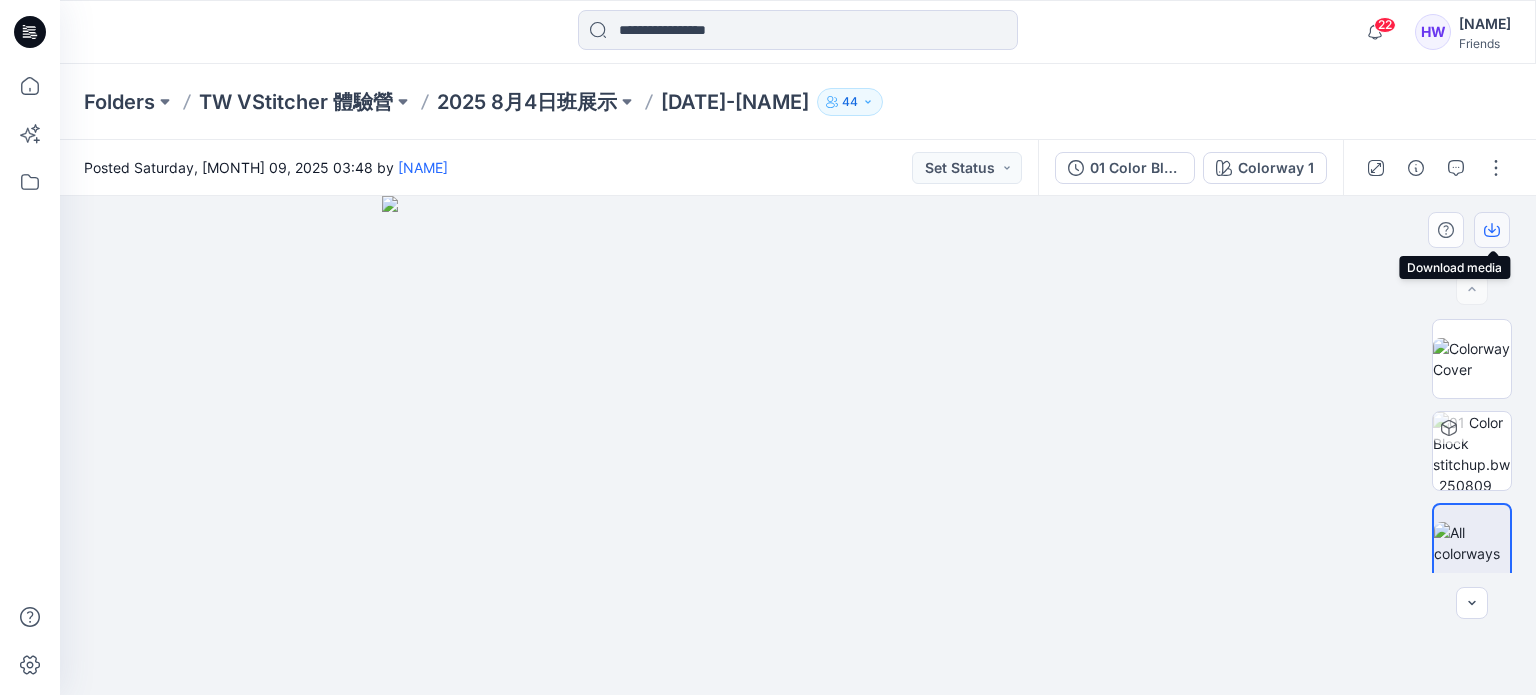 click 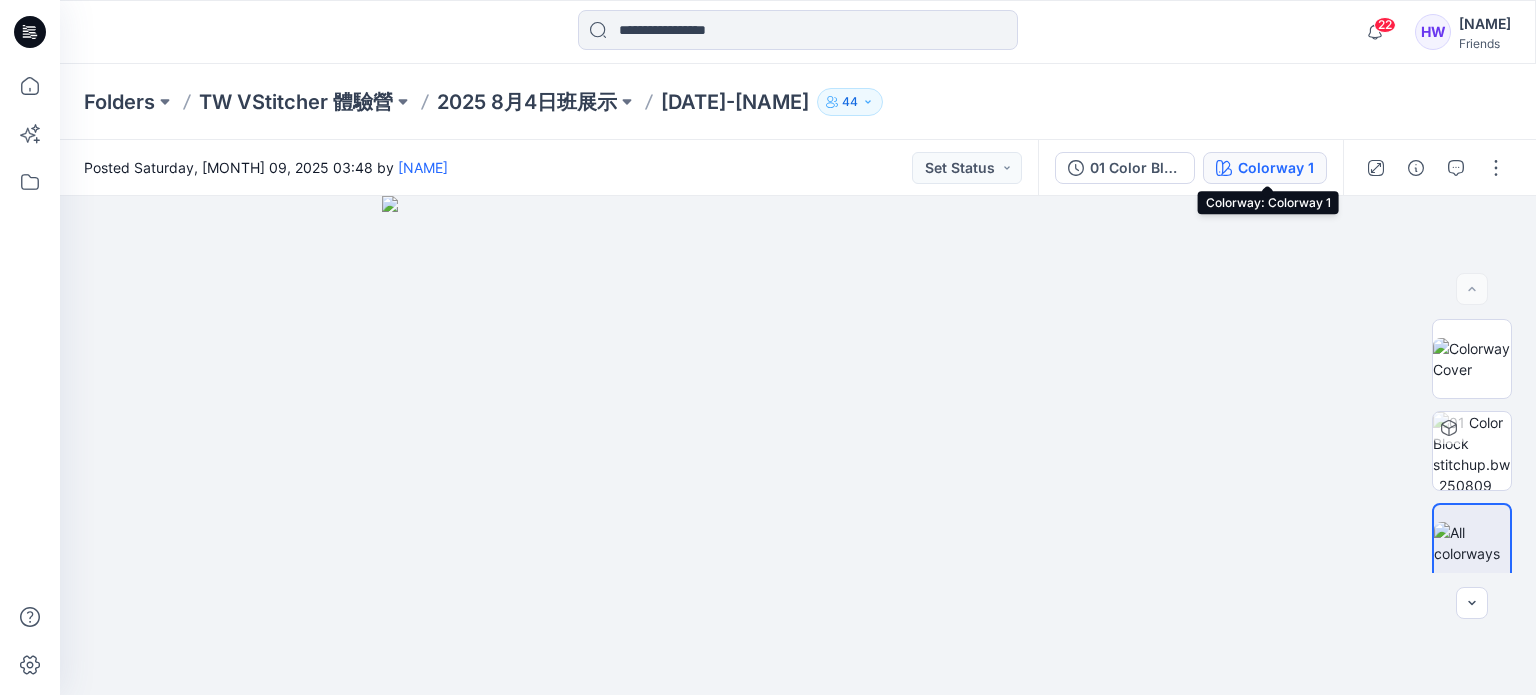 click on "Colorway 1" at bounding box center [1276, 168] 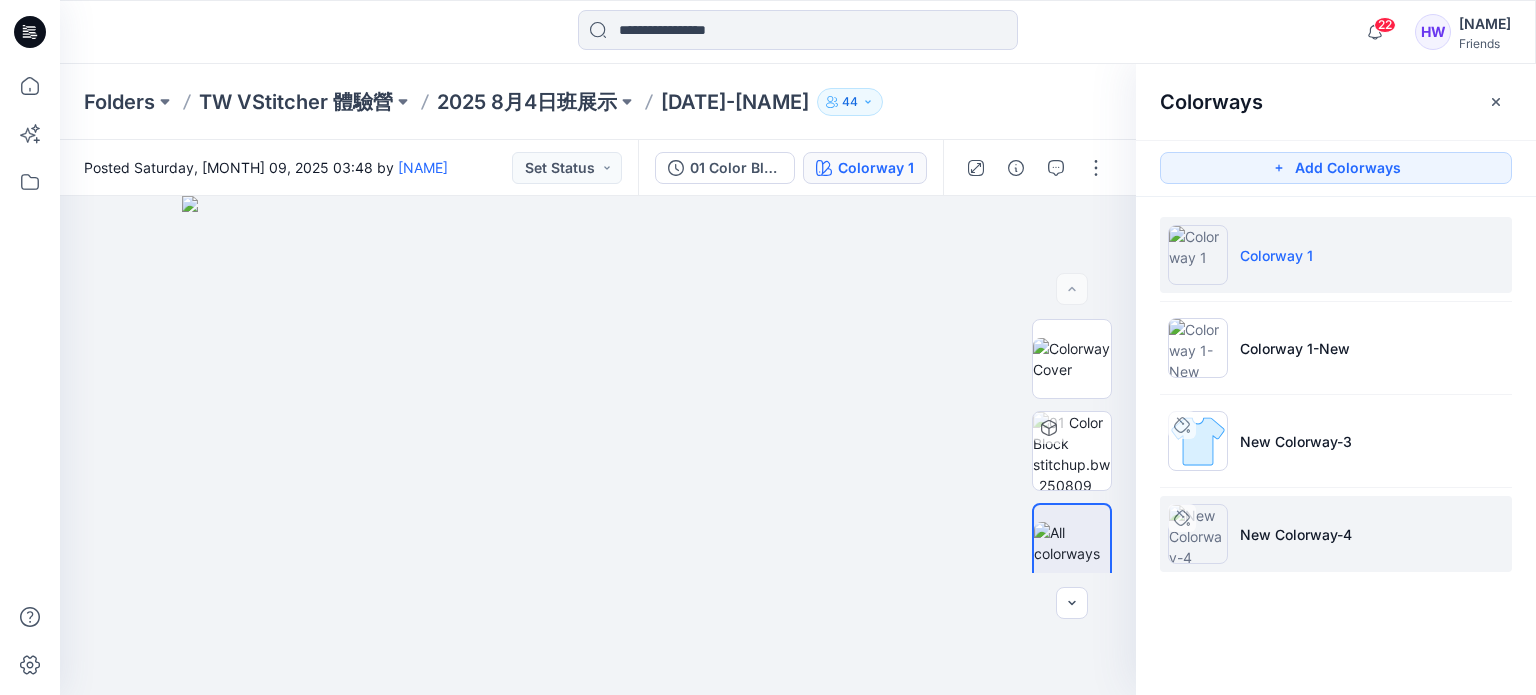 click on "New Colorway-4" at bounding box center (1296, 534) 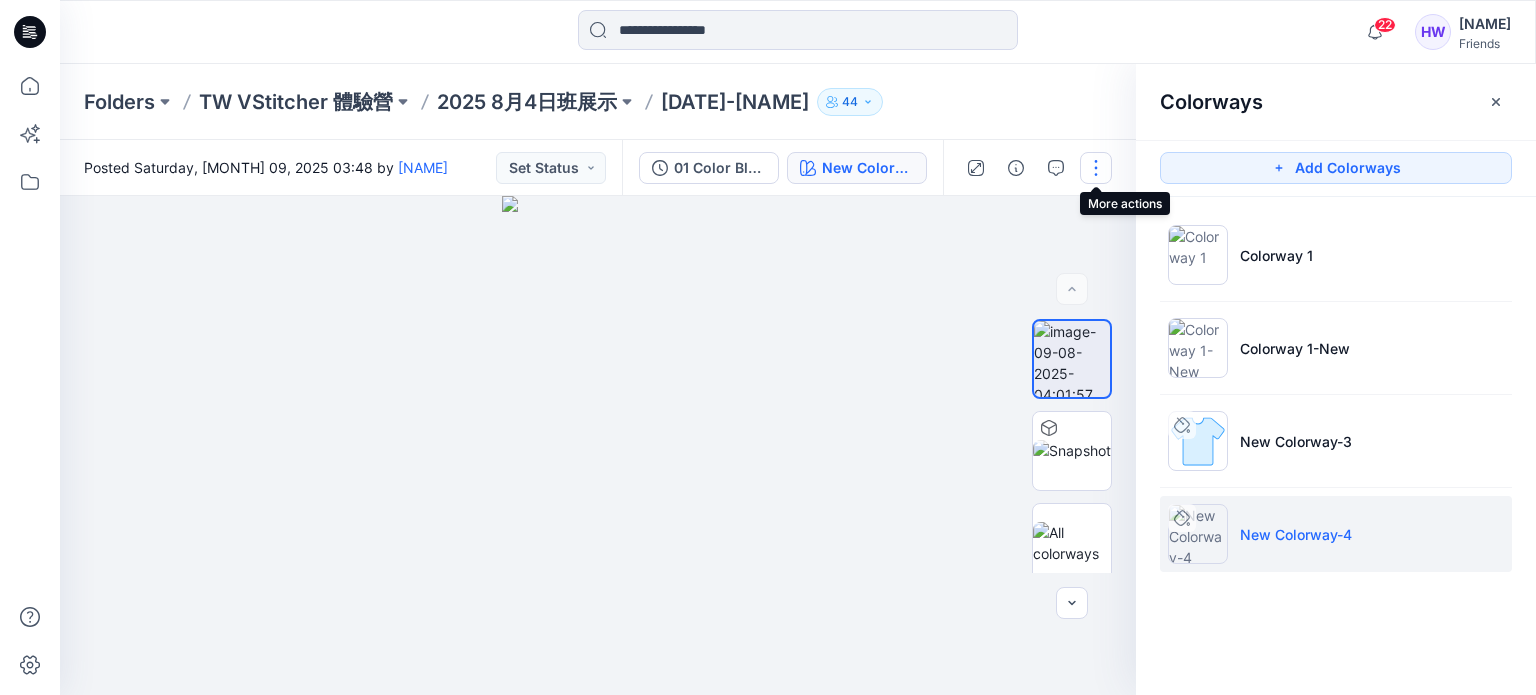click at bounding box center [1096, 168] 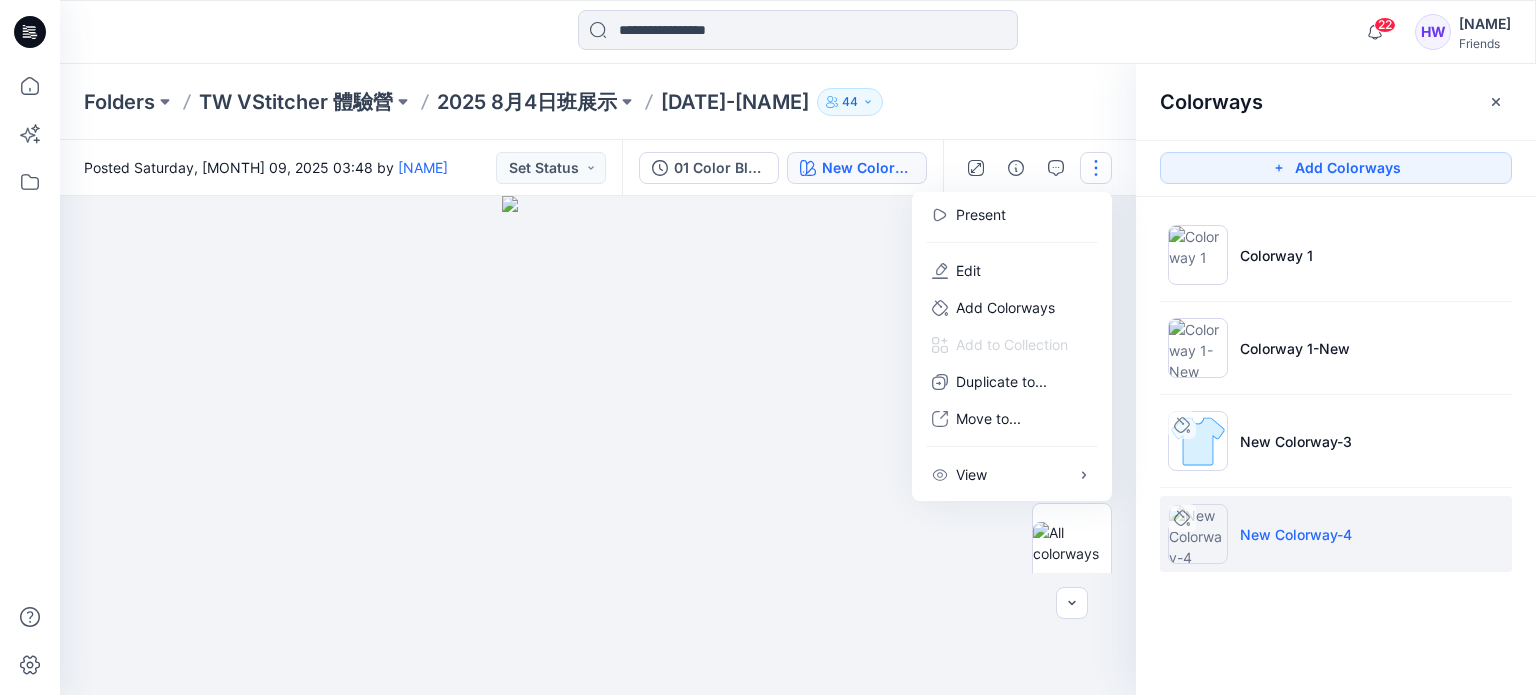 click at bounding box center (598, 445) 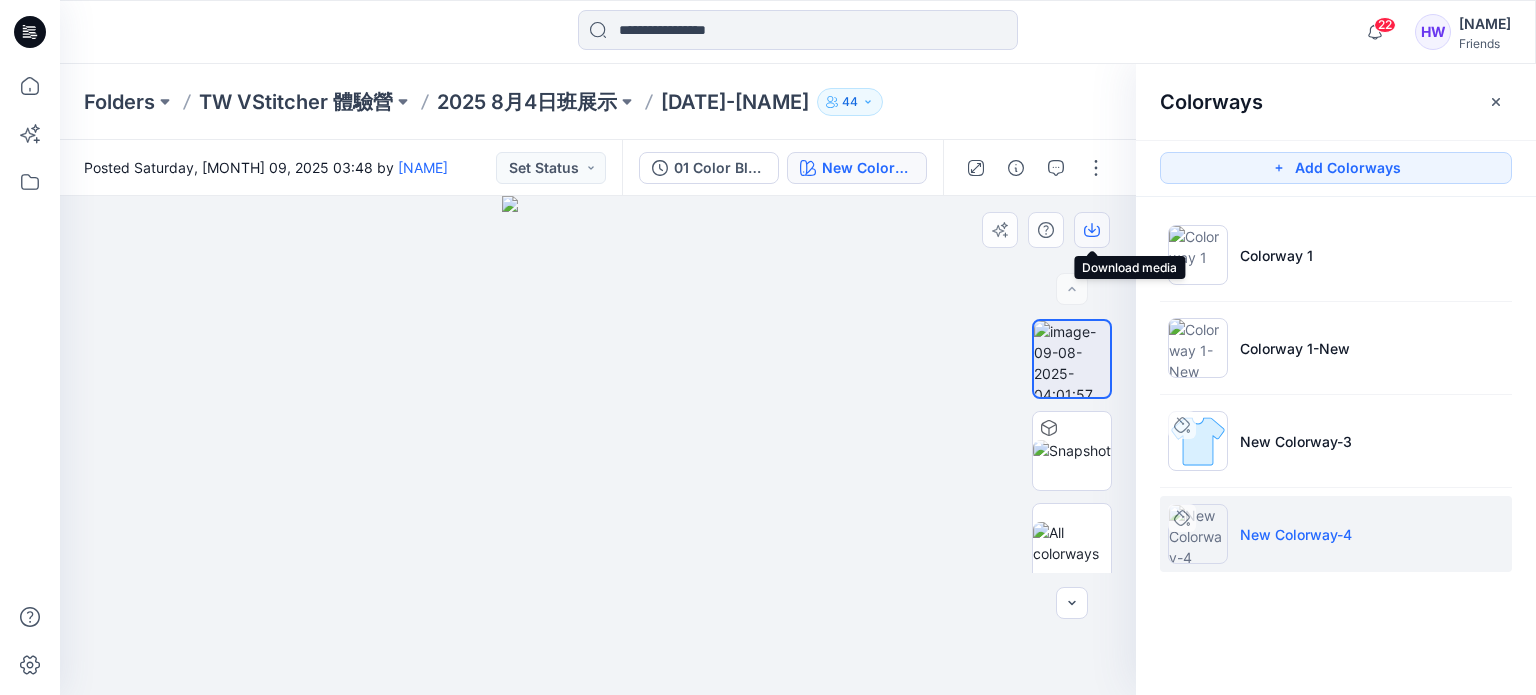 click 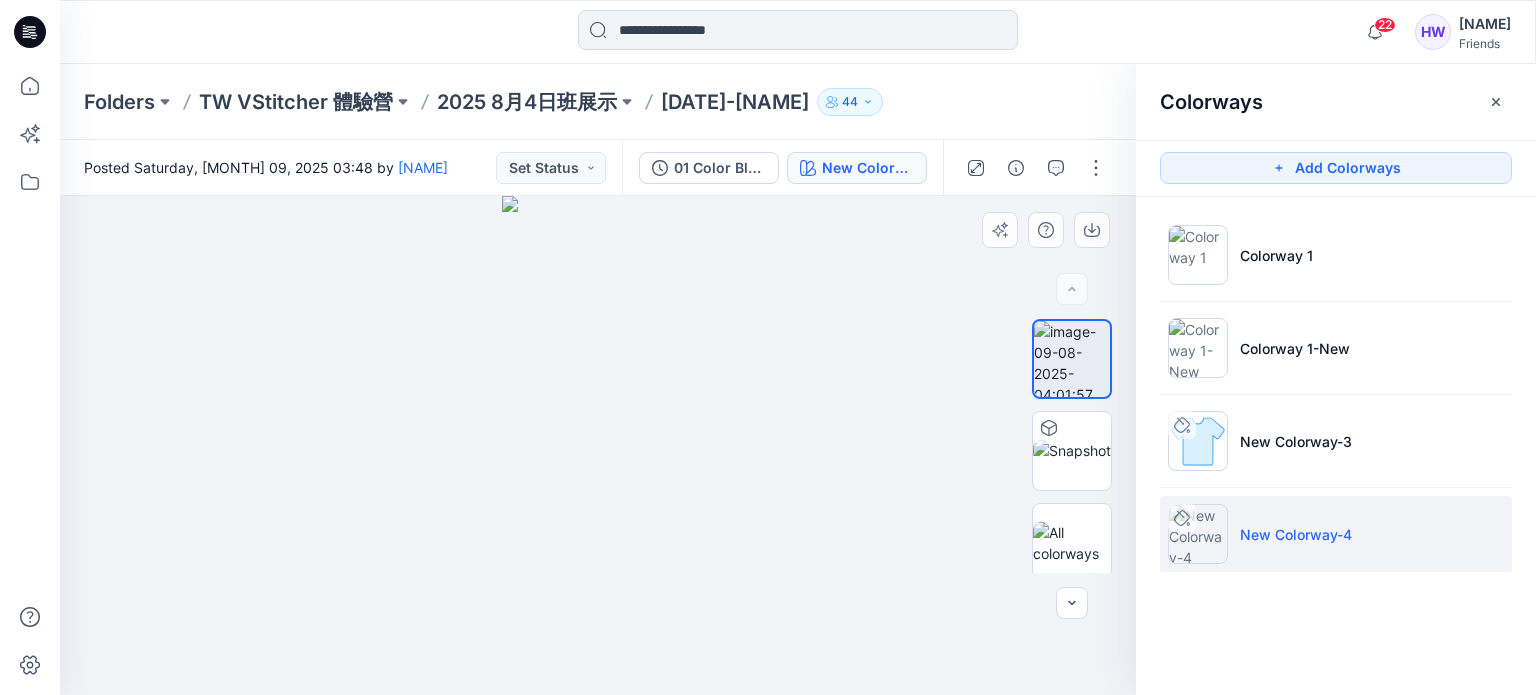 click at bounding box center [598, 445] 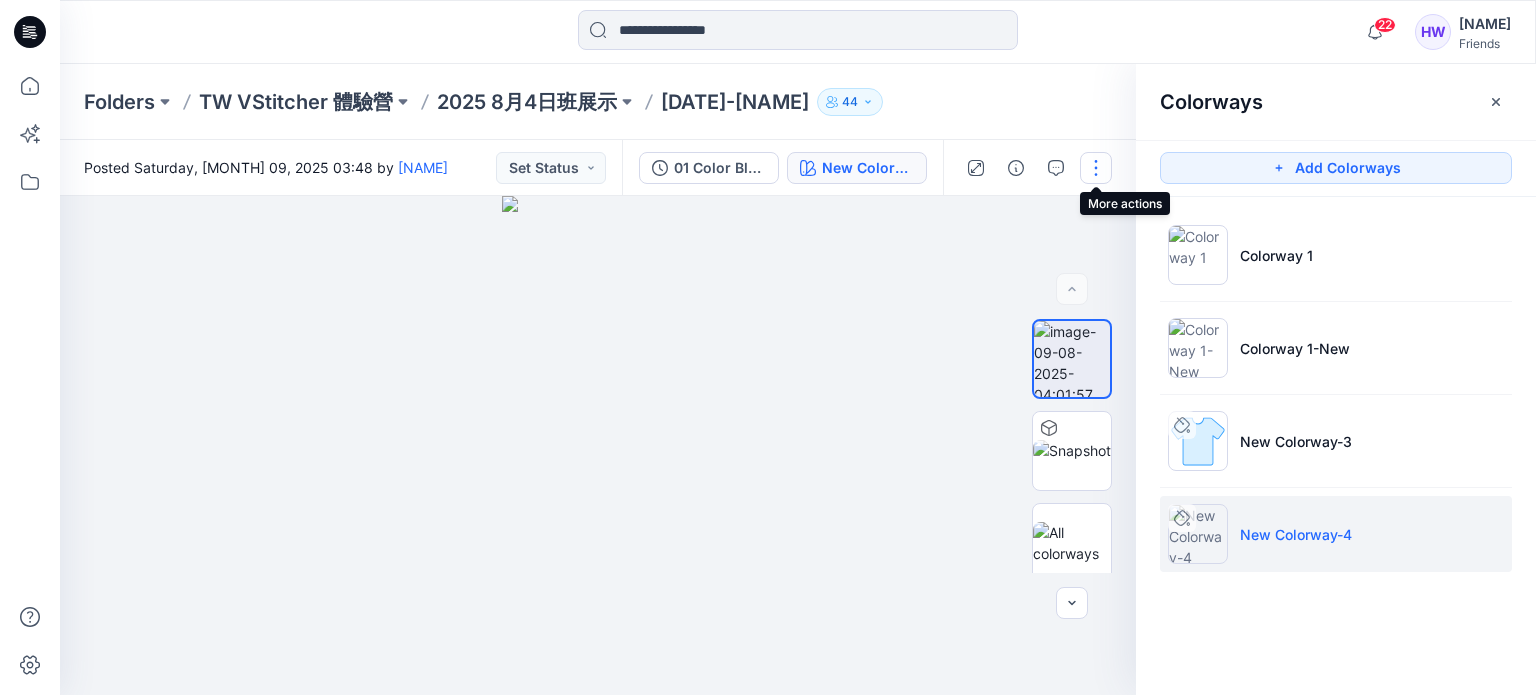 click at bounding box center [1096, 168] 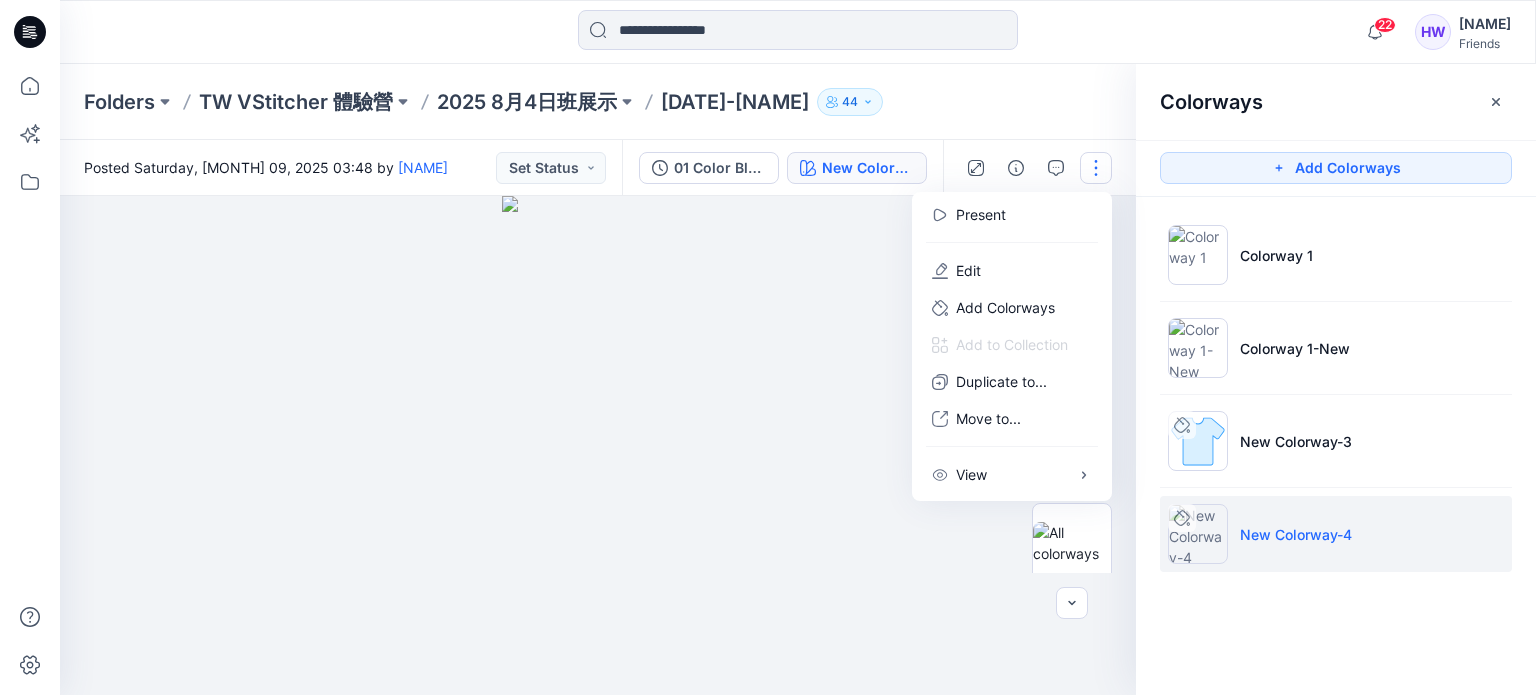 click at bounding box center (598, 445) 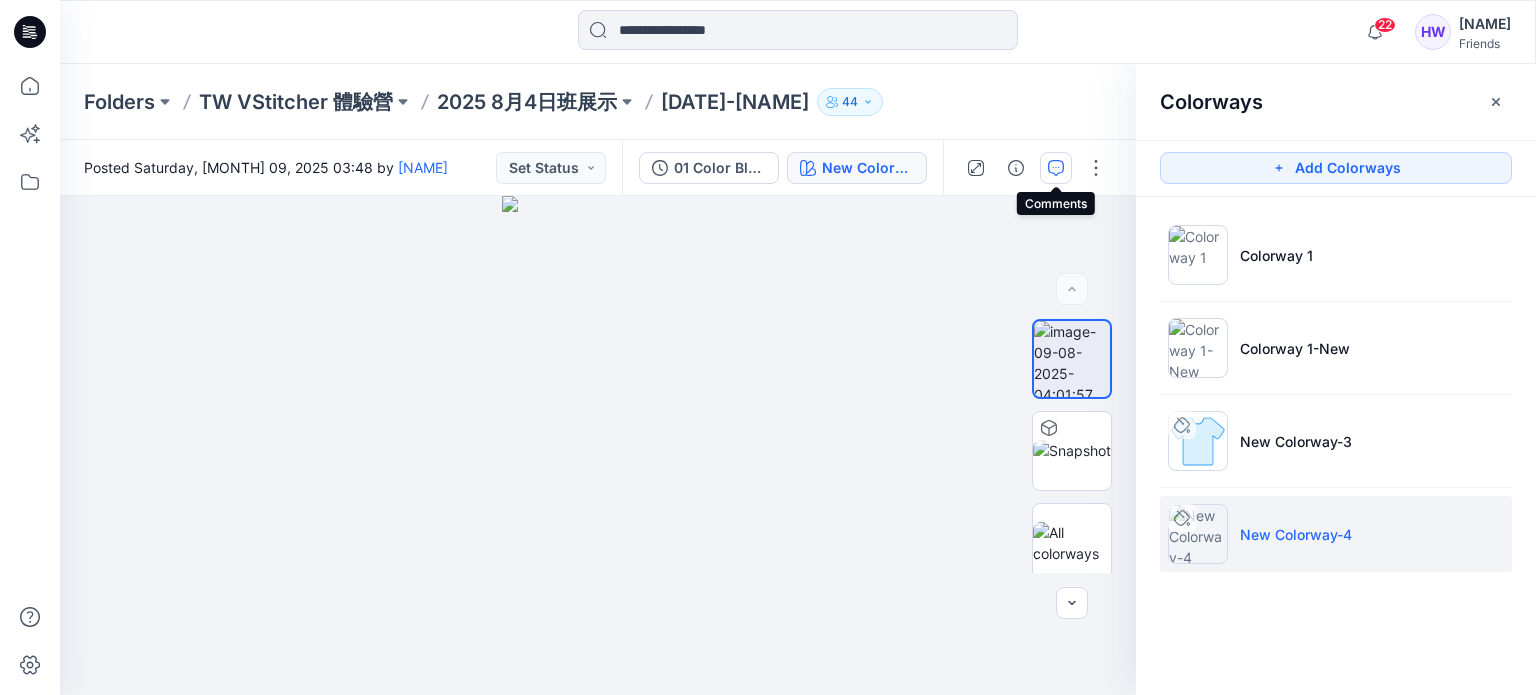 click 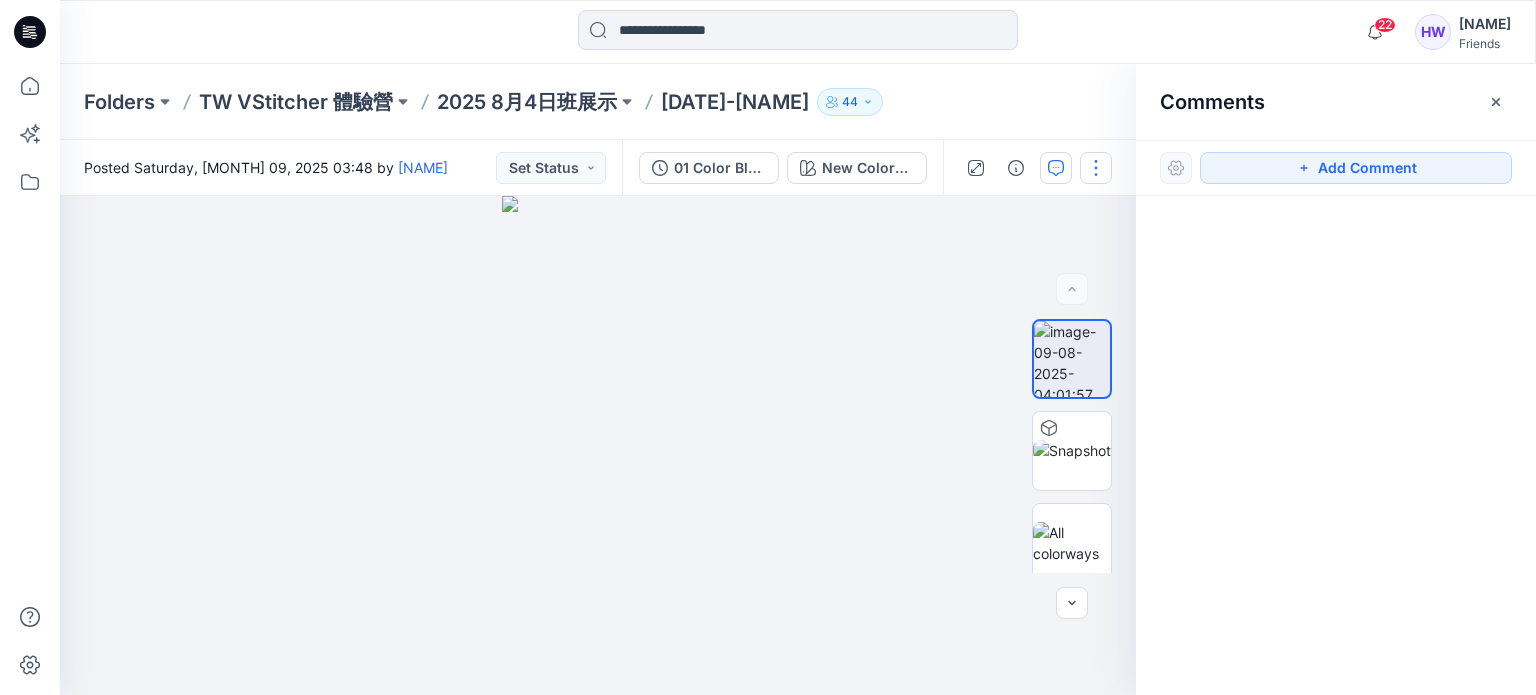 click at bounding box center [1096, 168] 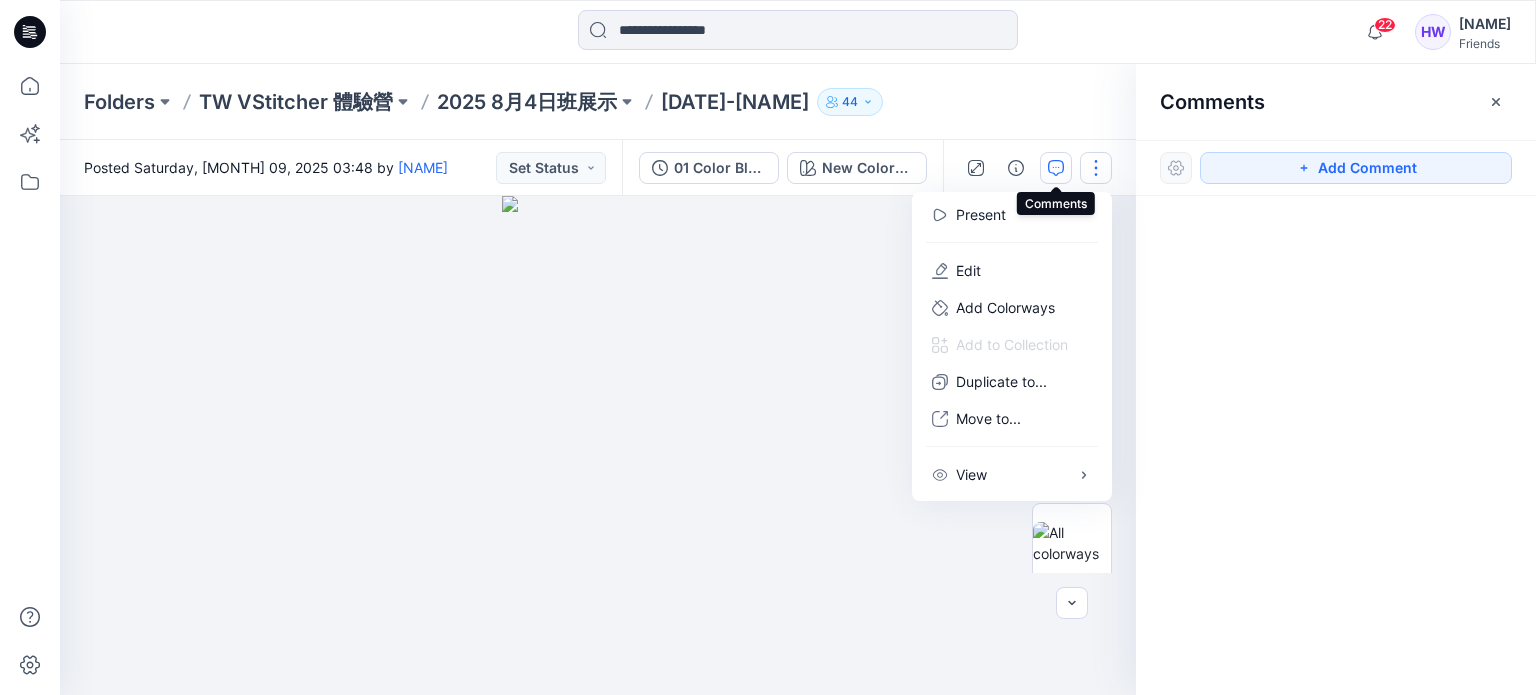 click 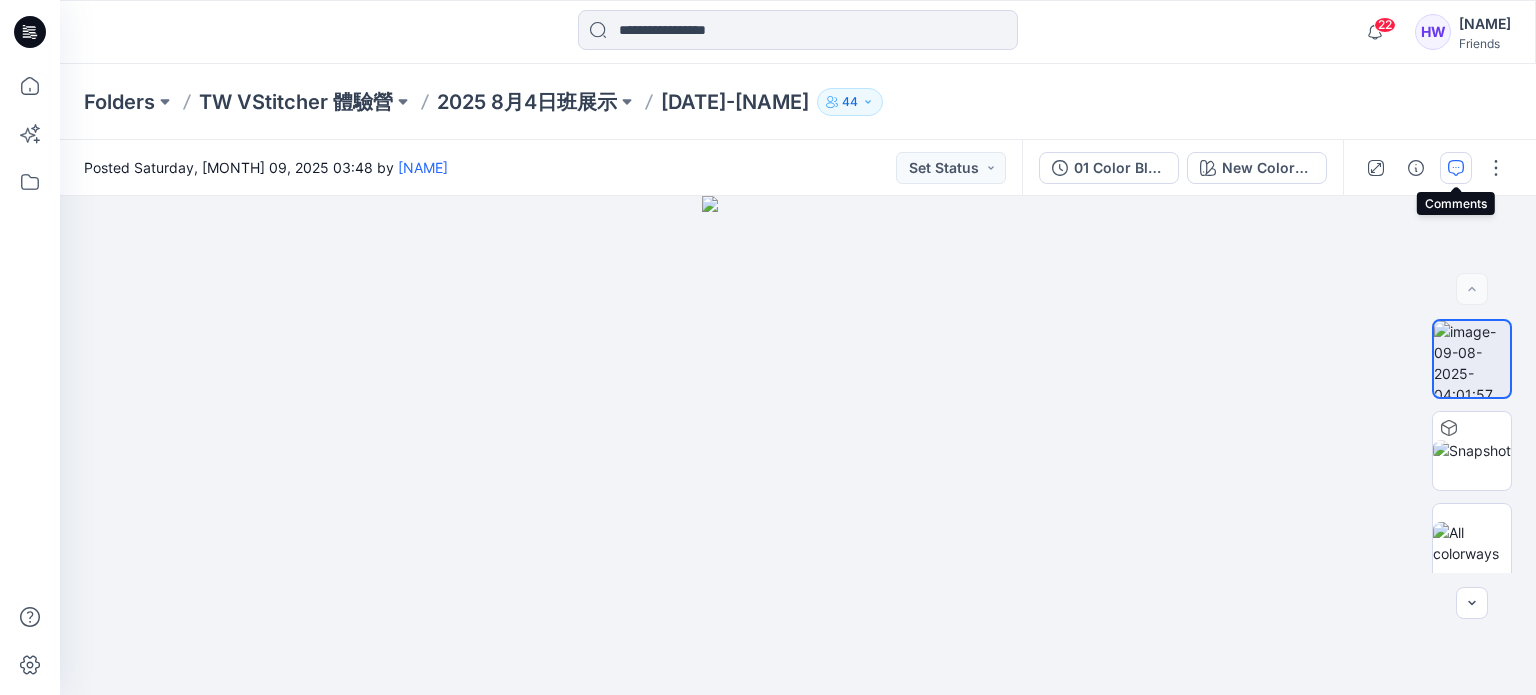 click 